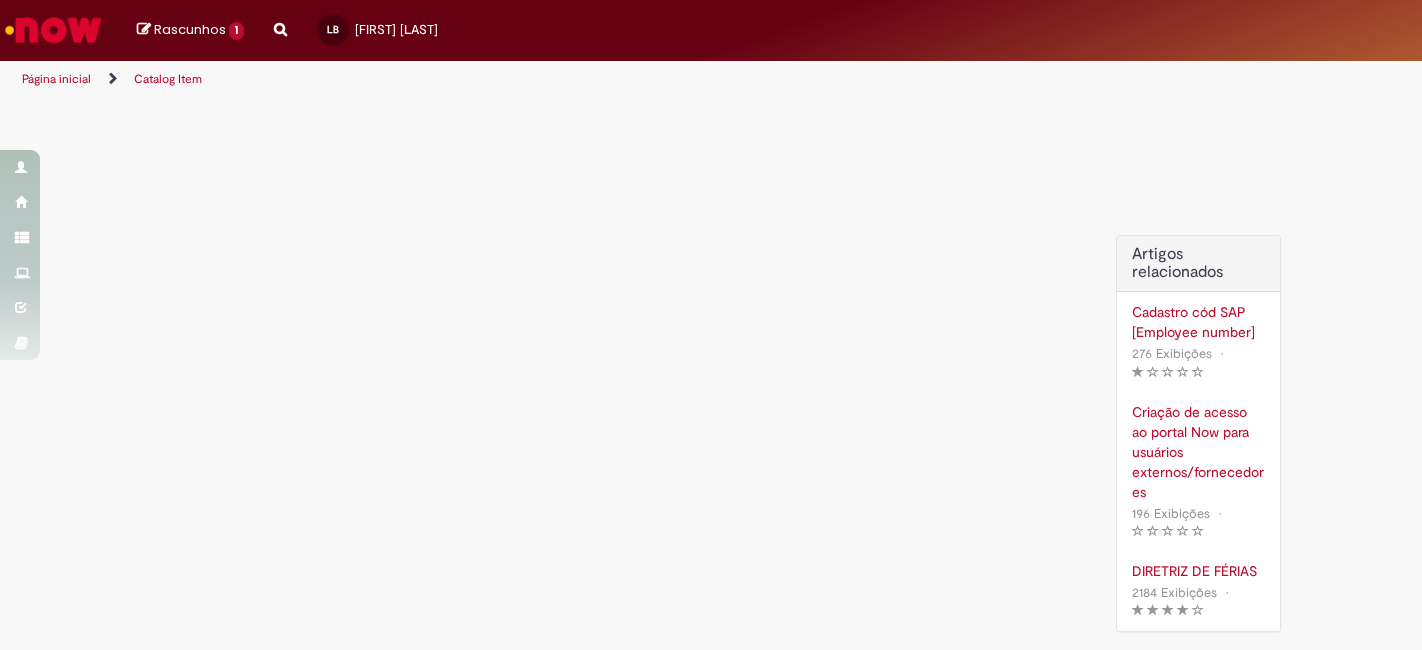scroll, scrollTop: 0, scrollLeft: 0, axis: both 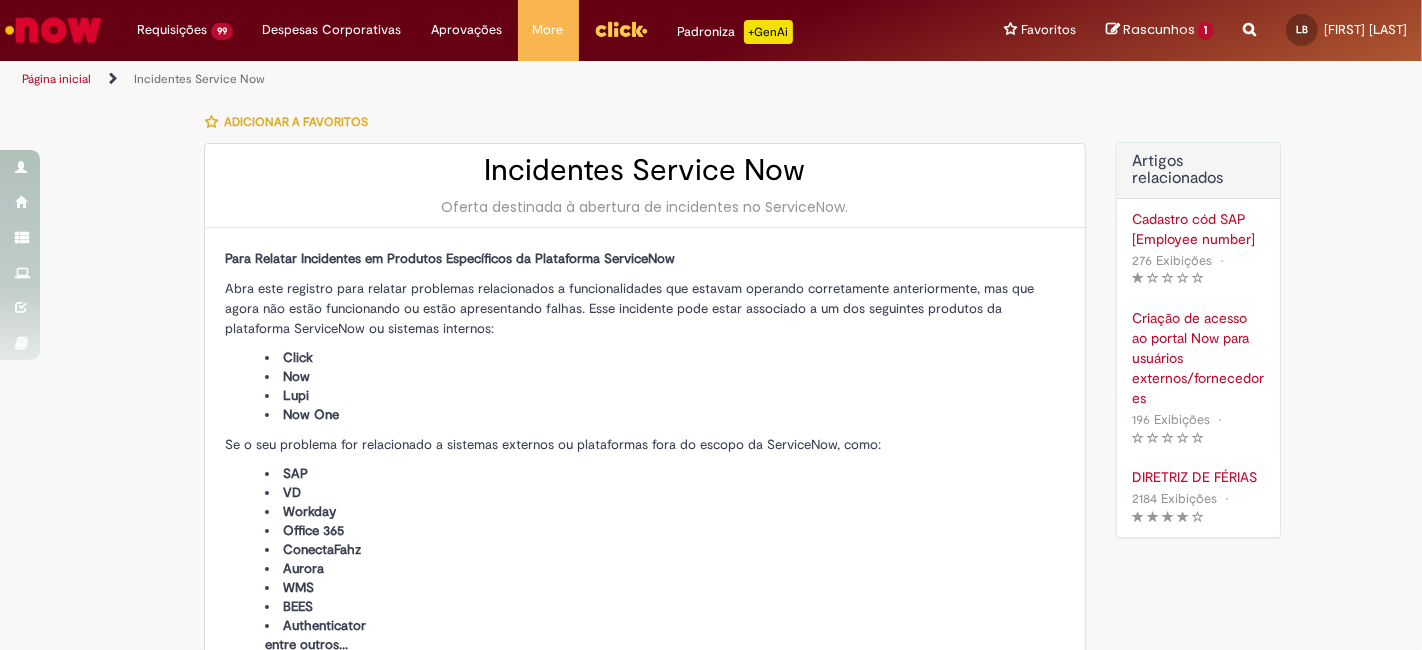 type on "**********" 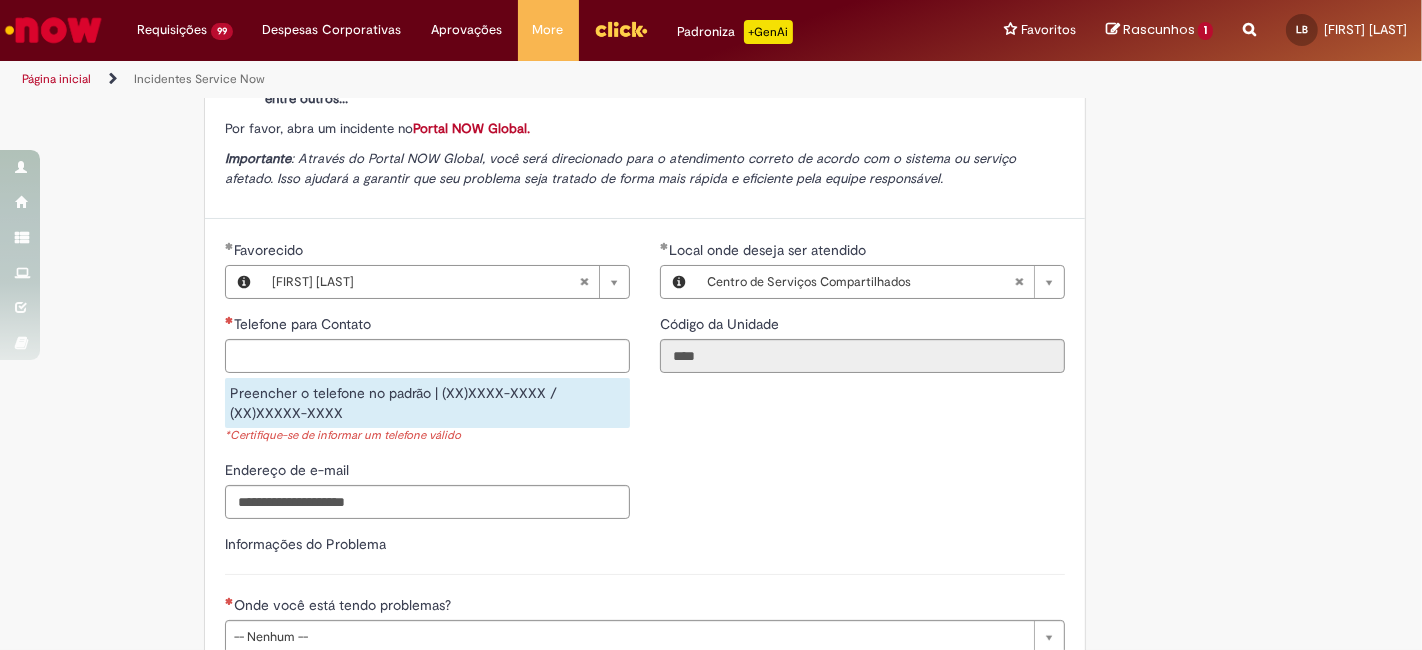 scroll, scrollTop: 555, scrollLeft: 0, axis: vertical 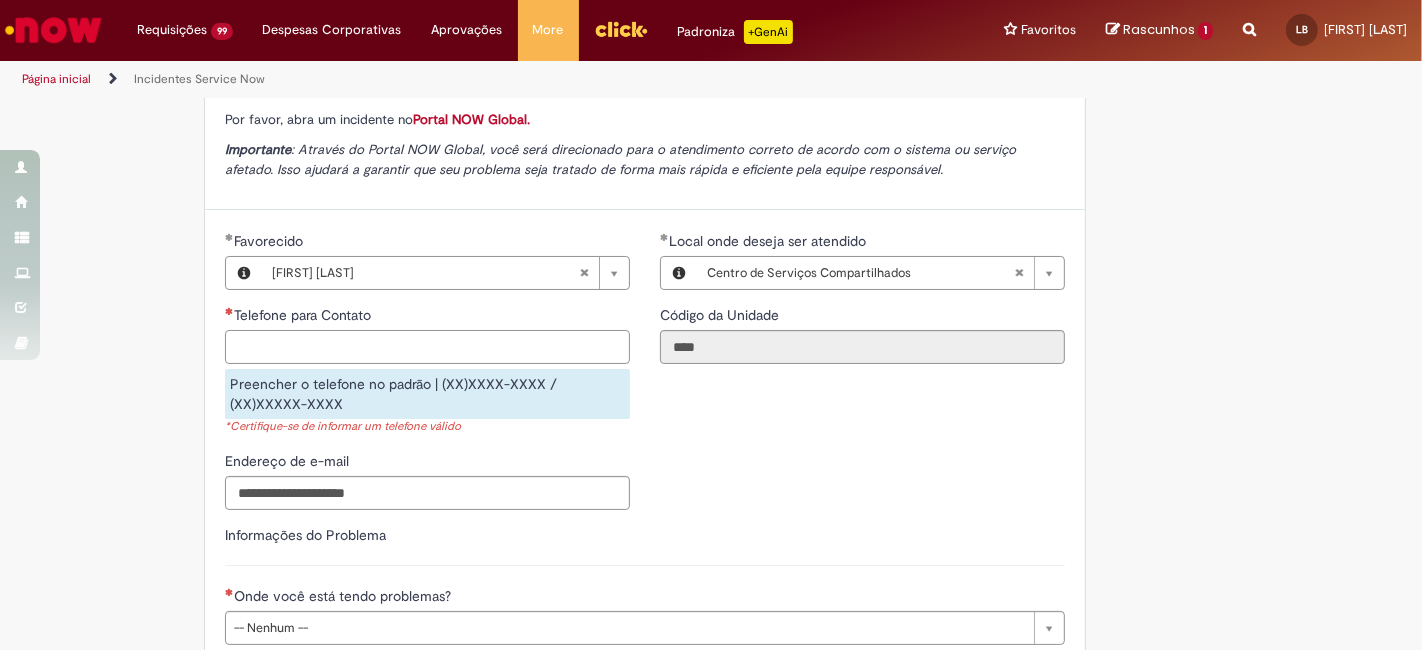 click on "Telefone para Contato" at bounding box center [427, 347] 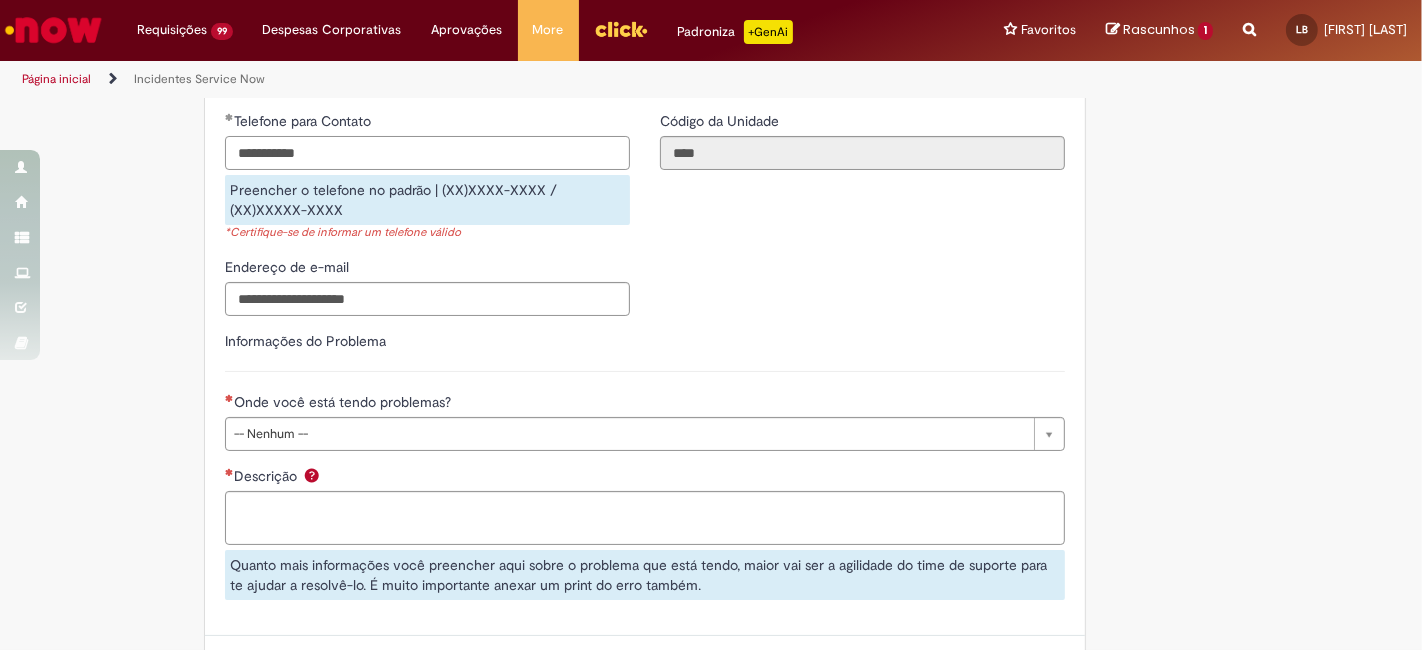 scroll, scrollTop: 777, scrollLeft: 0, axis: vertical 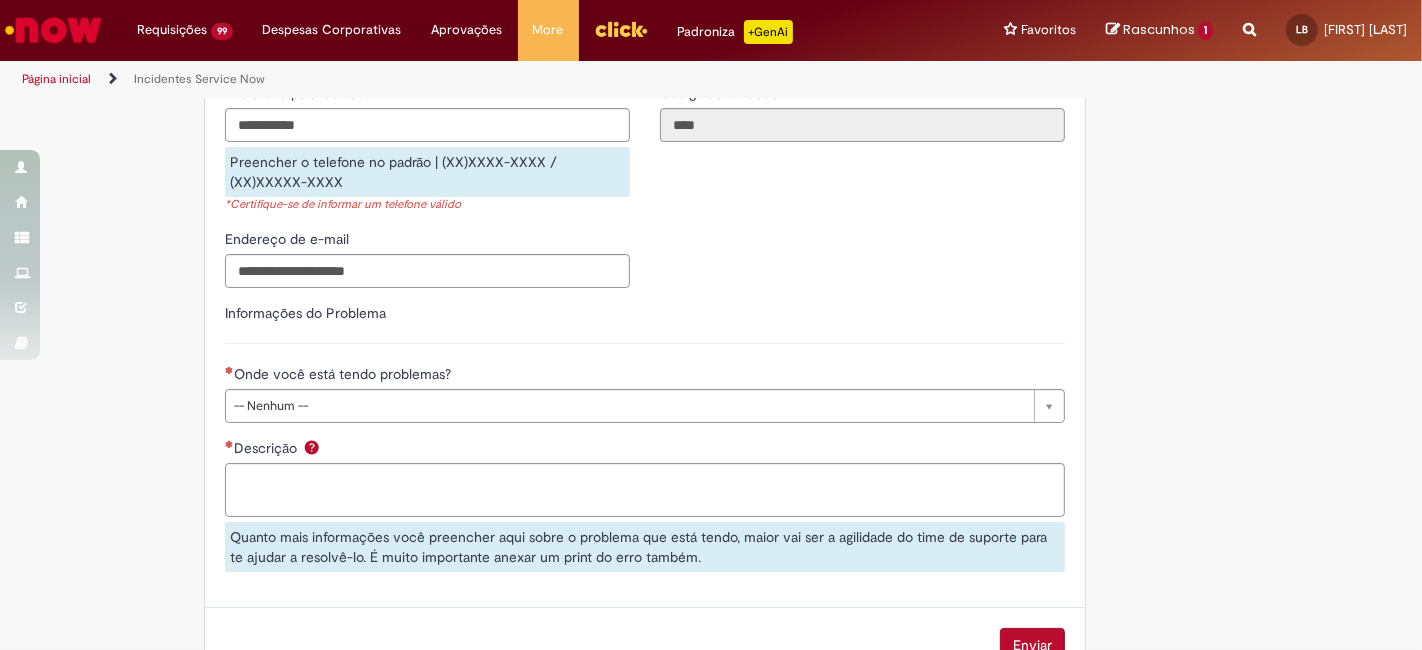 type on "**********" 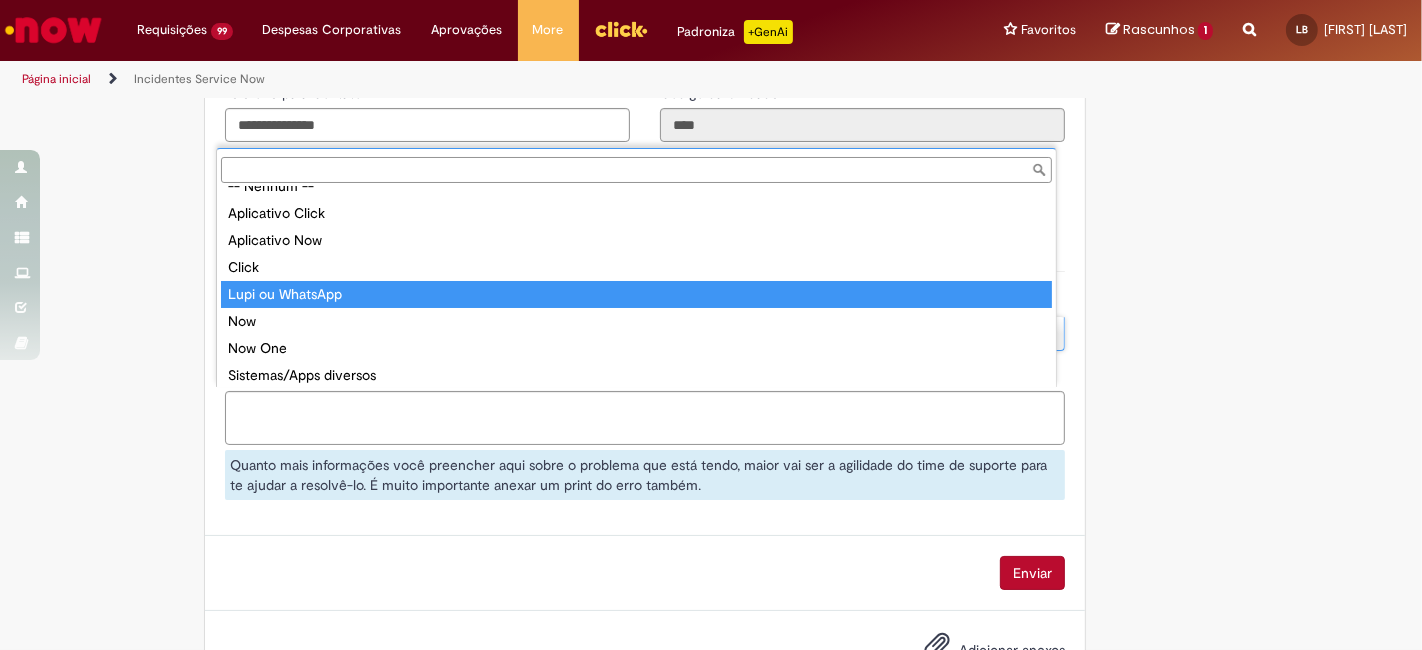scroll, scrollTop: 23, scrollLeft: 0, axis: vertical 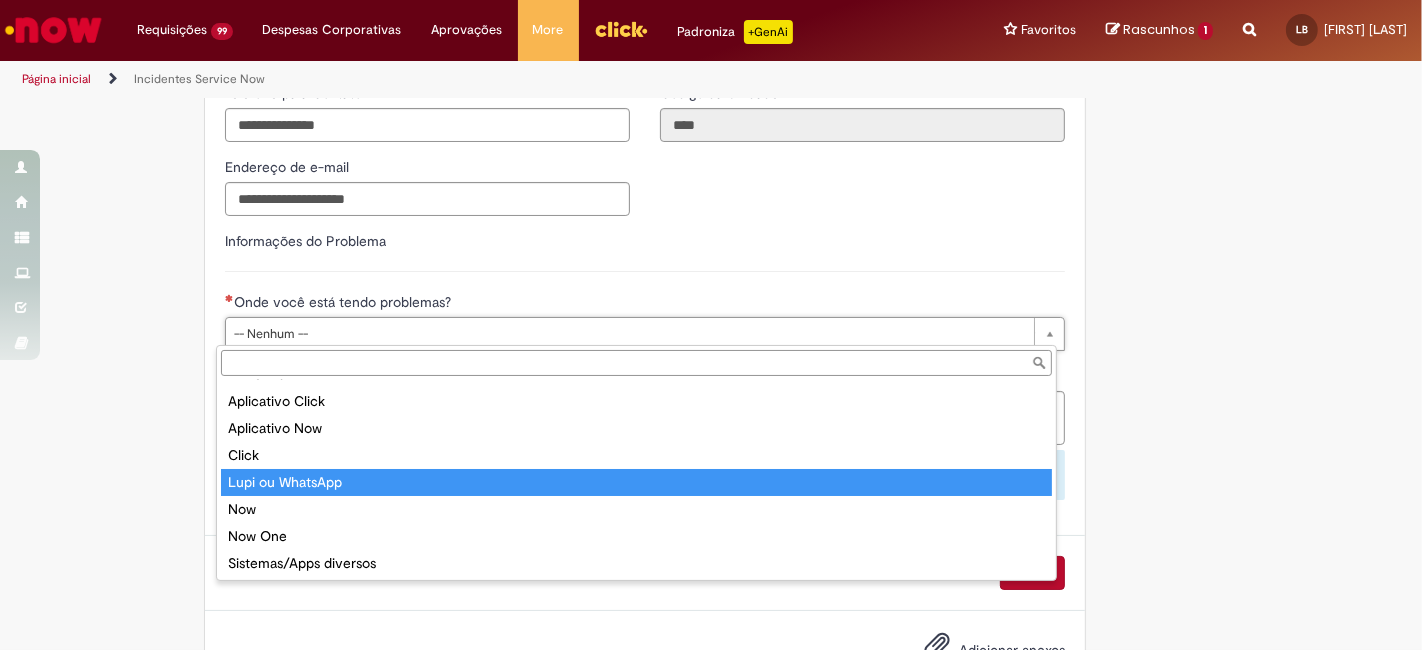 type on "**********" 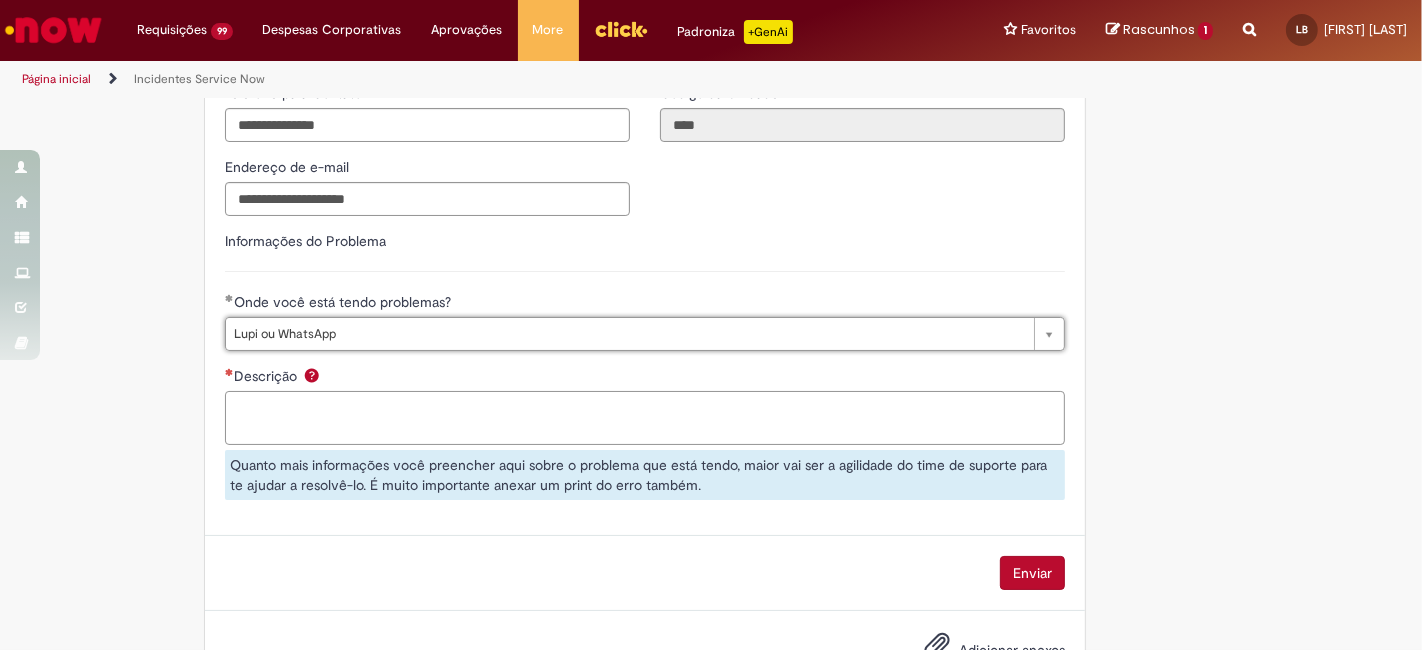 click on "Descrição" at bounding box center [645, 417] 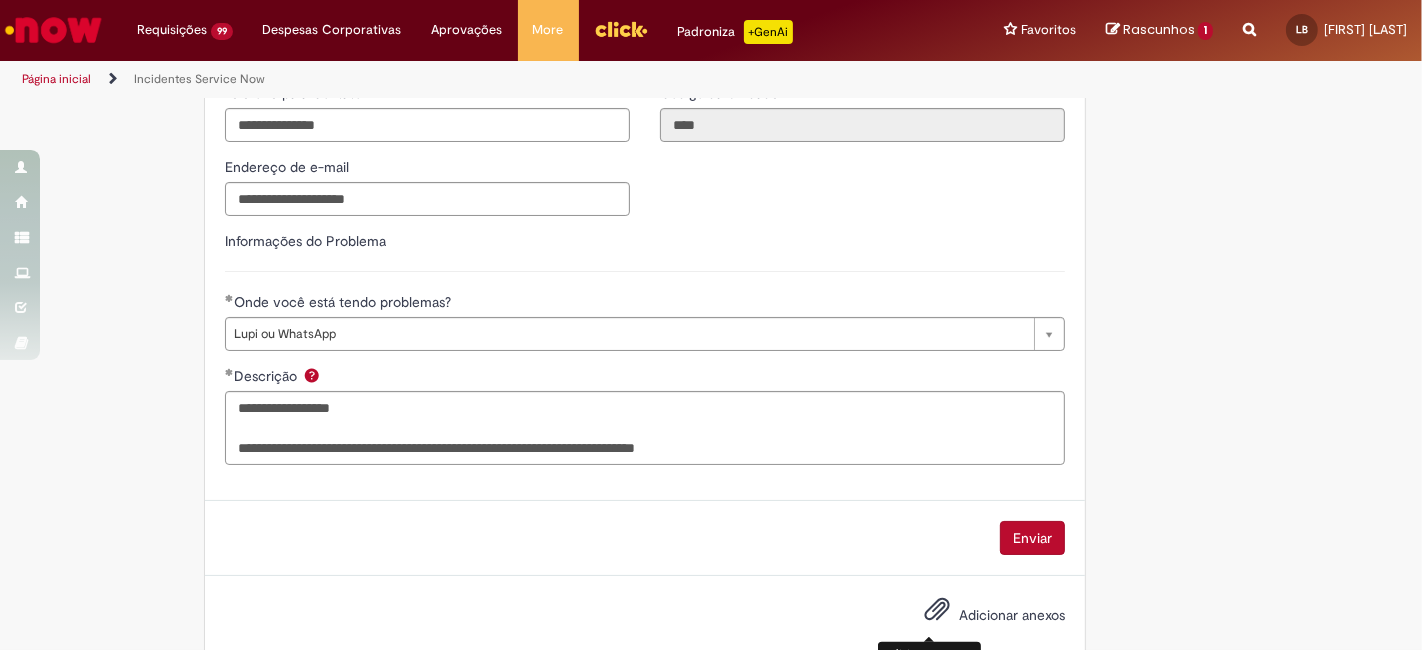 click at bounding box center [937, 610] 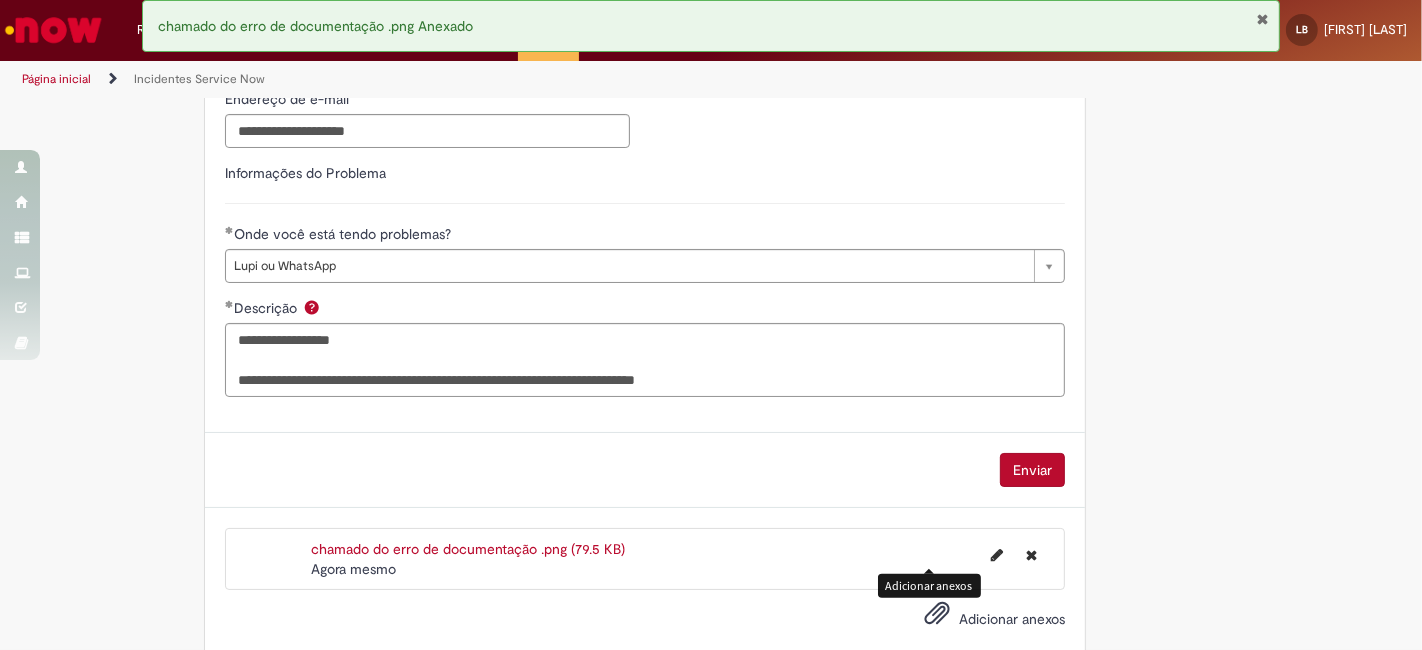 scroll, scrollTop: 880, scrollLeft: 0, axis: vertical 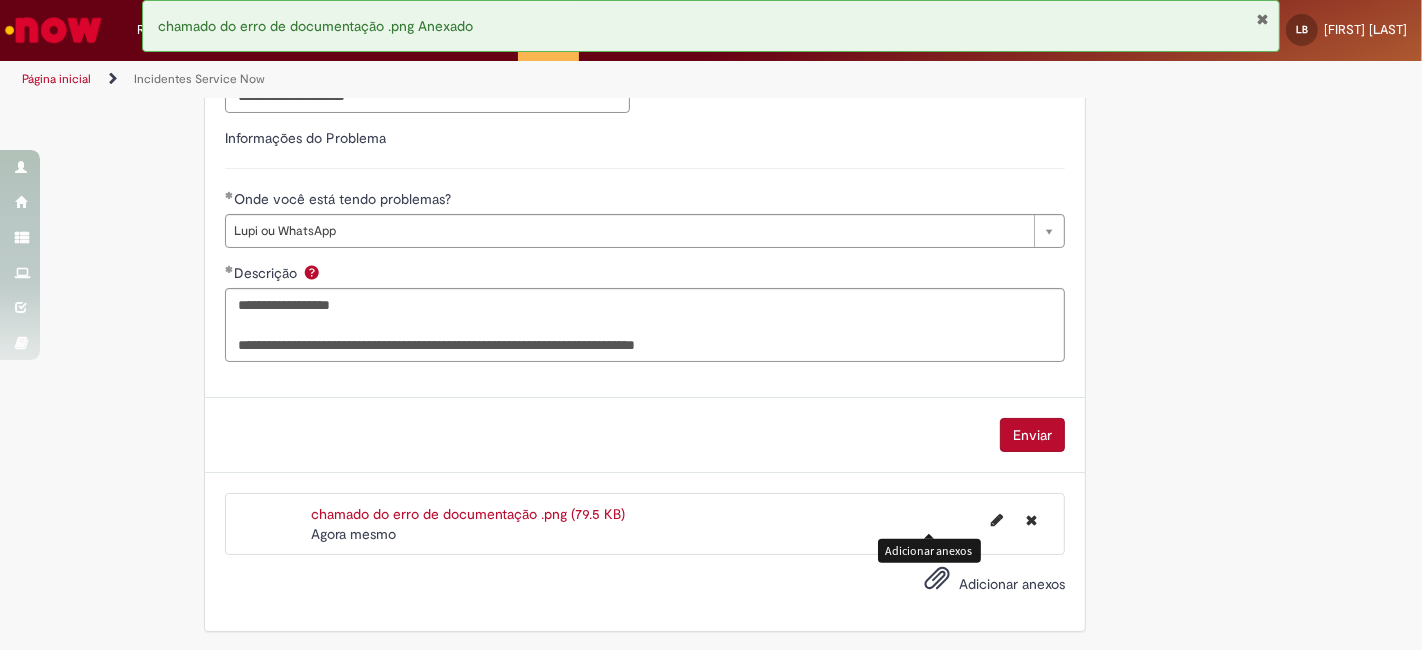 click on "chamado do erro de documentação .png (79.5 KB)" at bounding box center (468, 514) 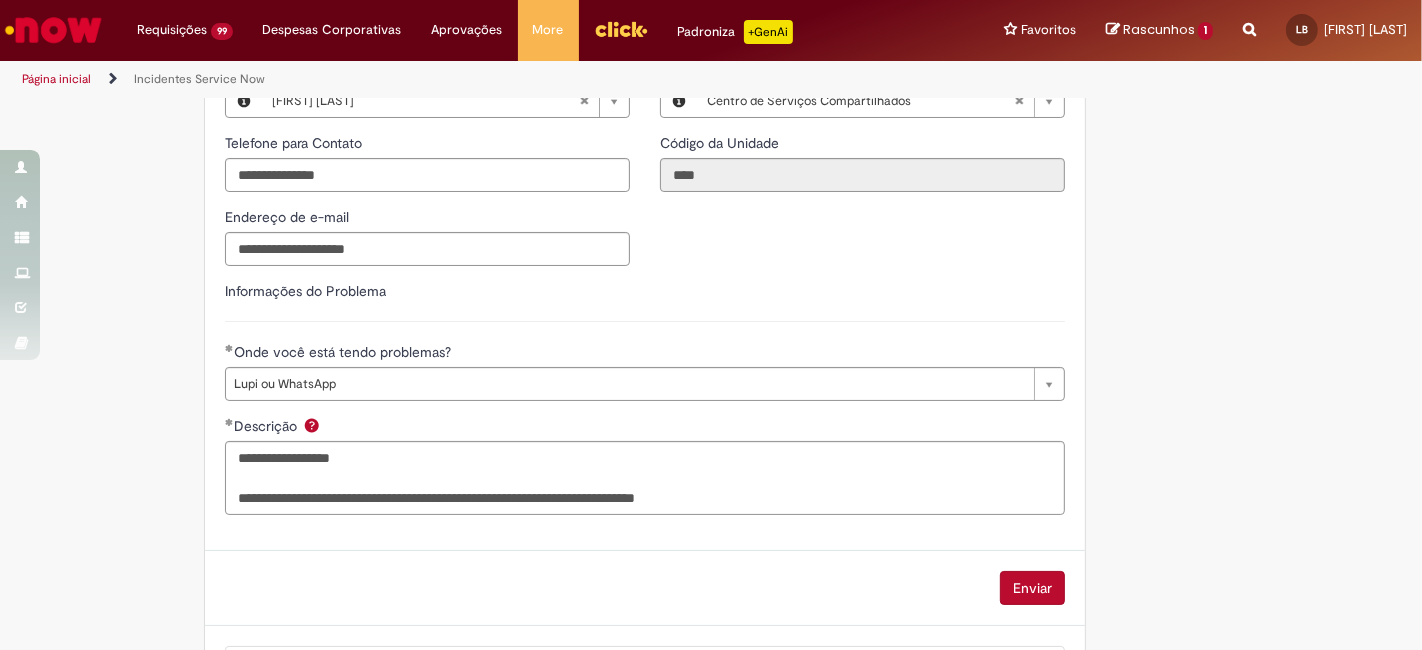 scroll, scrollTop: 657, scrollLeft: 0, axis: vertical 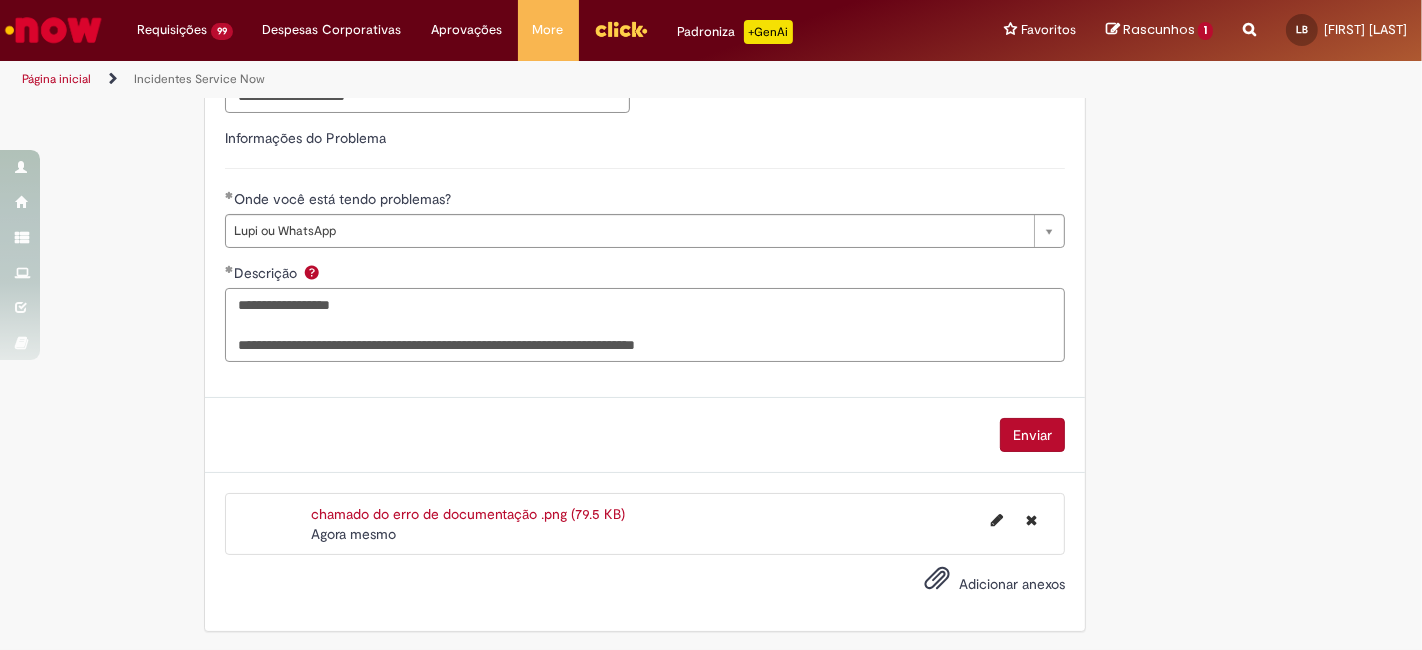 click on "**********" at bounding box center (645, 324) 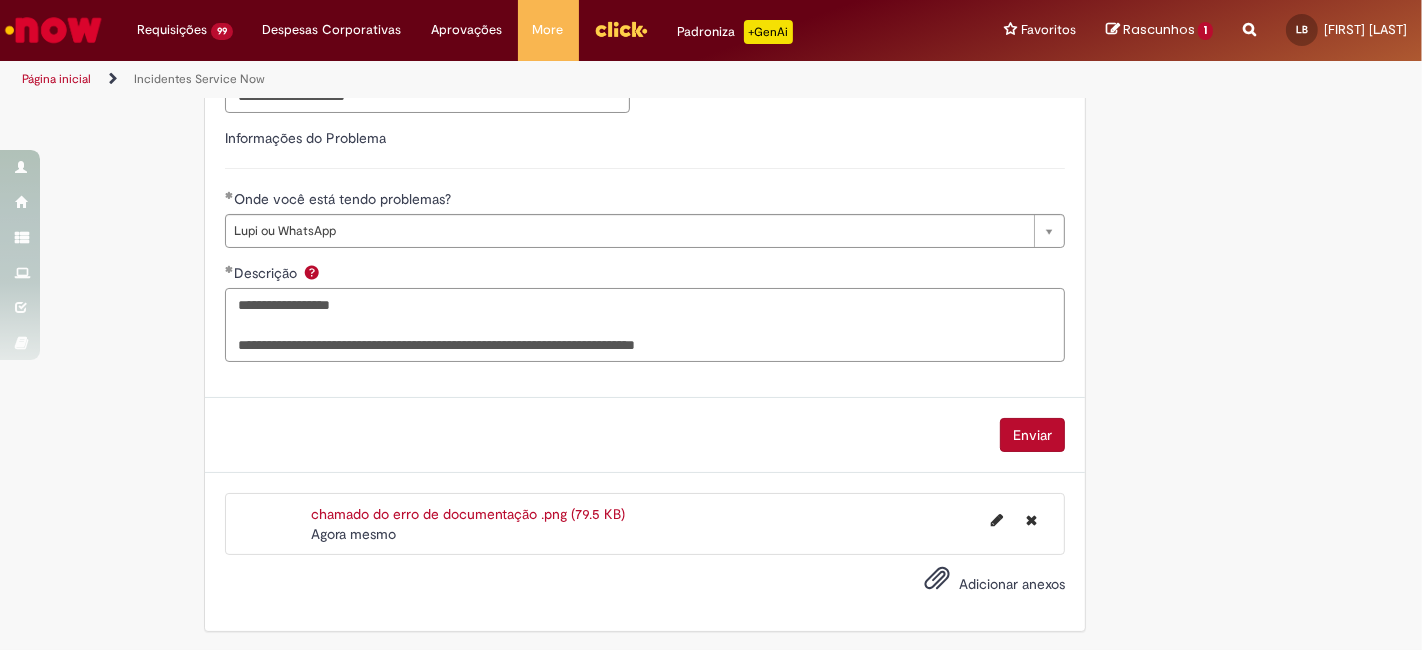 click on "**********" at bounding box center [645, 324] 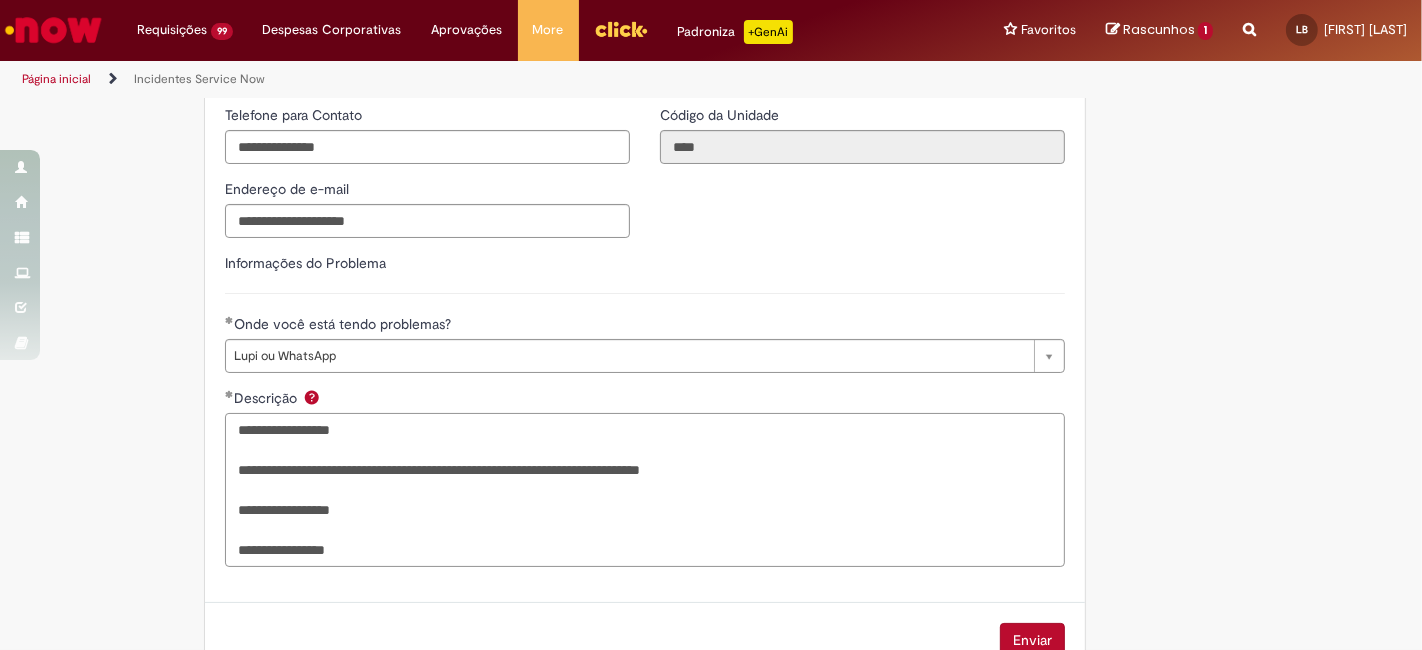 scroll, scrollTop: 777, scrollLeft: 0, axis: vertical 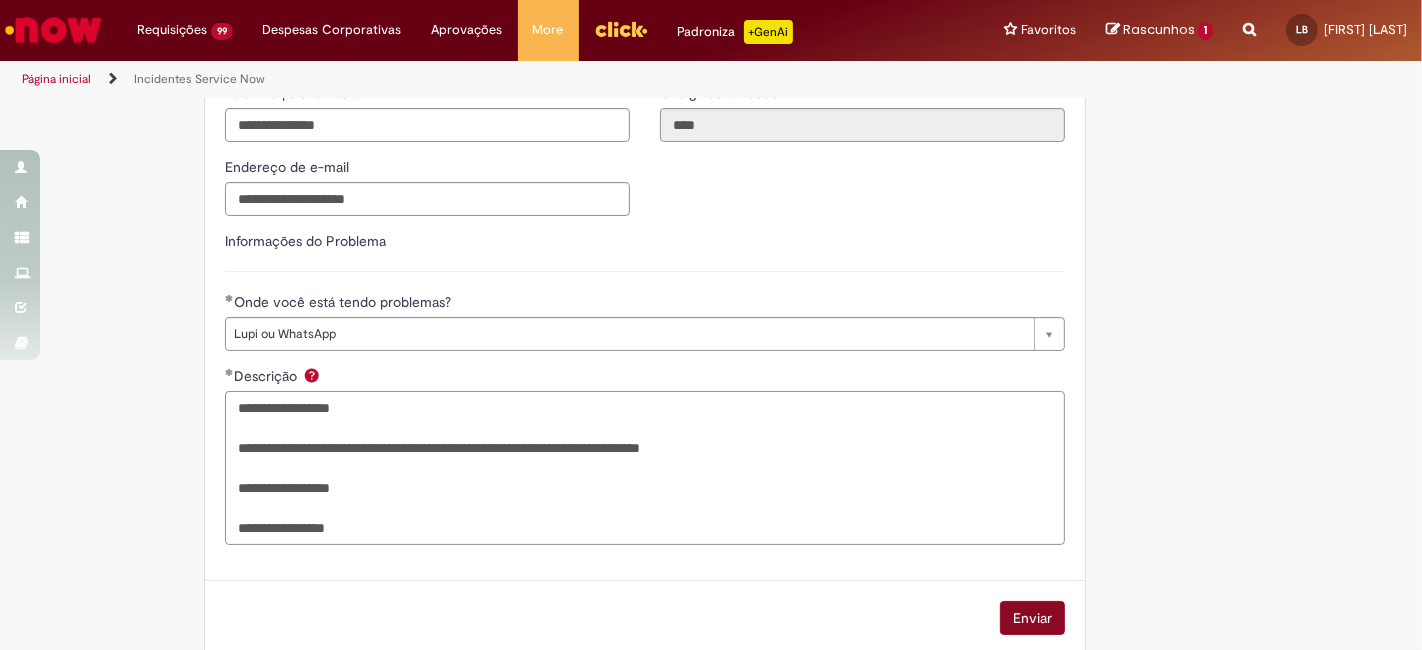 type on "**********" 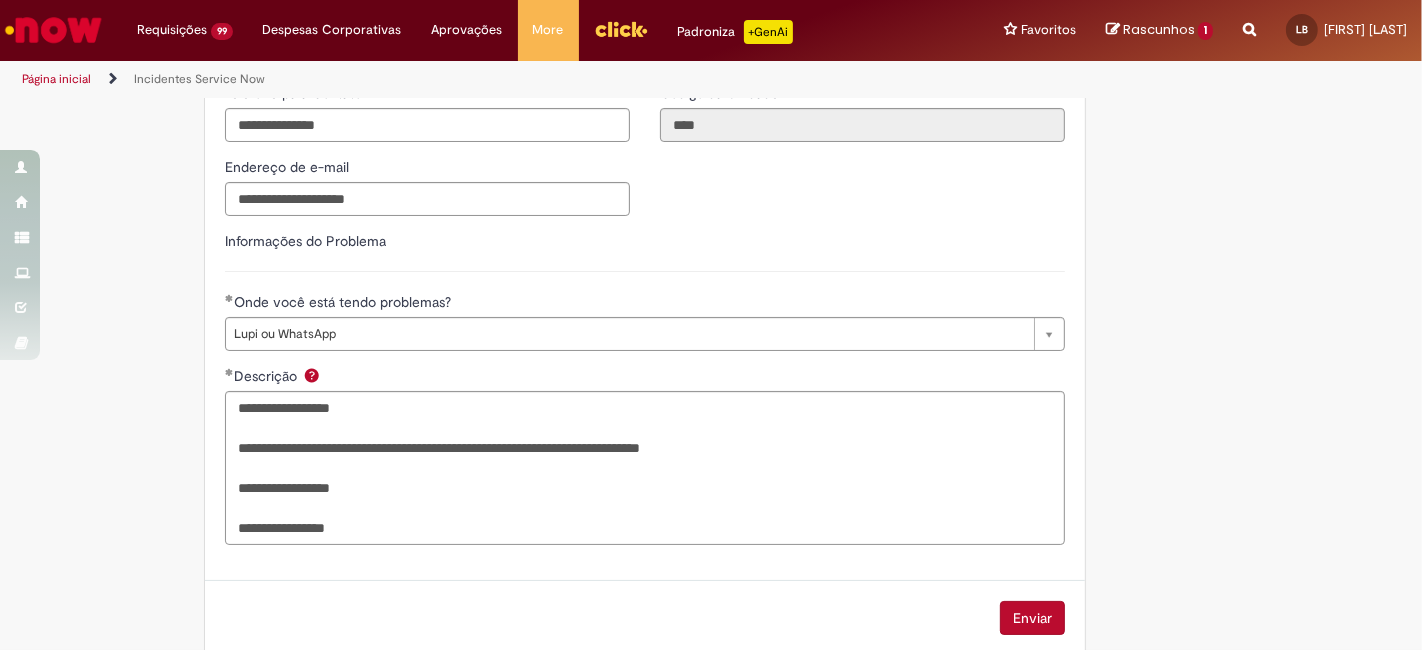 click on "Enviar" at bounding box center [1032, 618] 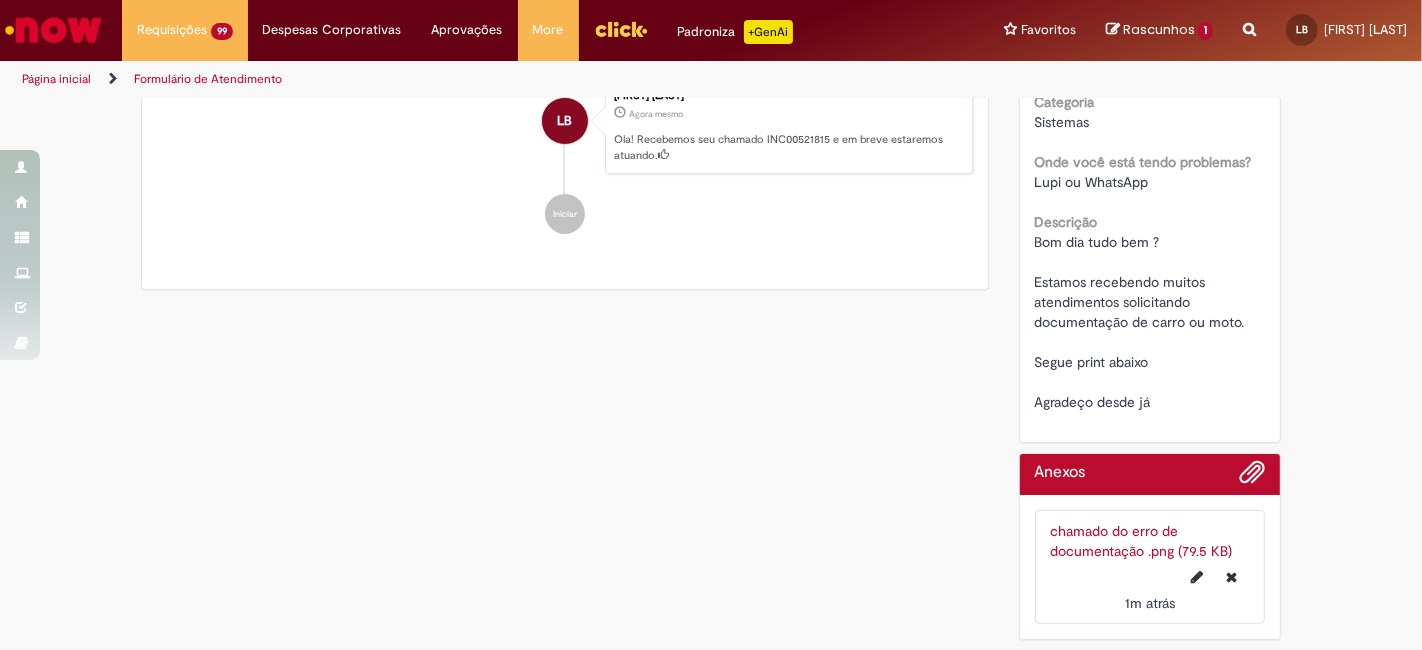 scroll, scrollTop: 0, scrollLeft: 0, axis: both 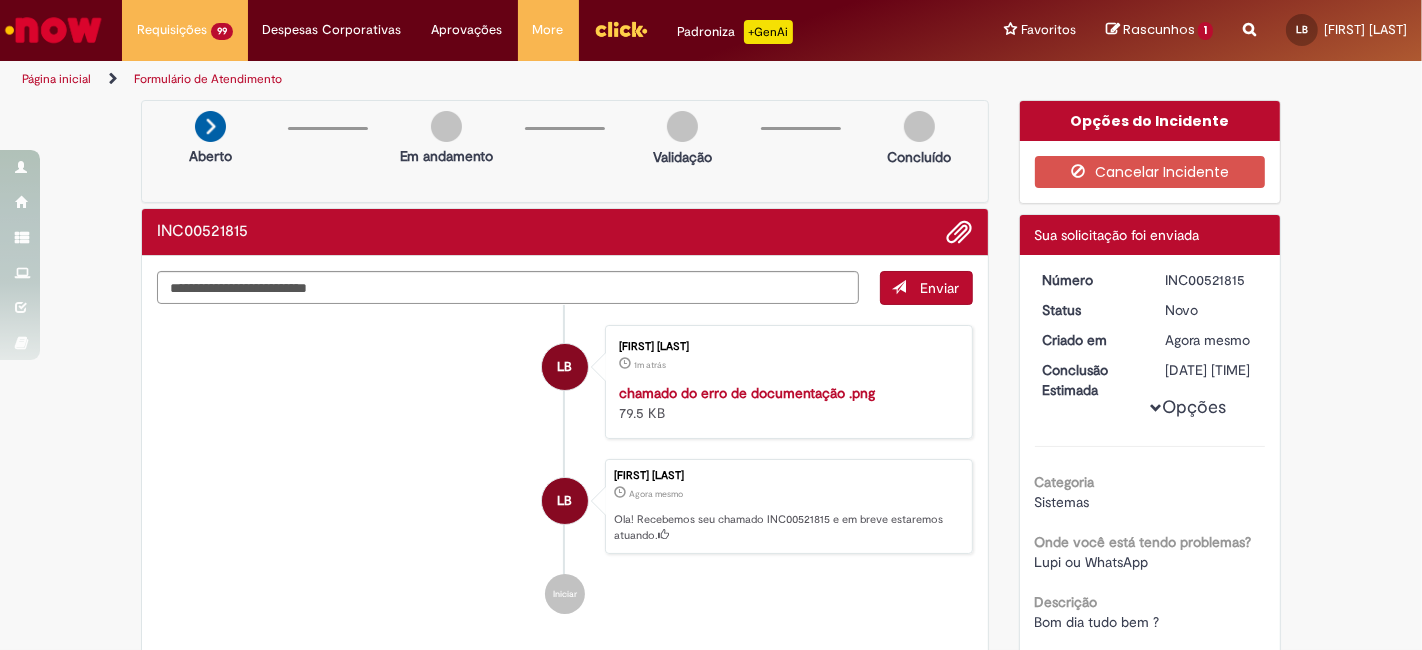 drag, startPoint x: 1247, startPoint y: 275, endPoint x: 1132, endPoint y: 278, distance: 115.03912 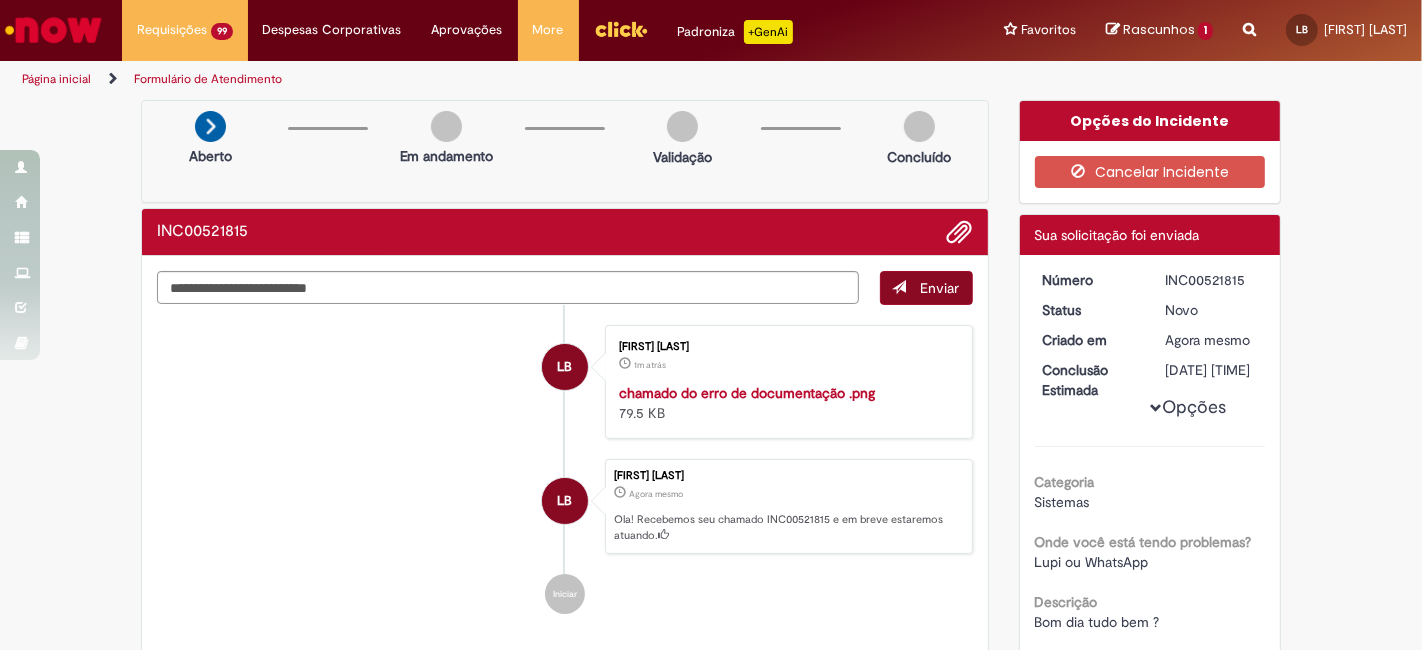 copy on "Número
INC00521815" 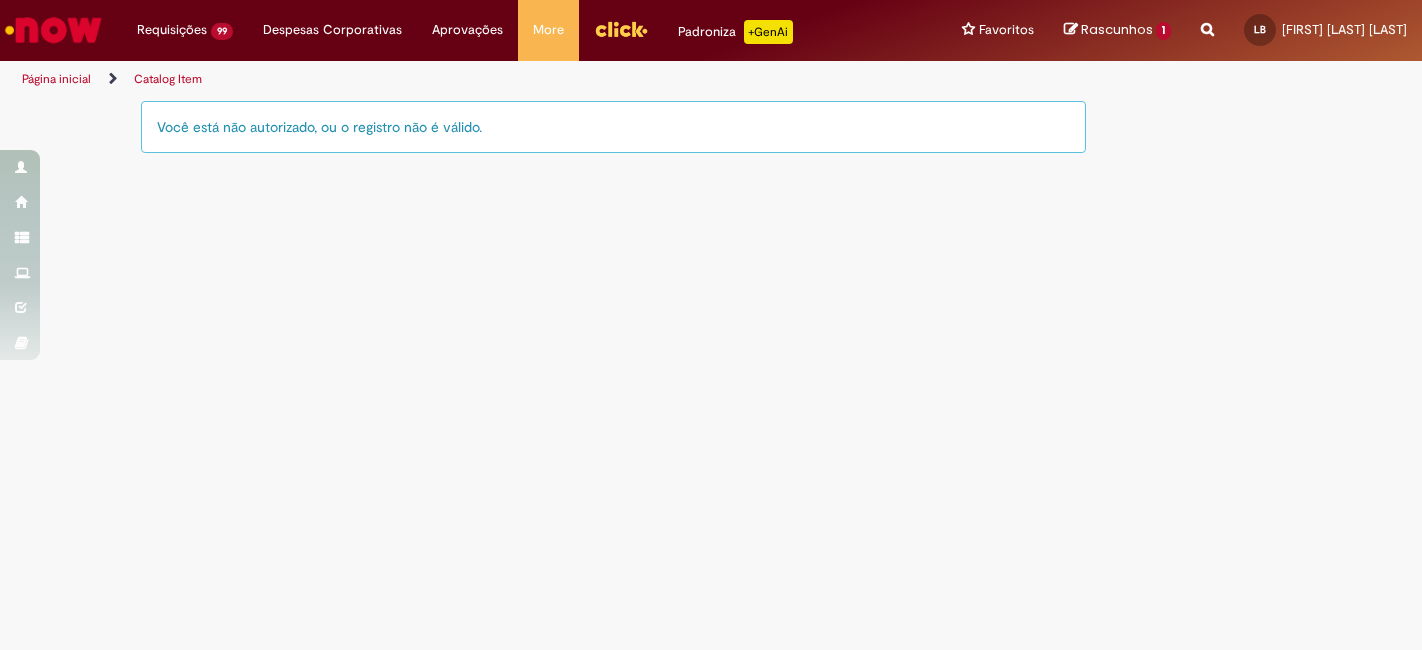 scroll, scrollTop: 0, scrollLeft: 0, axis: both 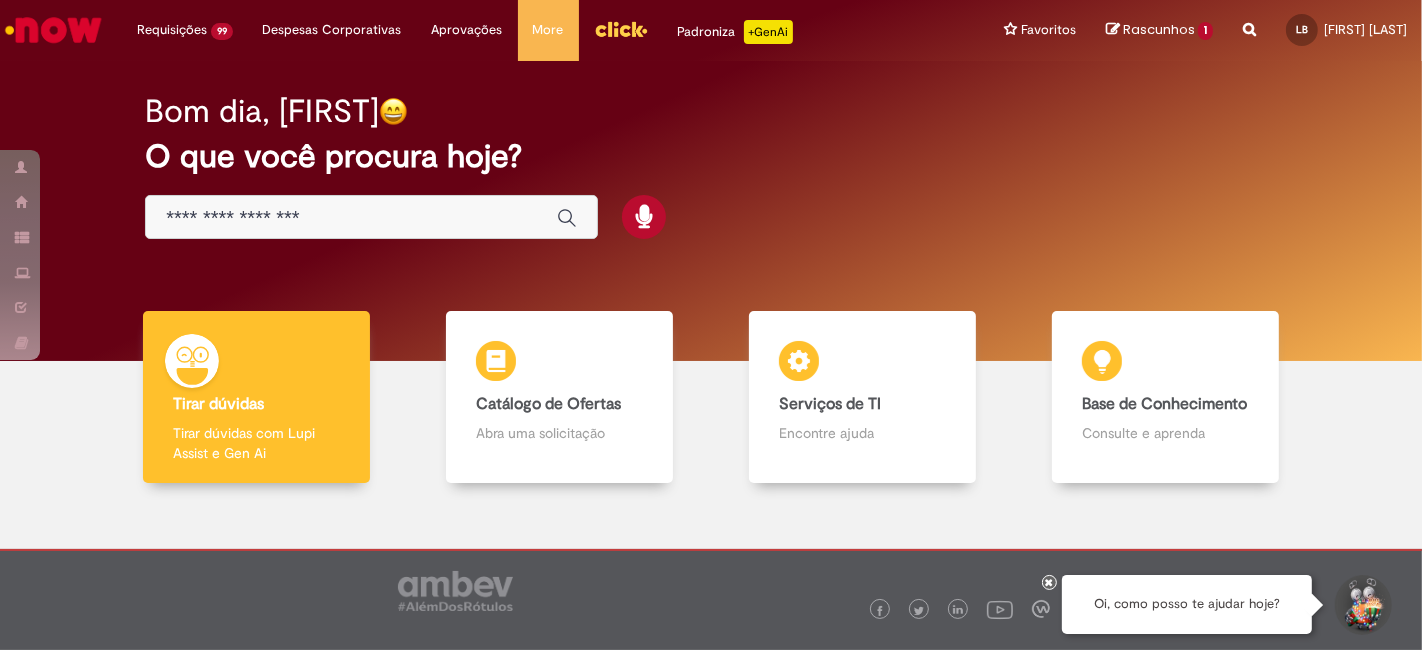 click at bounding box center (351, 218) 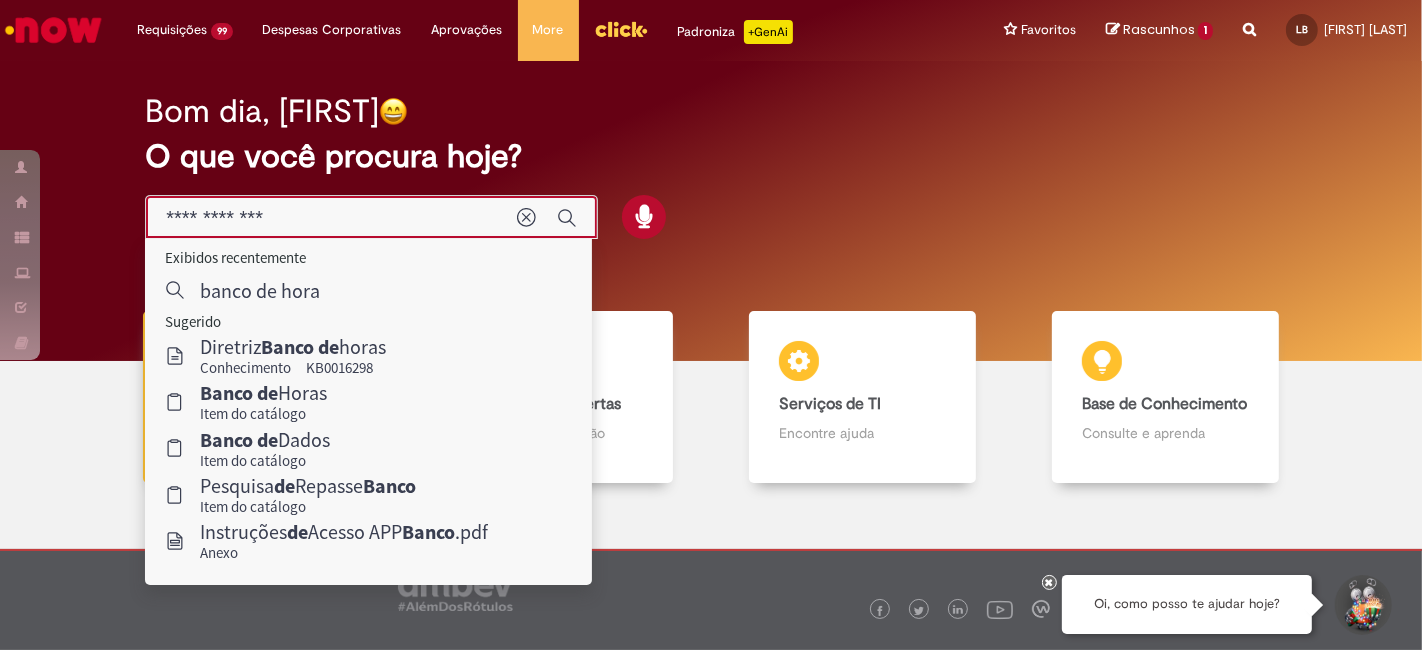 type on "**********" 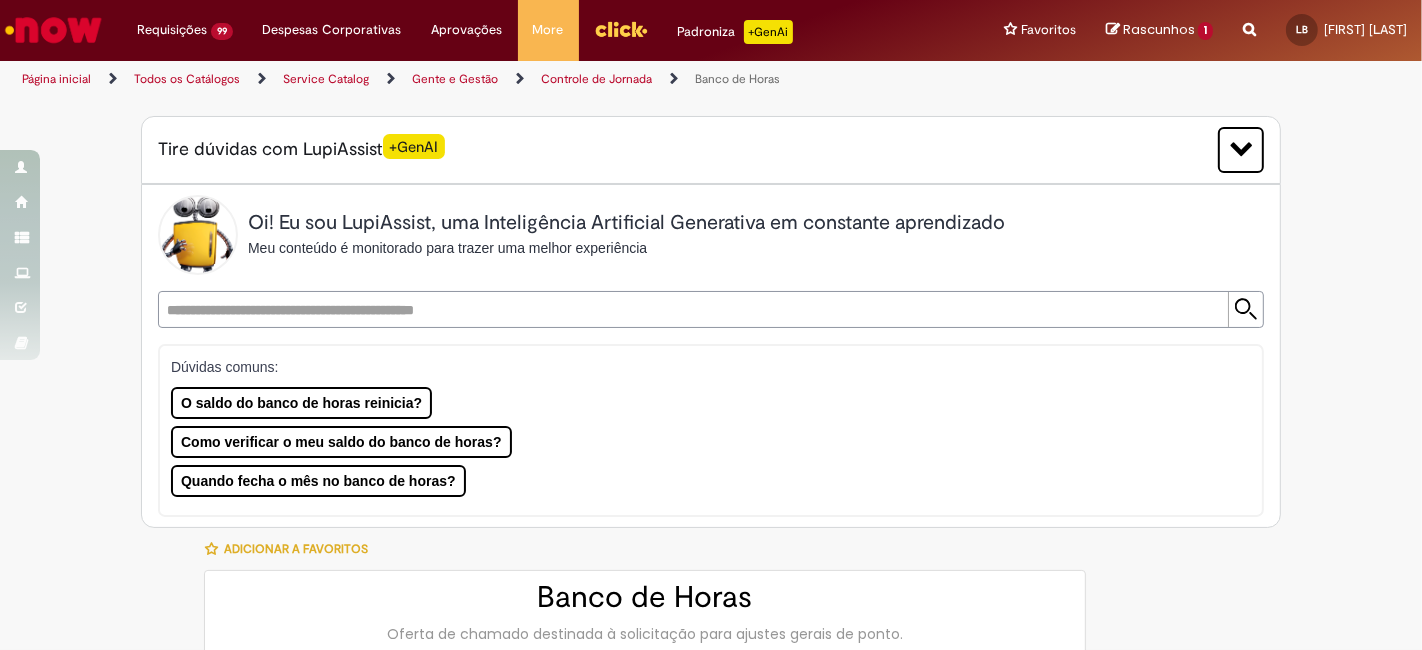type on "********" 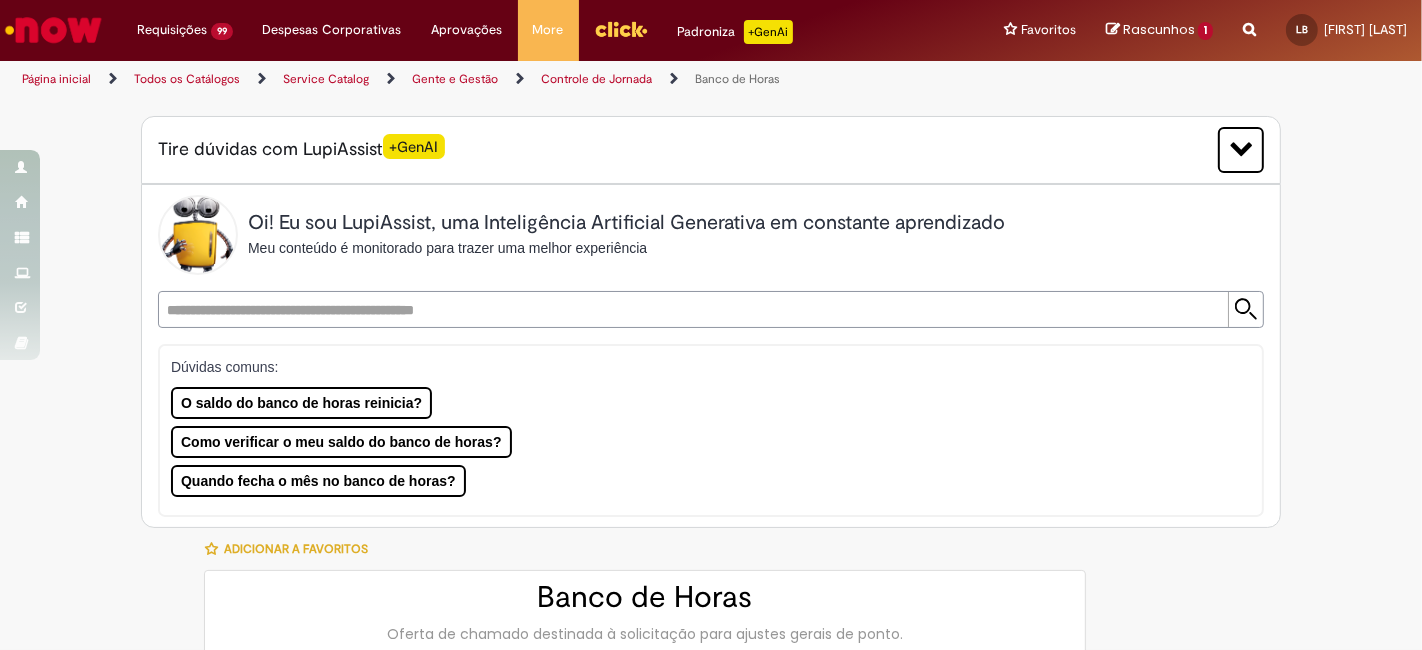 type on "**********" 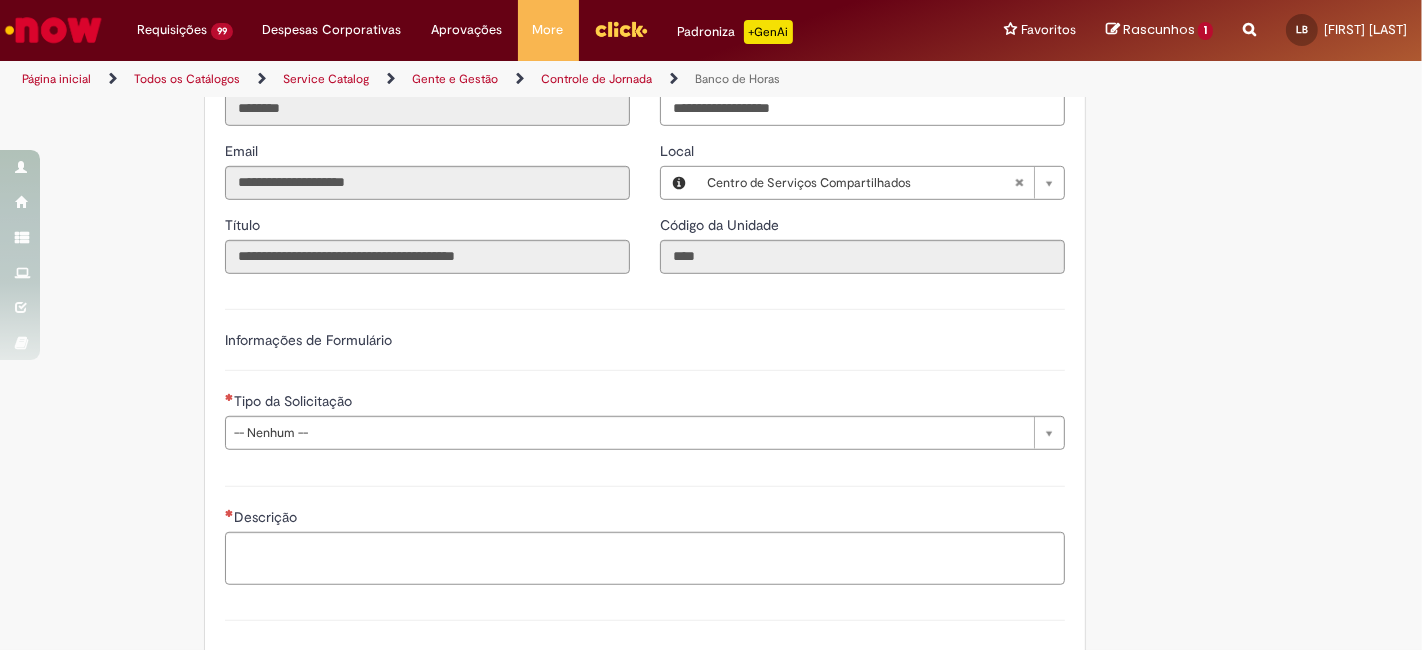 scroll, scrollTop: 1222, scrollLeft: 0, axis: vertical 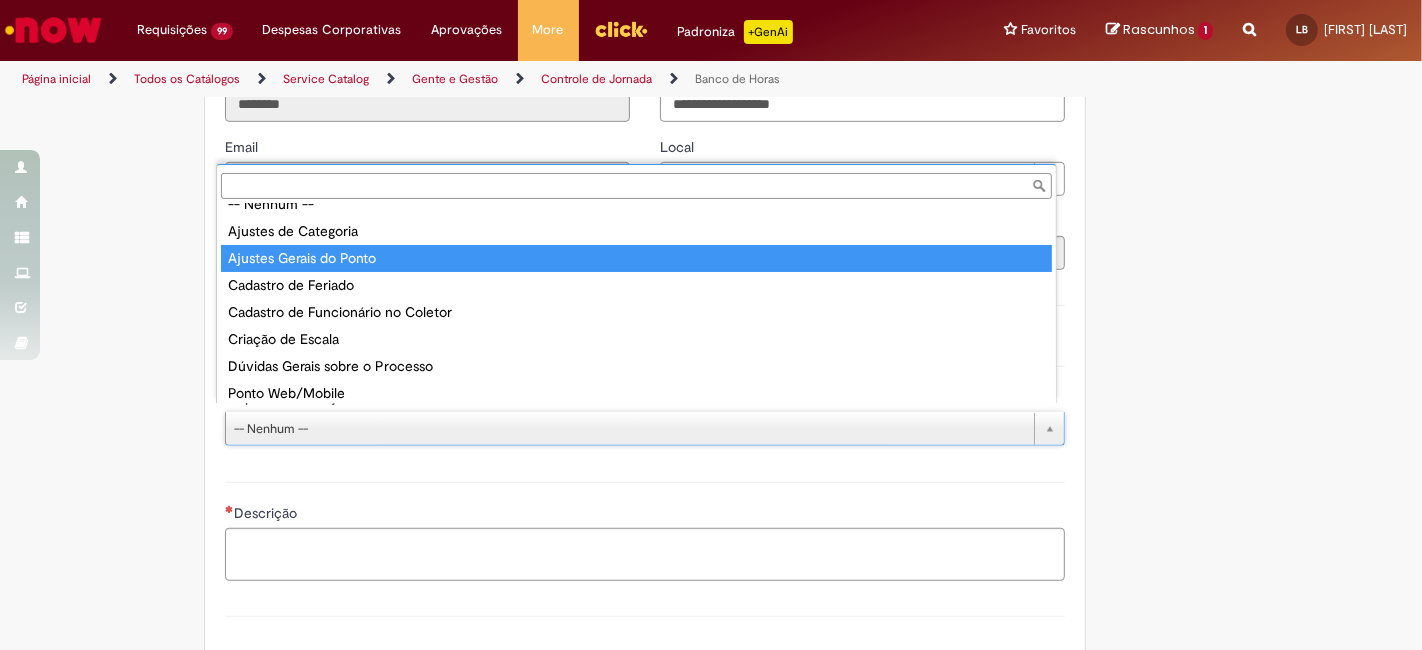 type on "**********" 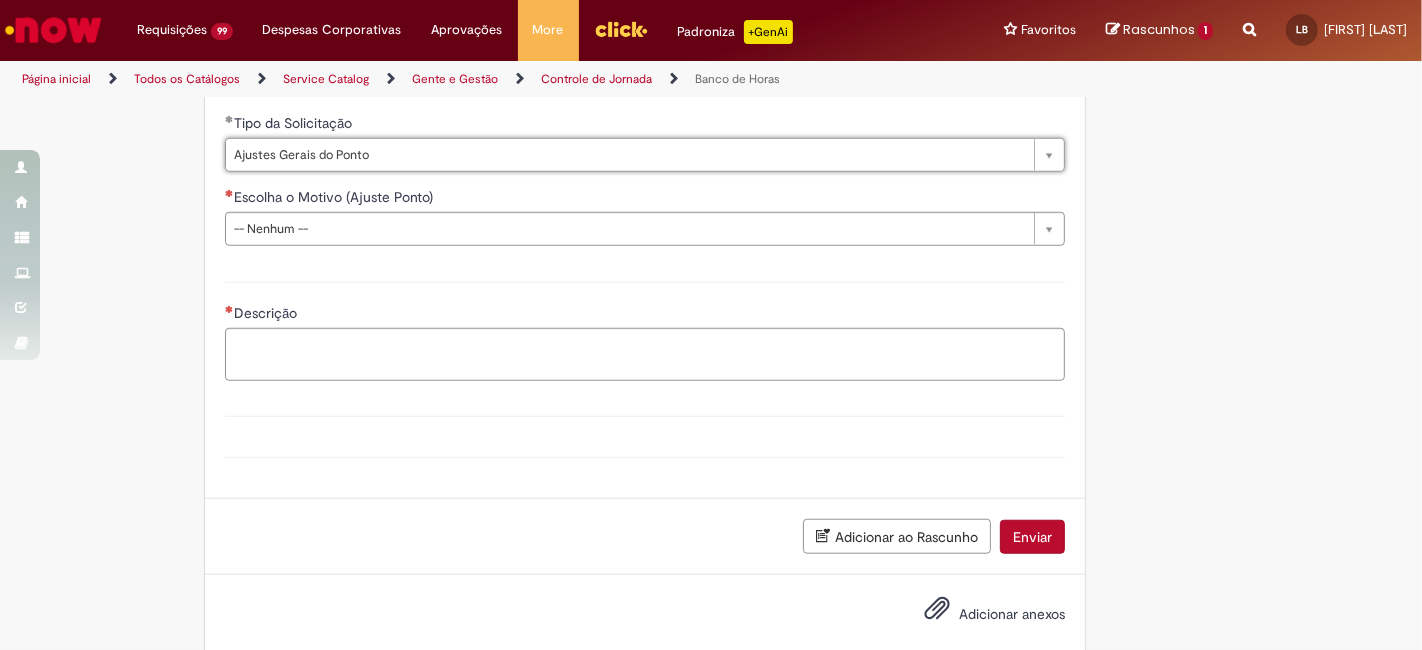 scroll, scrollTop: 1386, scrollLeft: 0, axis: vertical 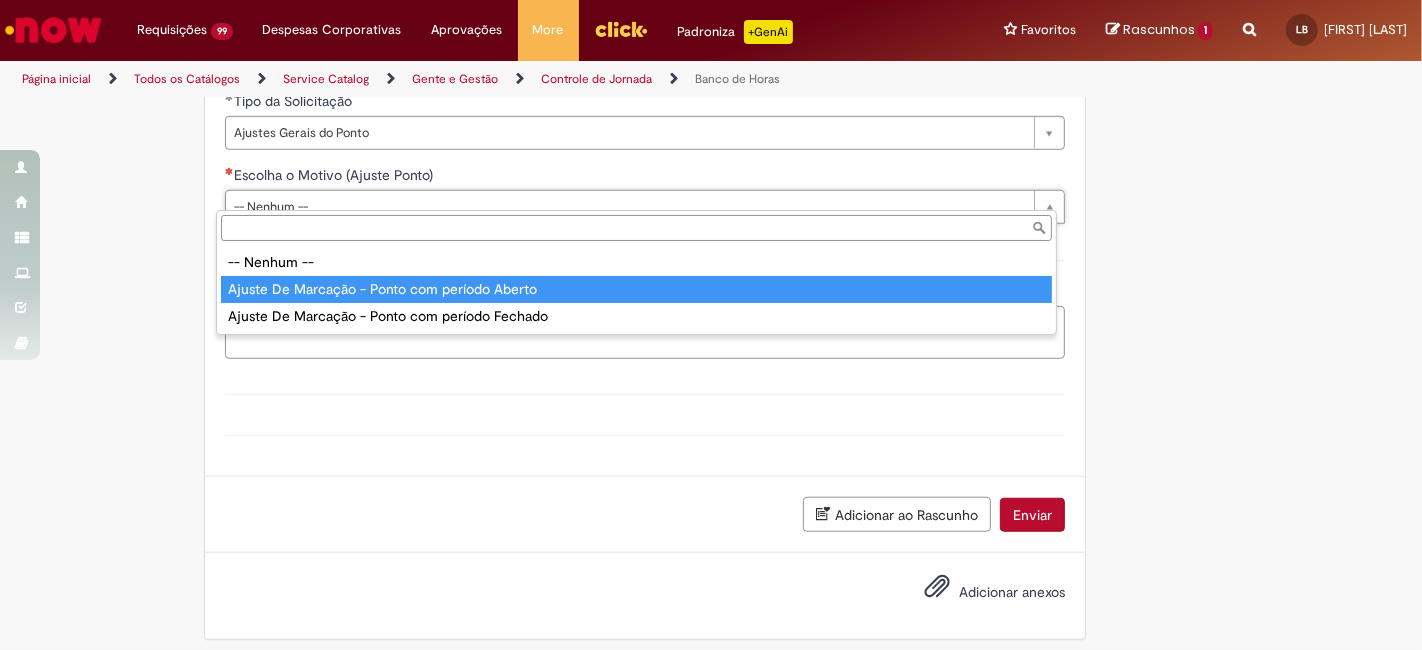type on "**********" 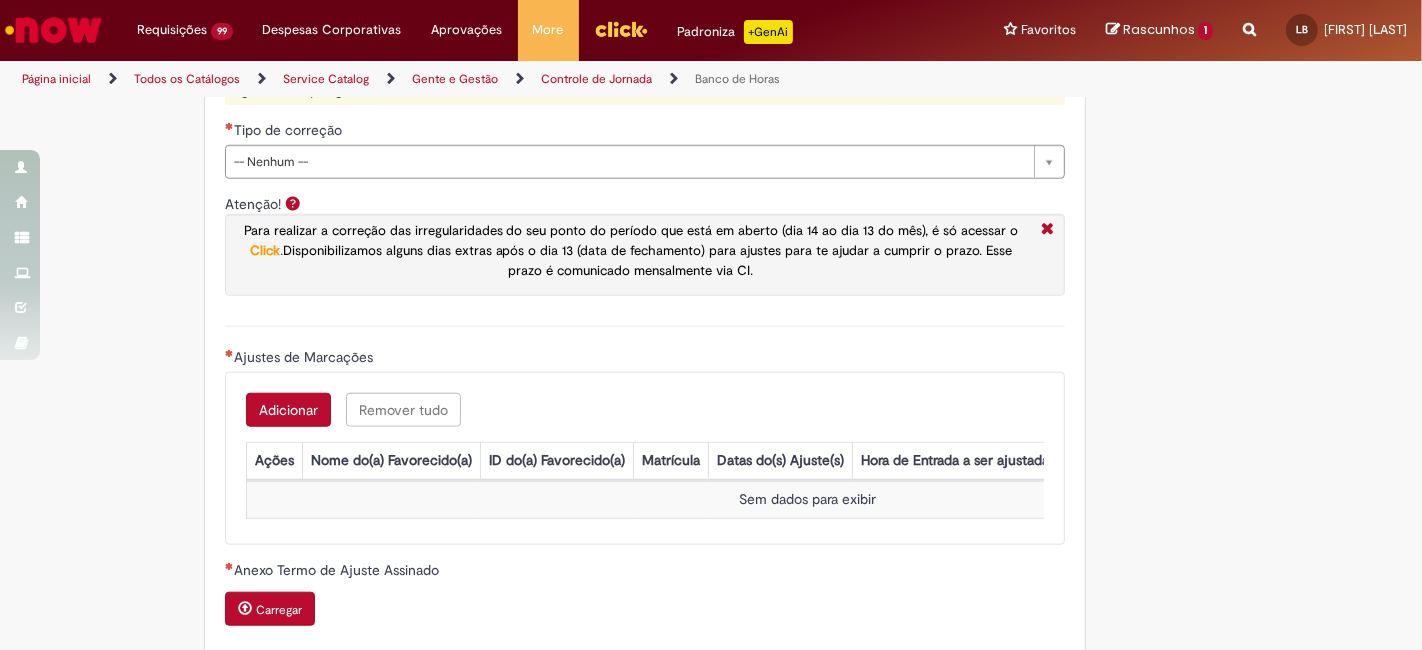 scroll, scrollTop: 1608, scrollLeft: 0, axis: vertical 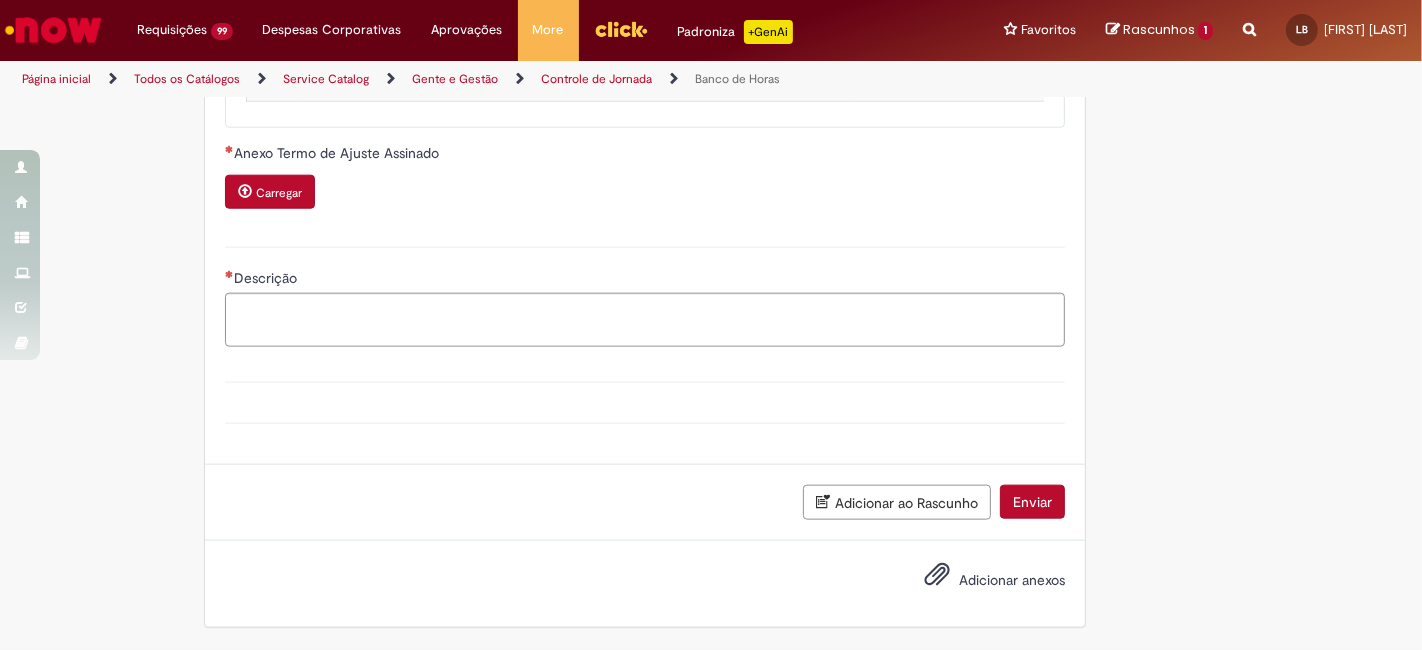 click on "Carregar" at bounding box center (270, 192) 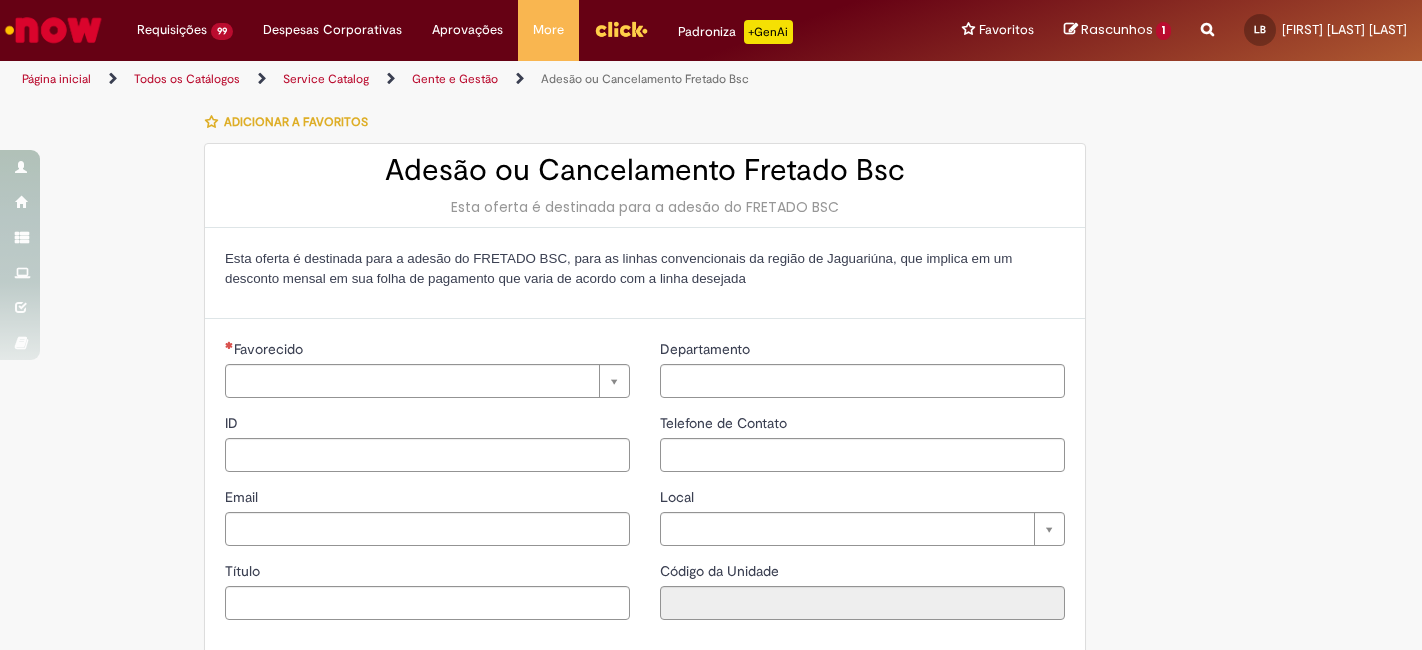 type on "********" 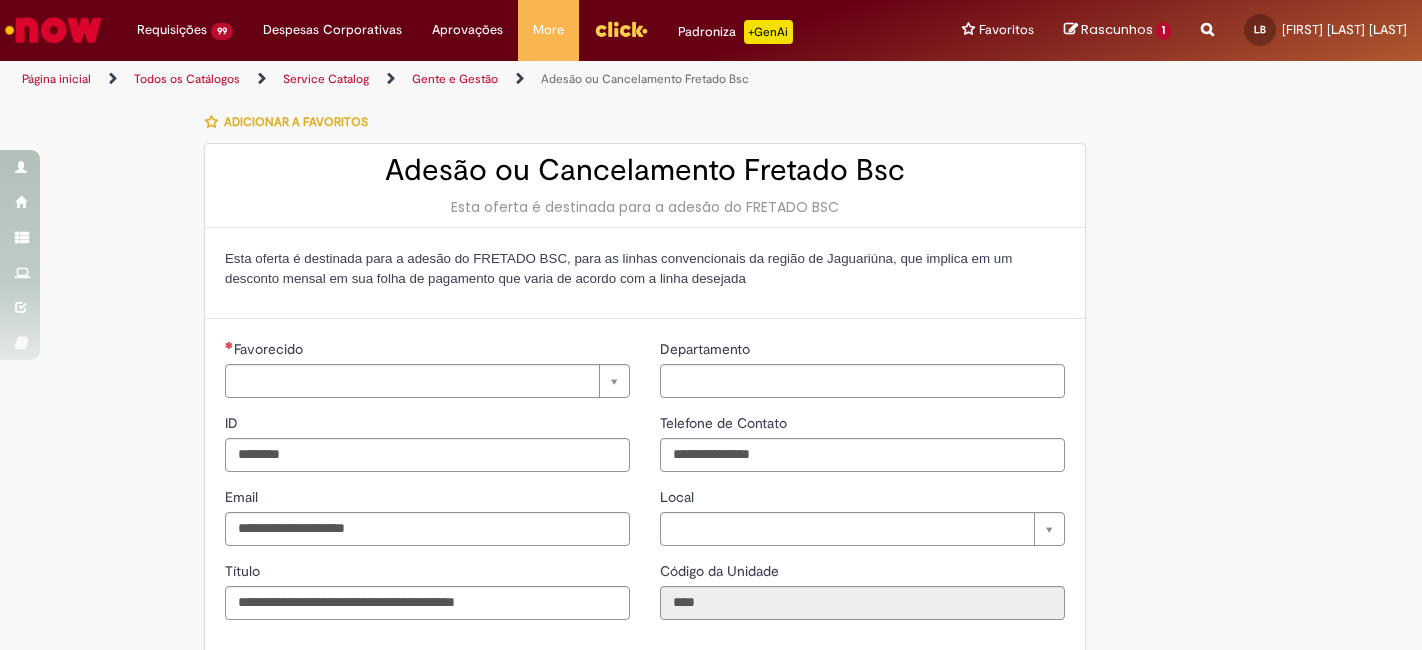 type on "**********" 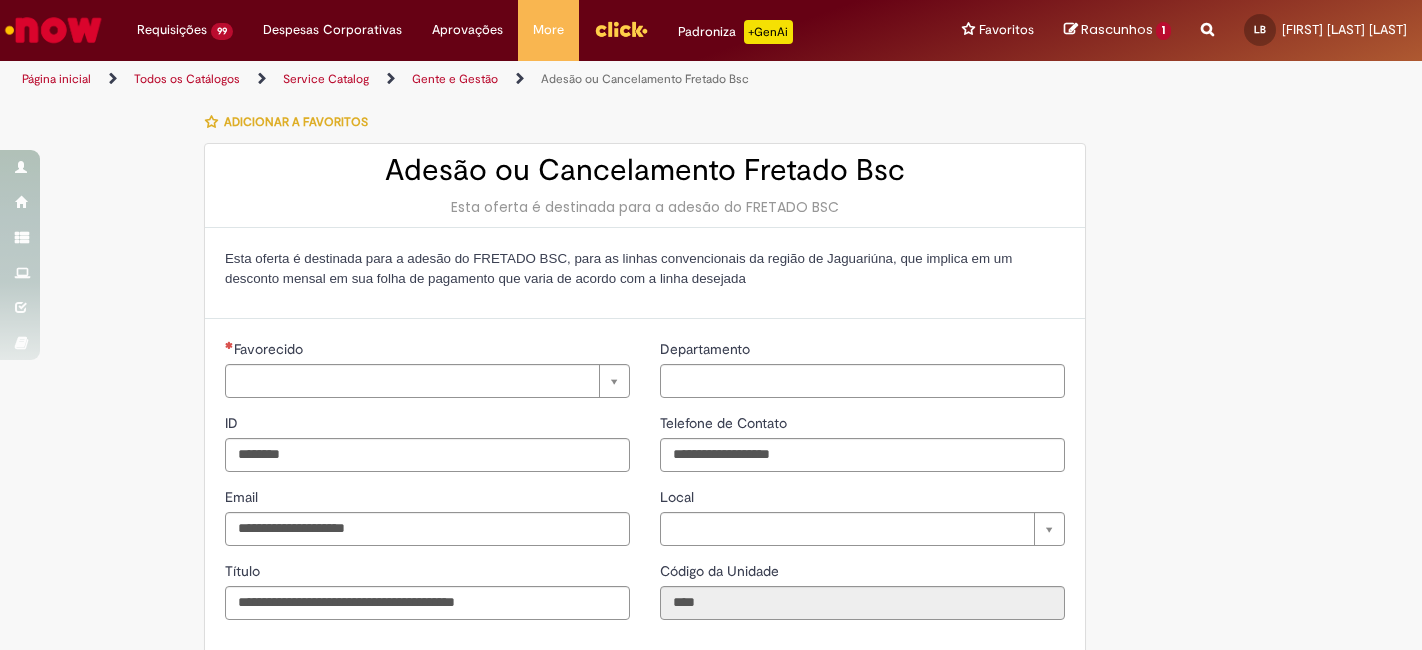type on "**********" 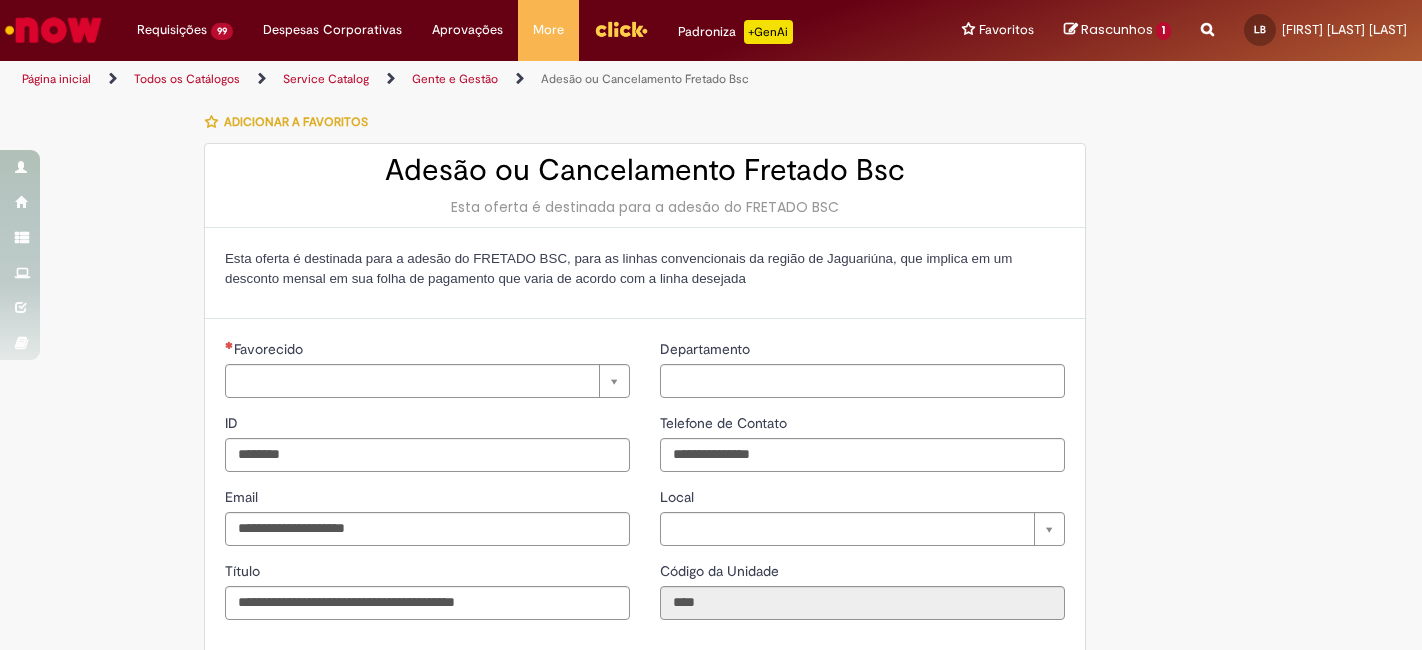 type on "**********" 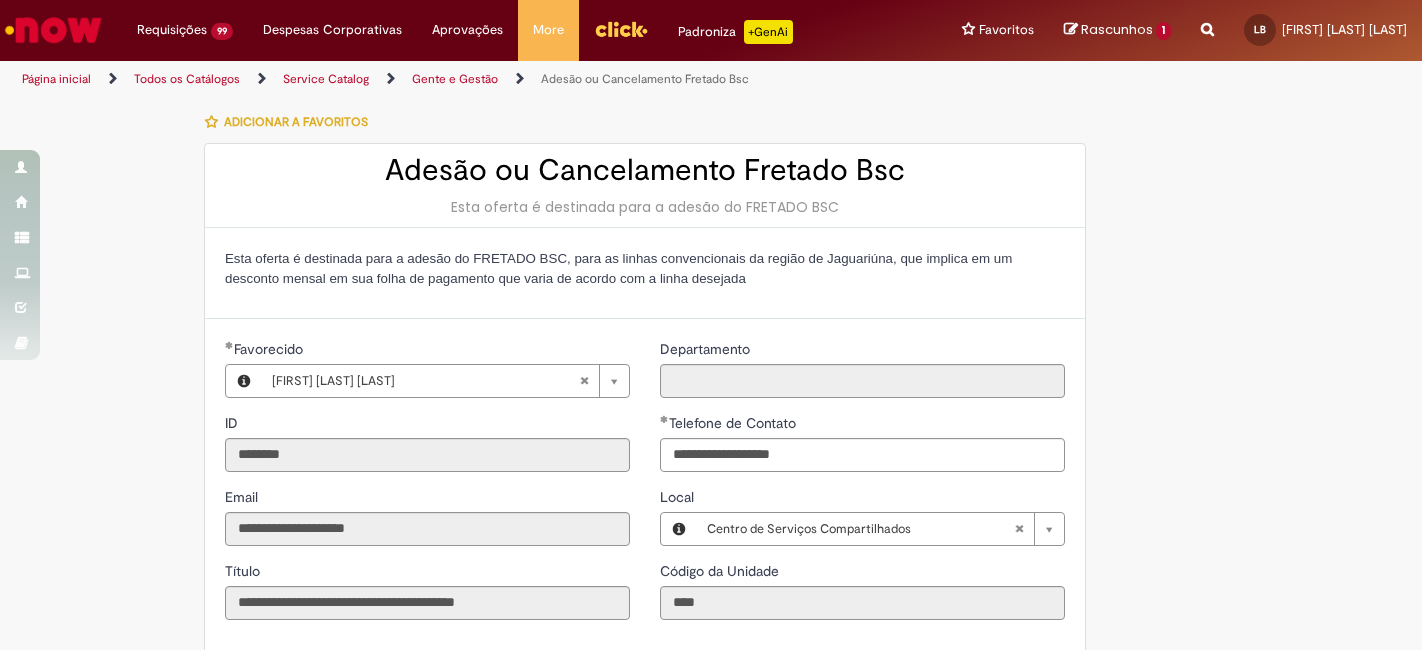 scroll, scrollTop: 0, scrollLeft: 0, axis: both 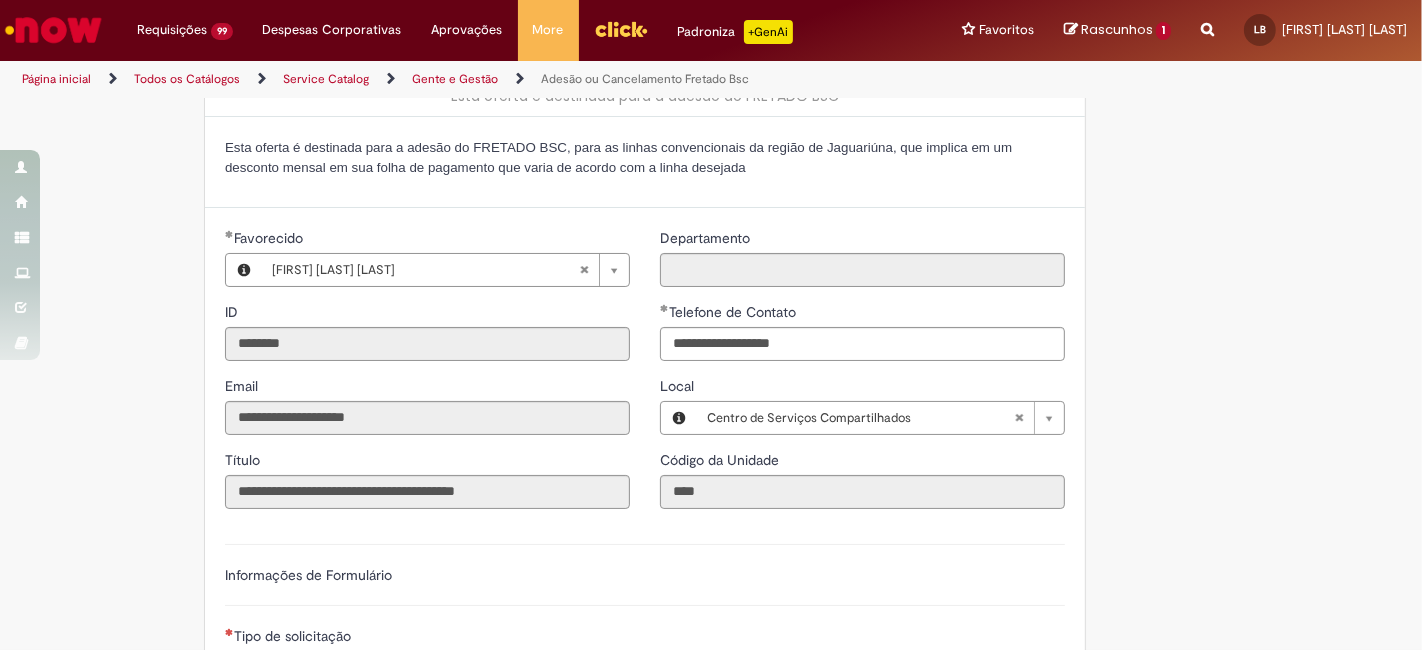 type 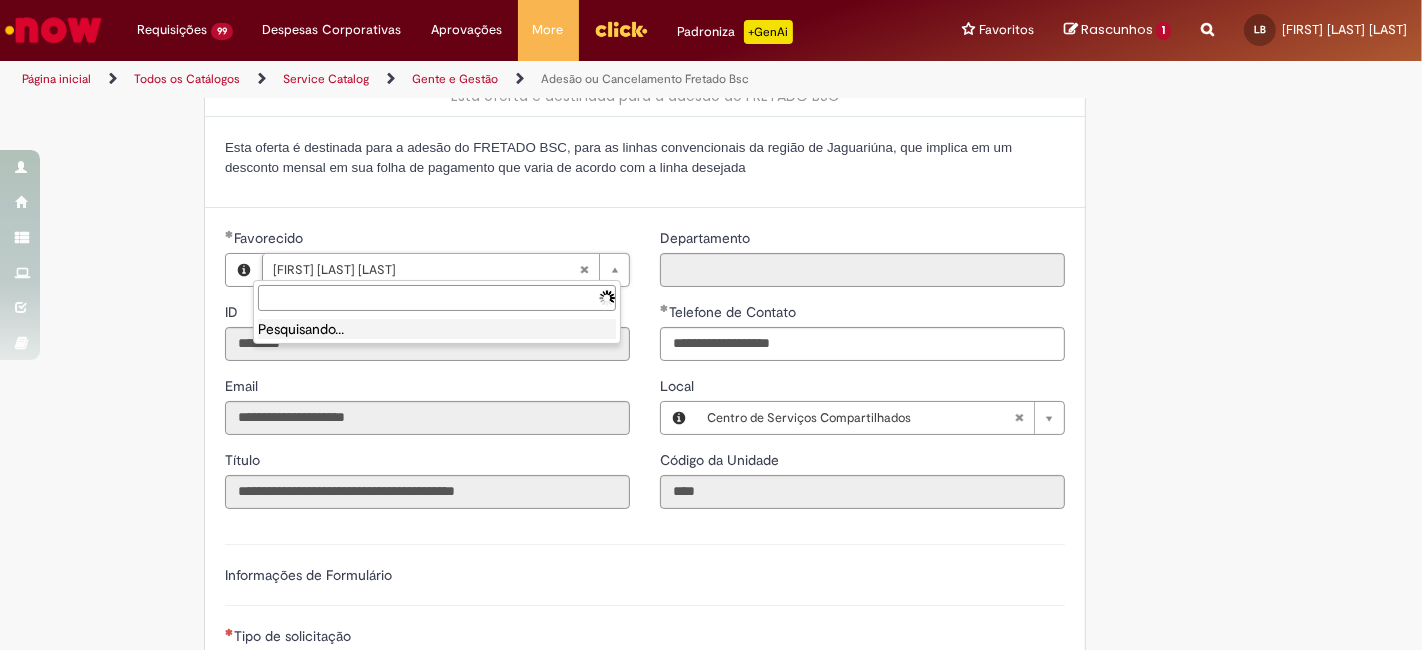 click on "Favorecido" at bounding box center (437, 298) 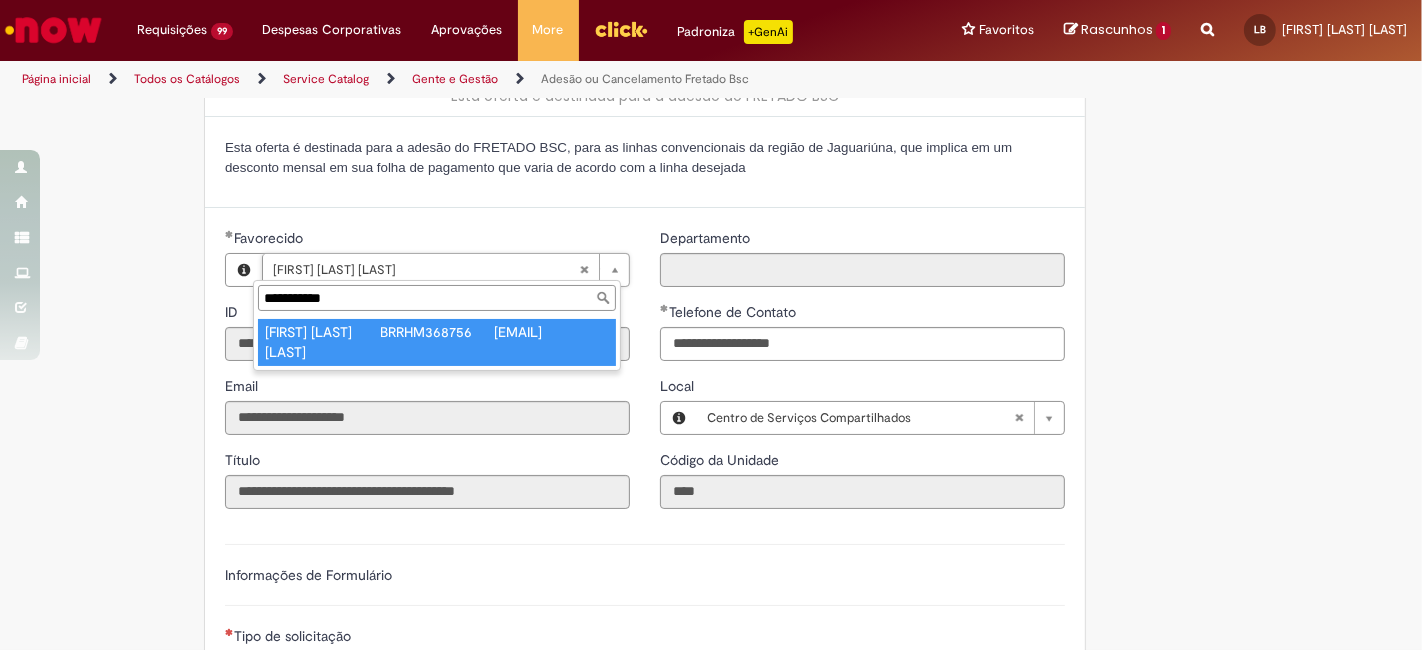 type on "**********" 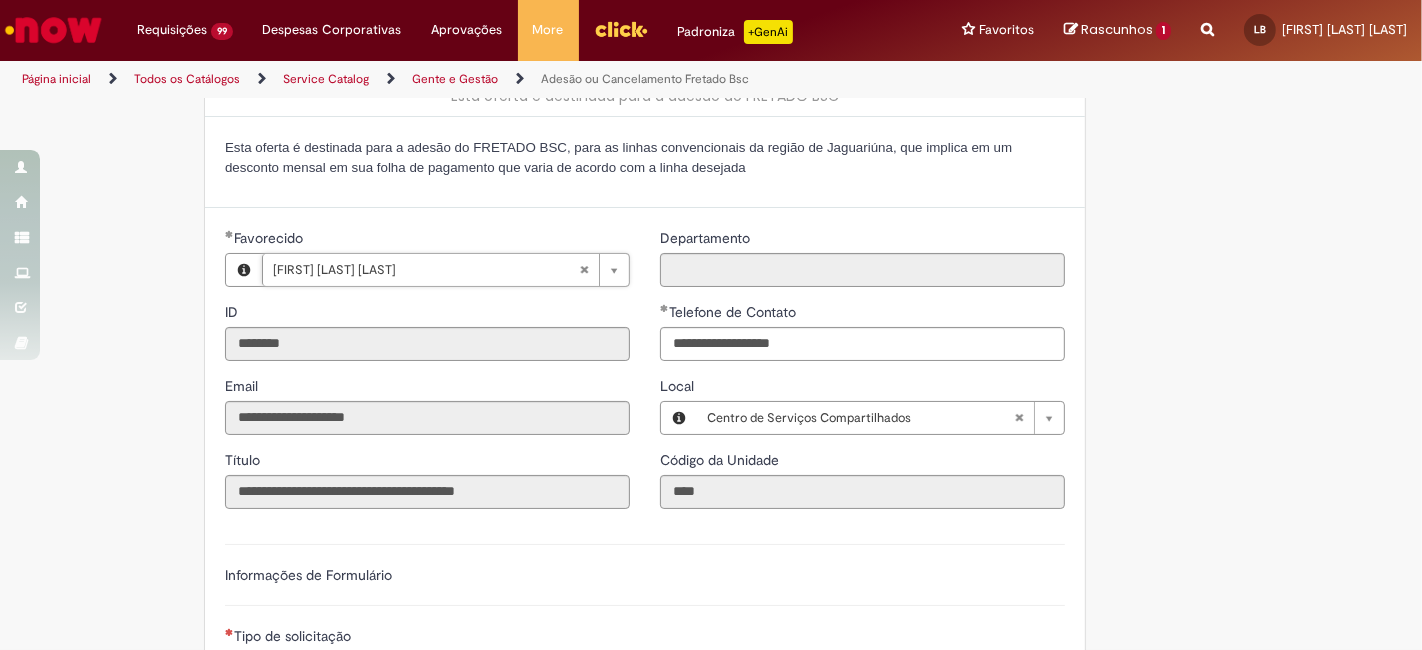scroll, scrollTop: 0, scrollLeft: 157, axis: horizontal 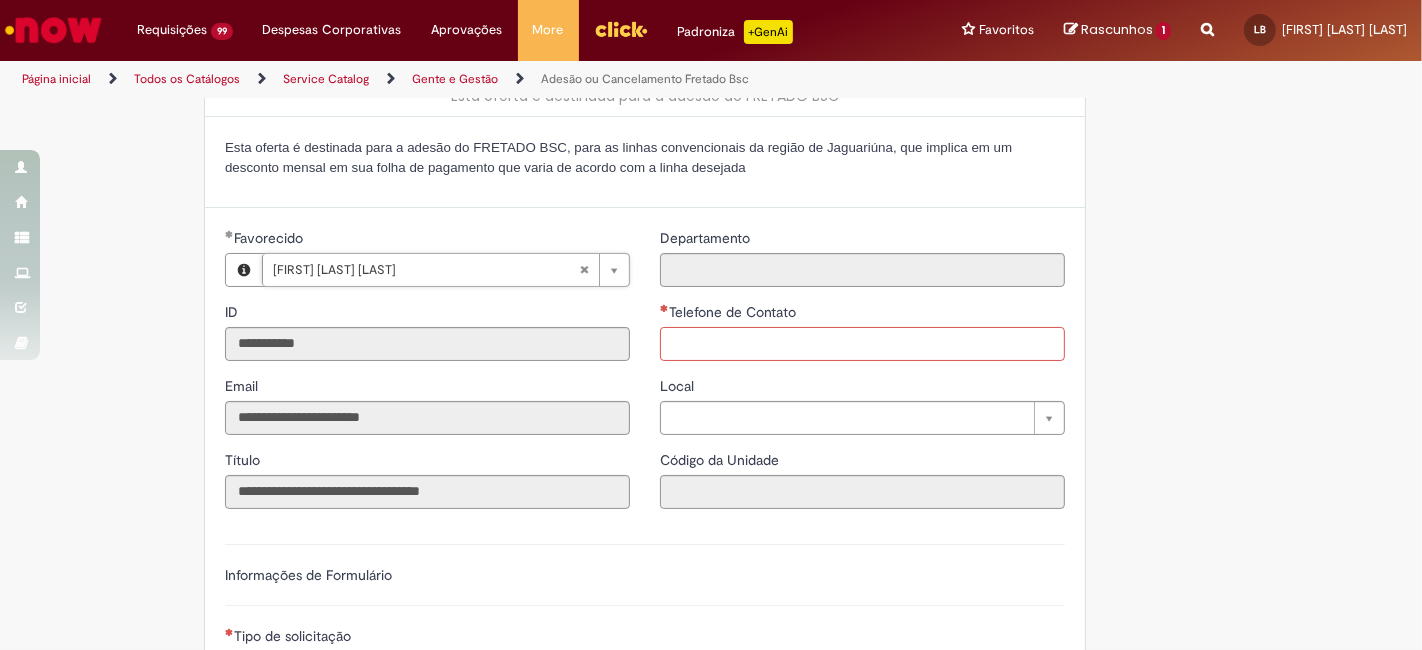 click on "Telefone de Contato" at bounding box center [862, 344] 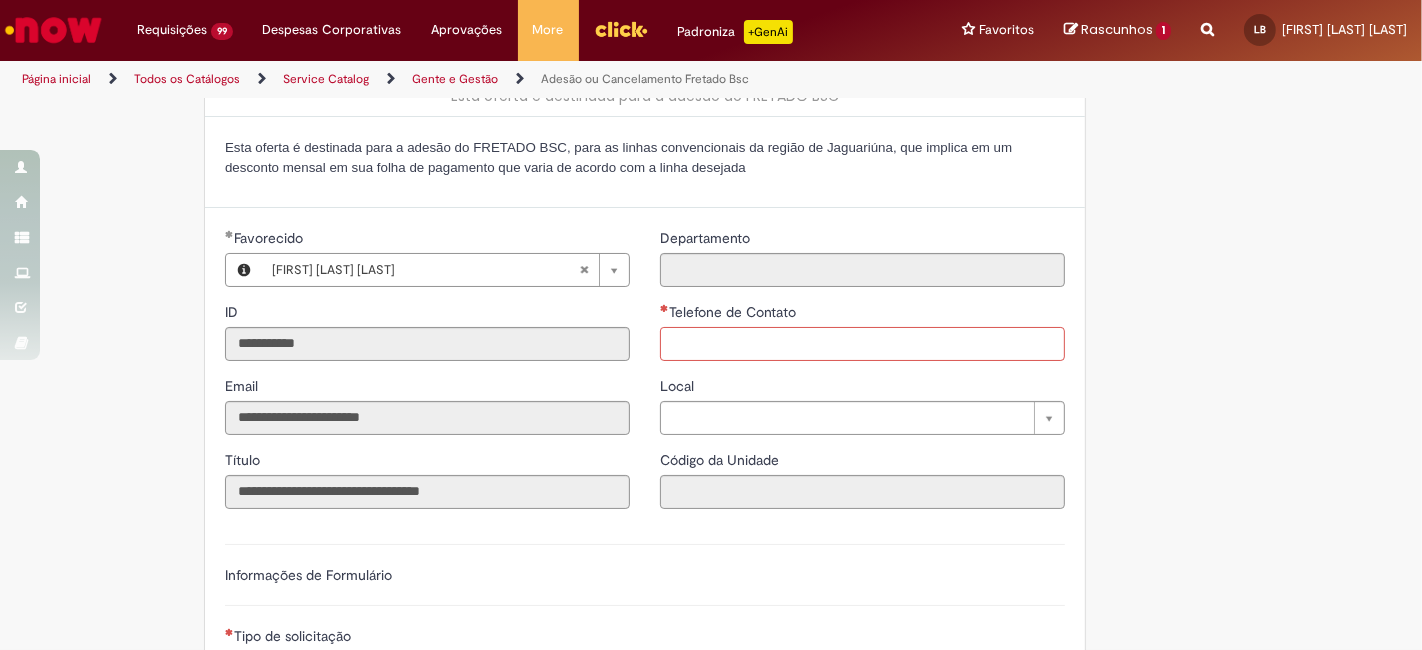 scroll, scrollTop: 0, scrollLeft: 0, axis: both 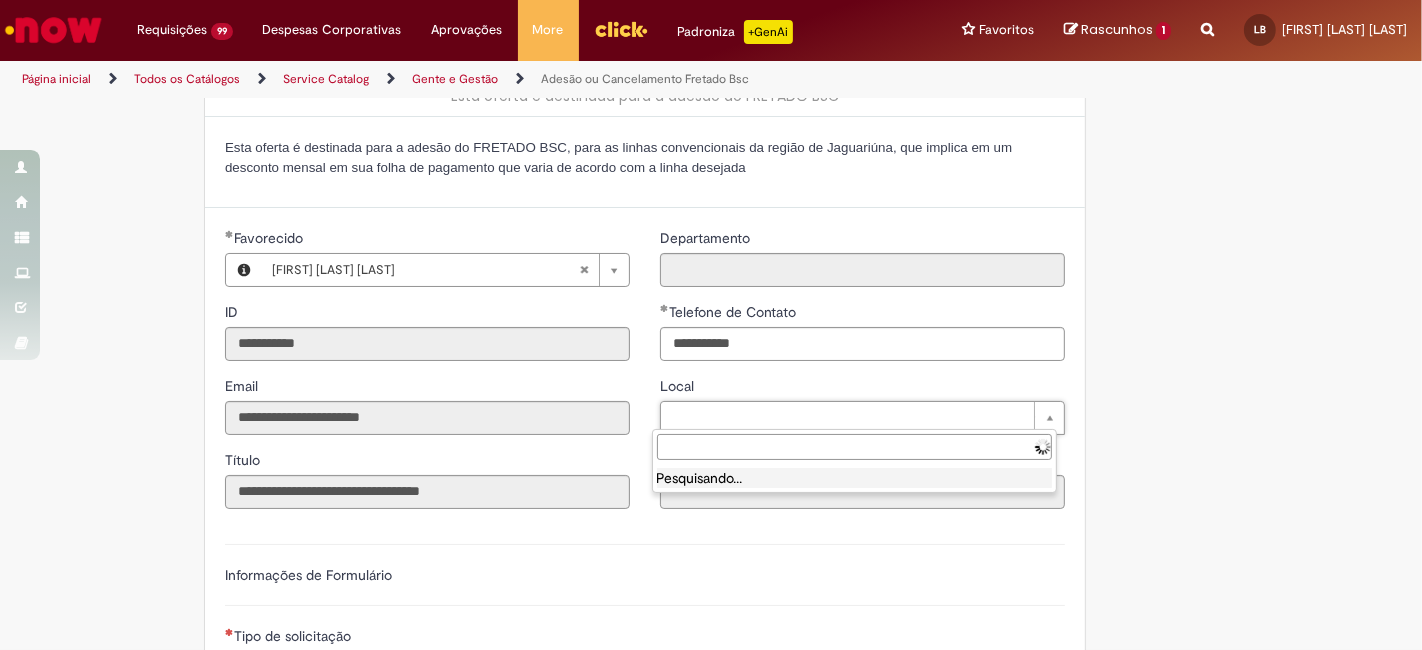 type on "**********" 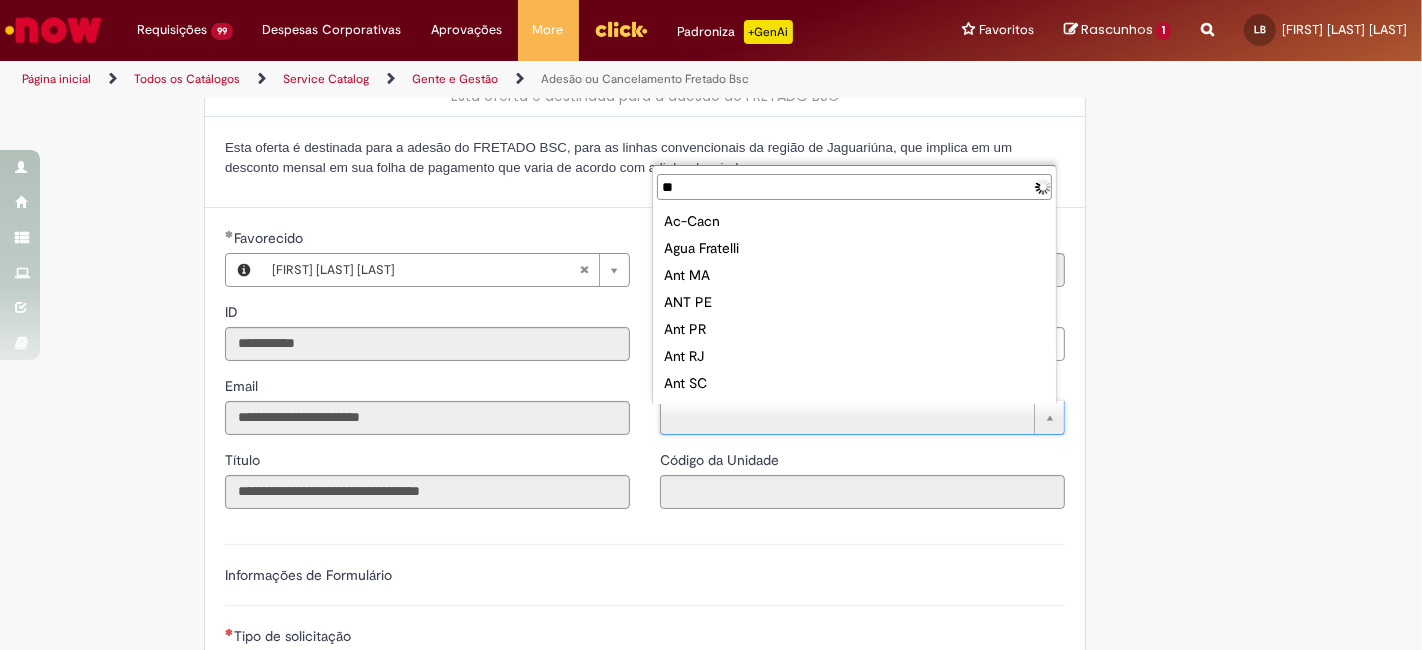 type on "***" 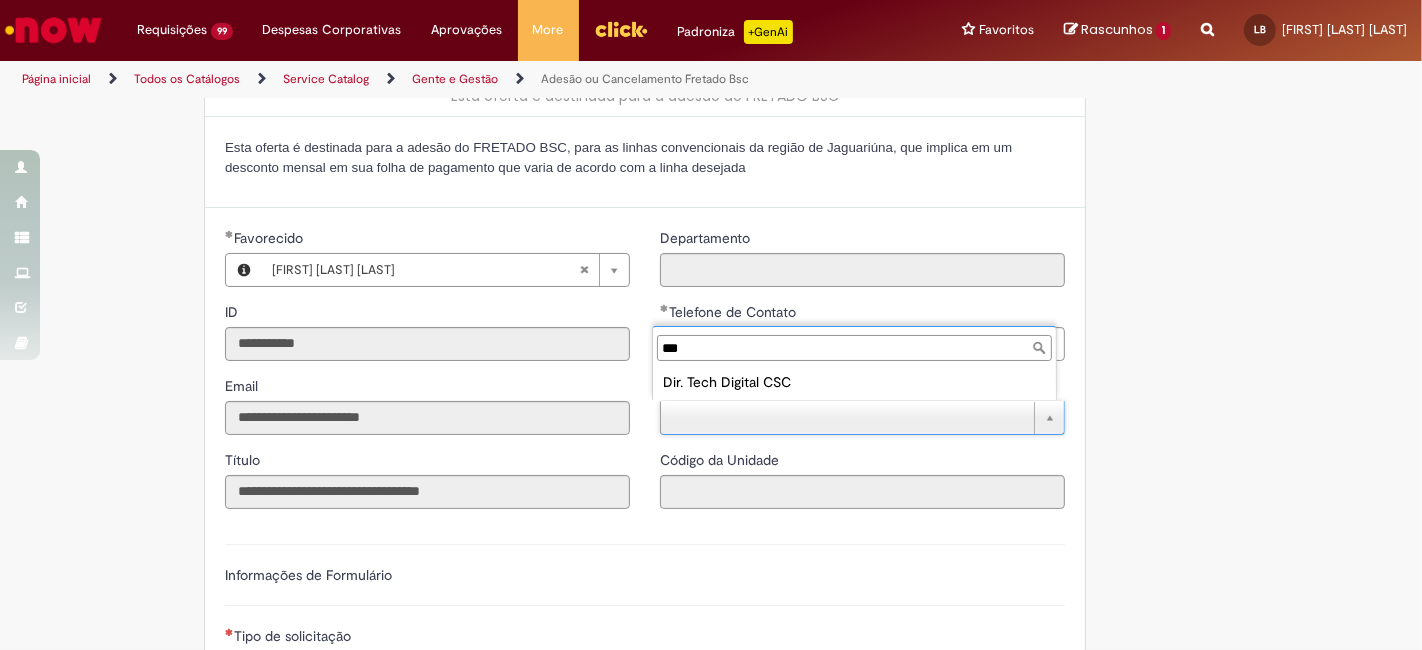 click on "***" at bounding box center [854, 348] 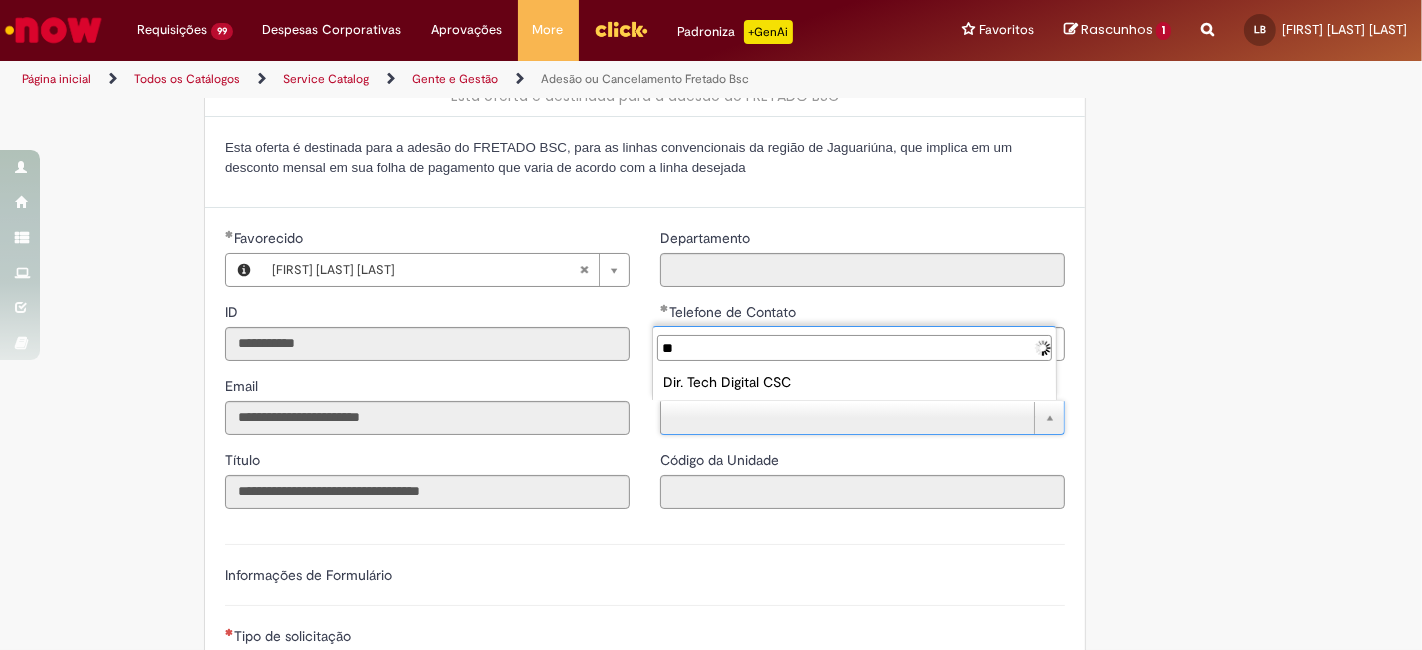 type on "*" 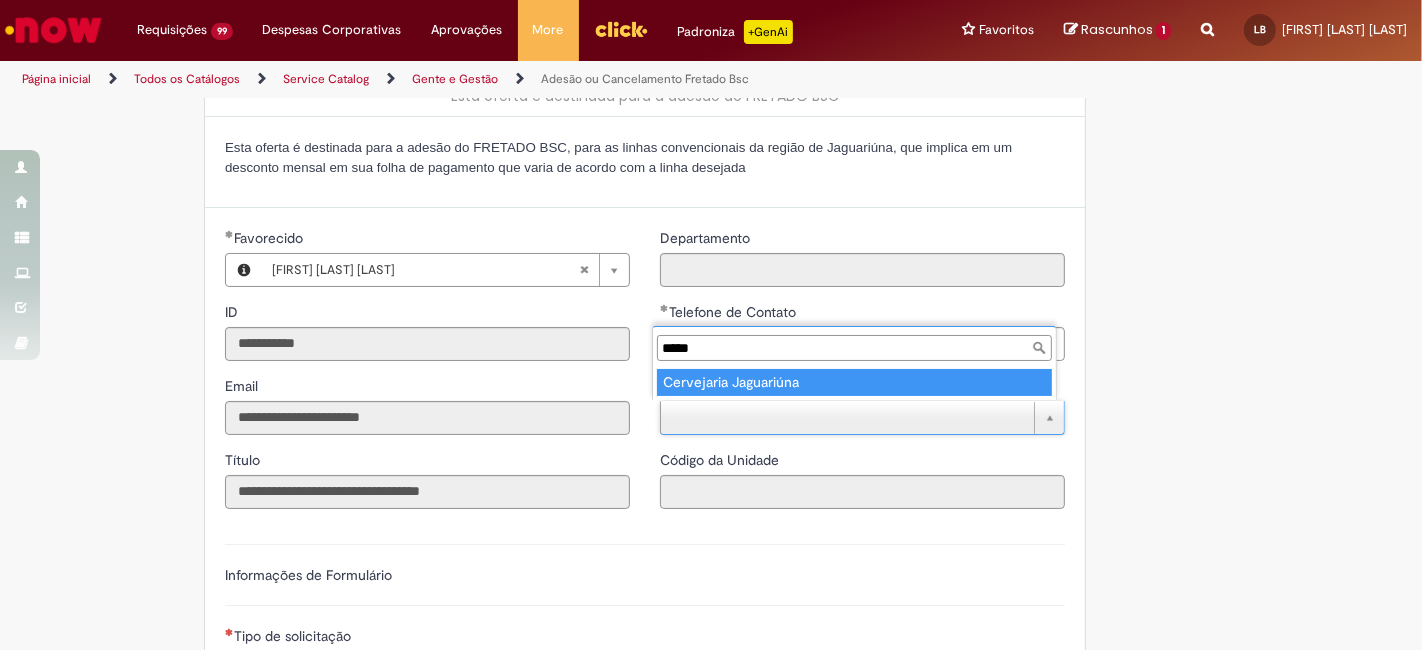 type on "*****" 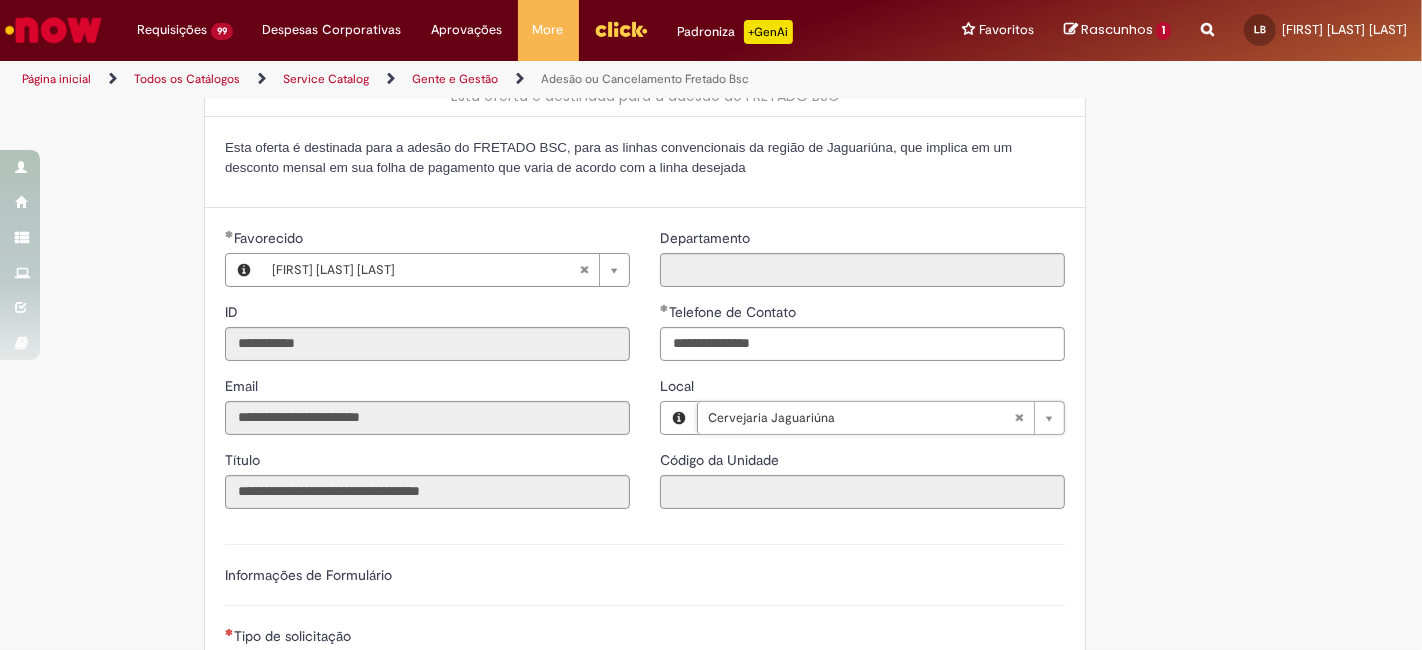 type on "****" 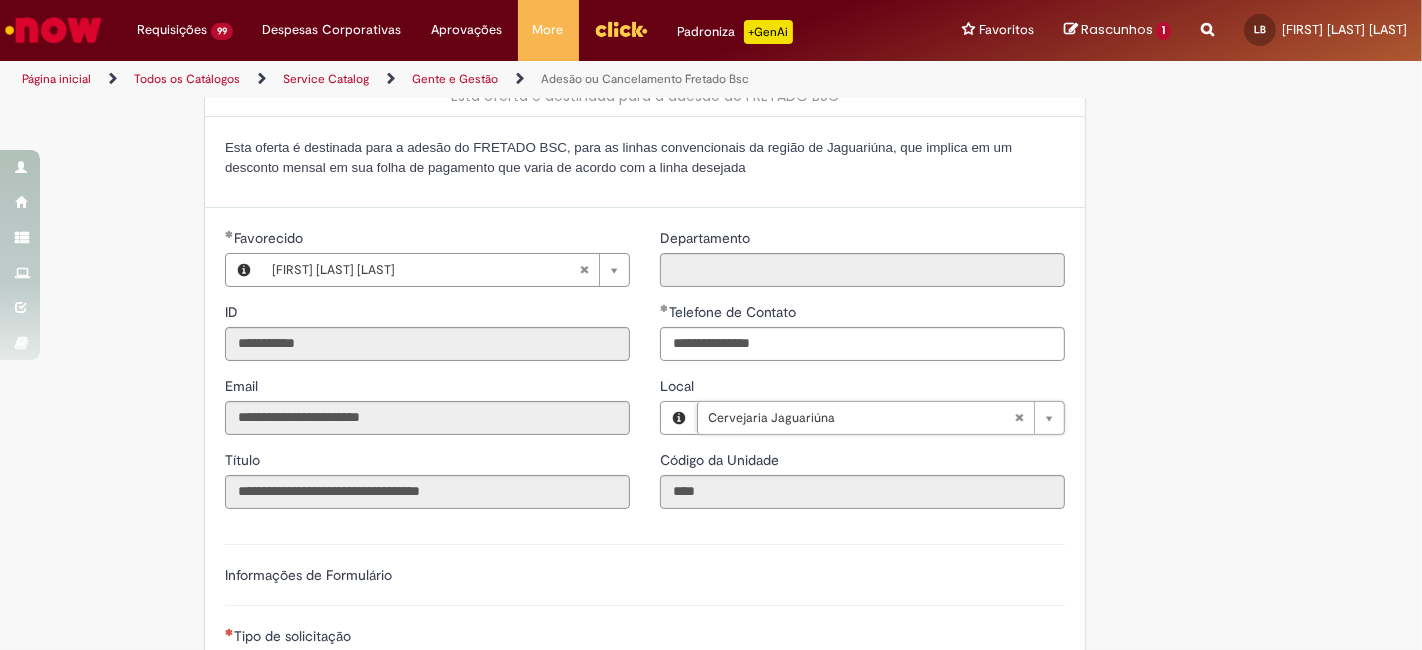type 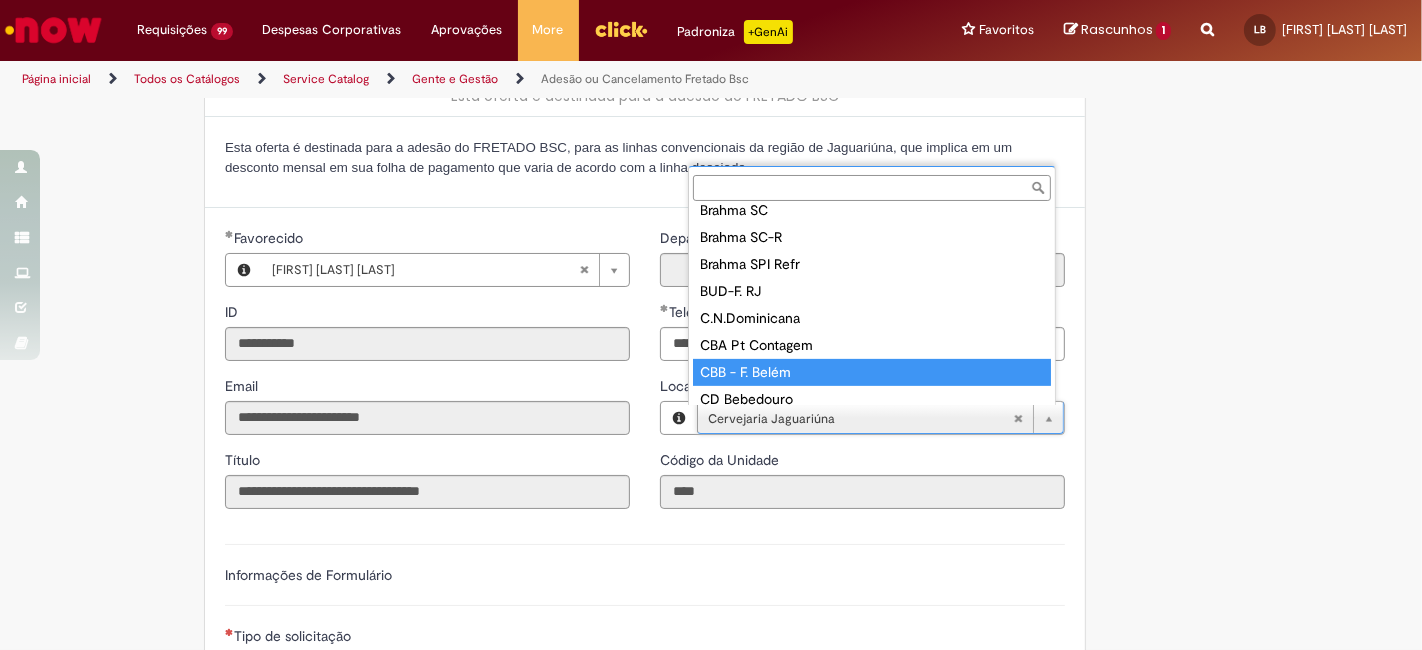 scroll, scrollTop: 690, scrollLeft: 0, axis: vertical 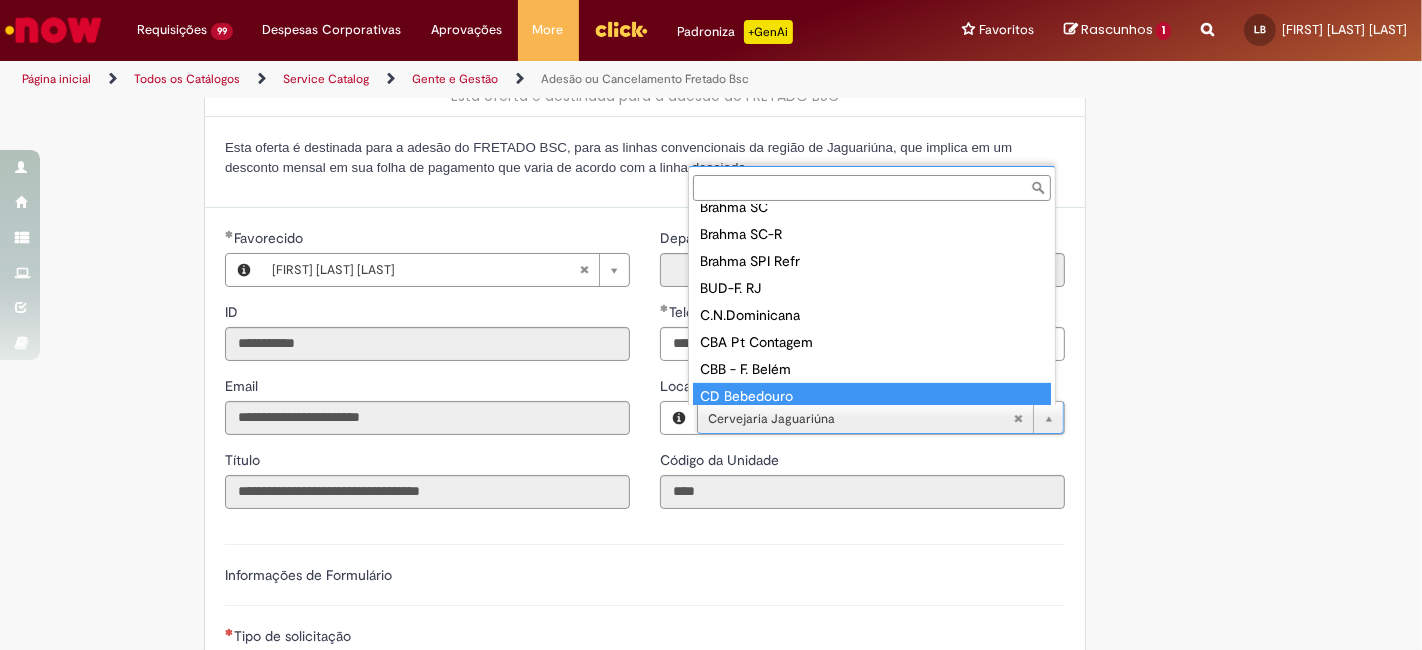 type on "**********" 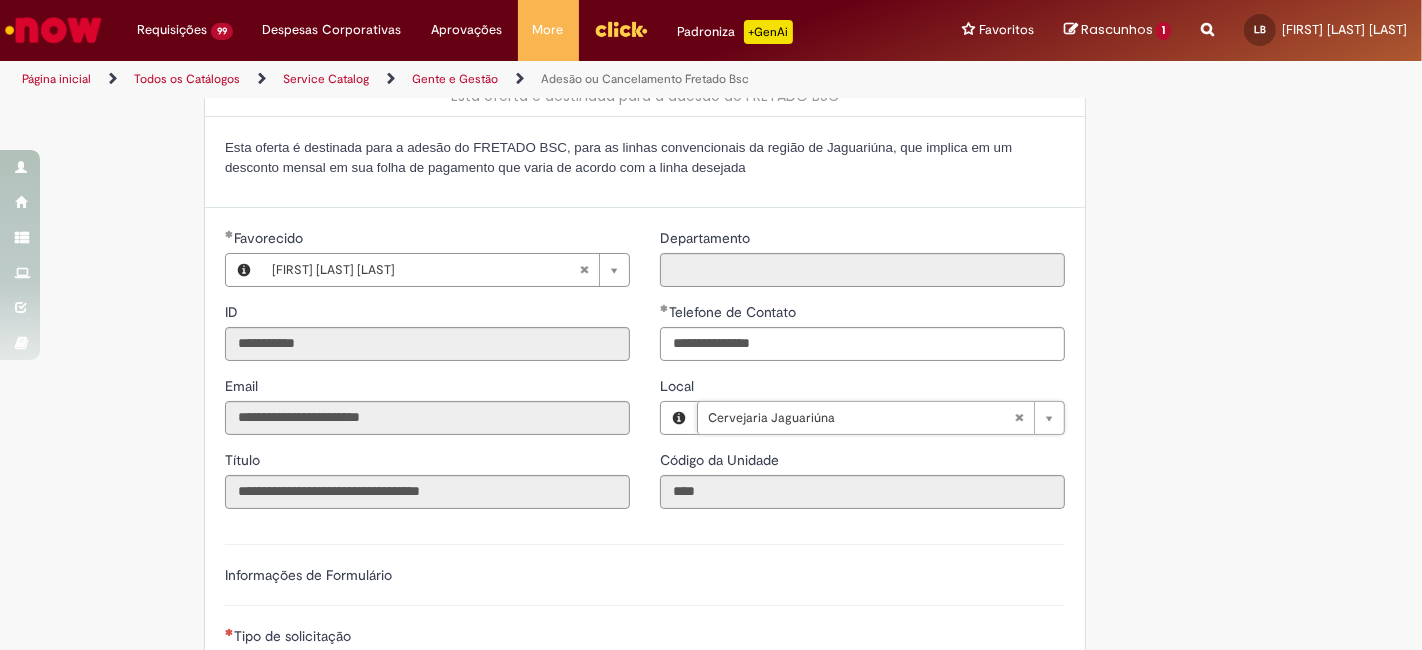 type 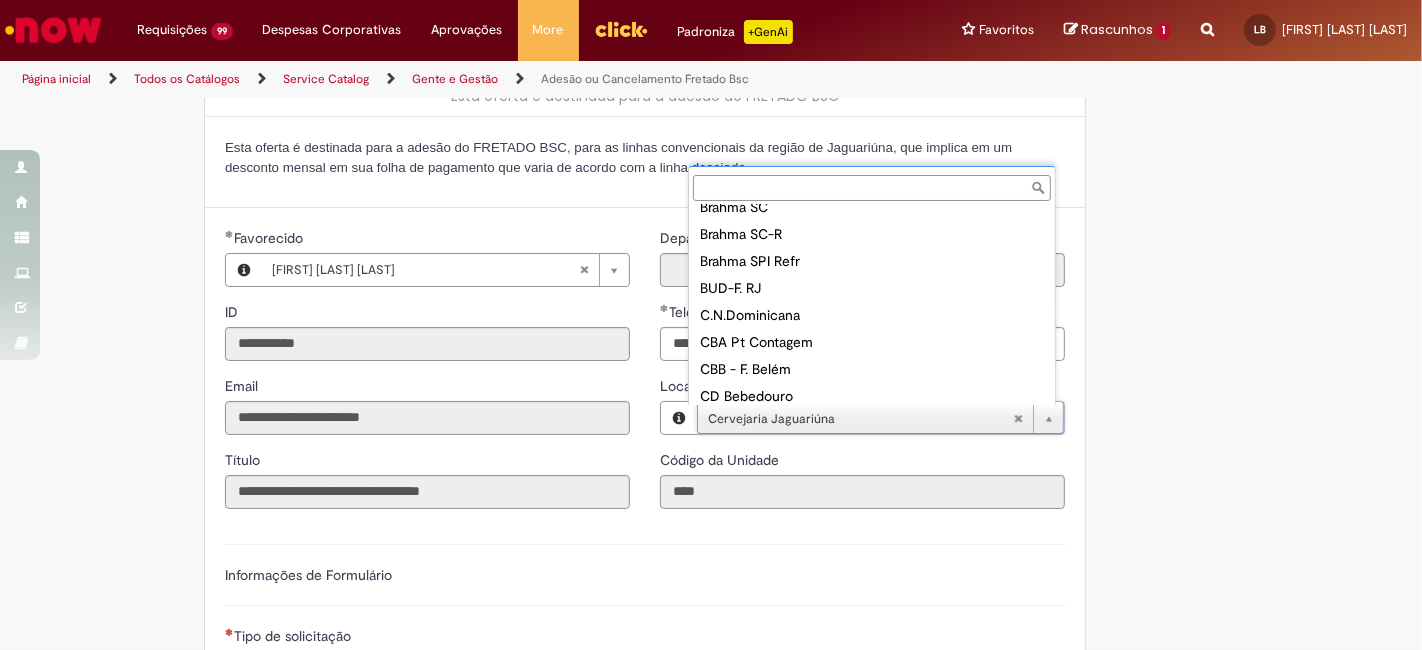 scroll, scrollTop: 16, scrollLeft: 0, axis: vertical 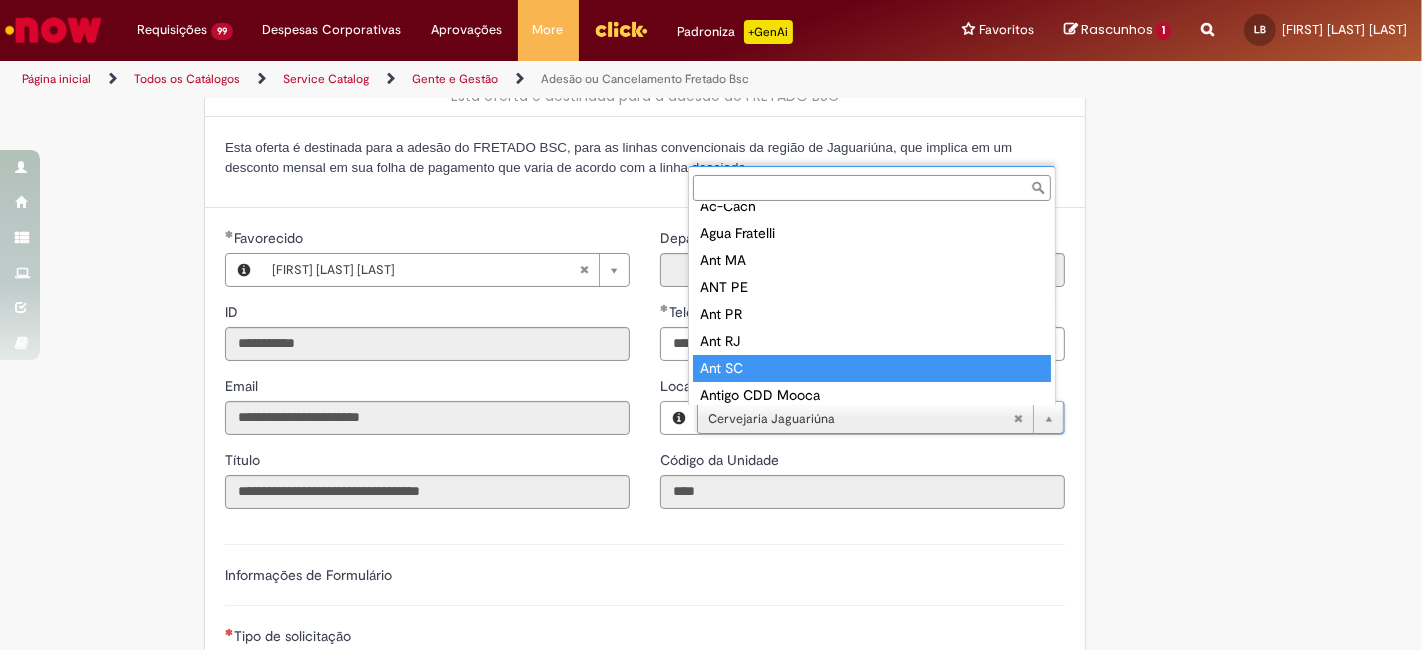 type on "*" 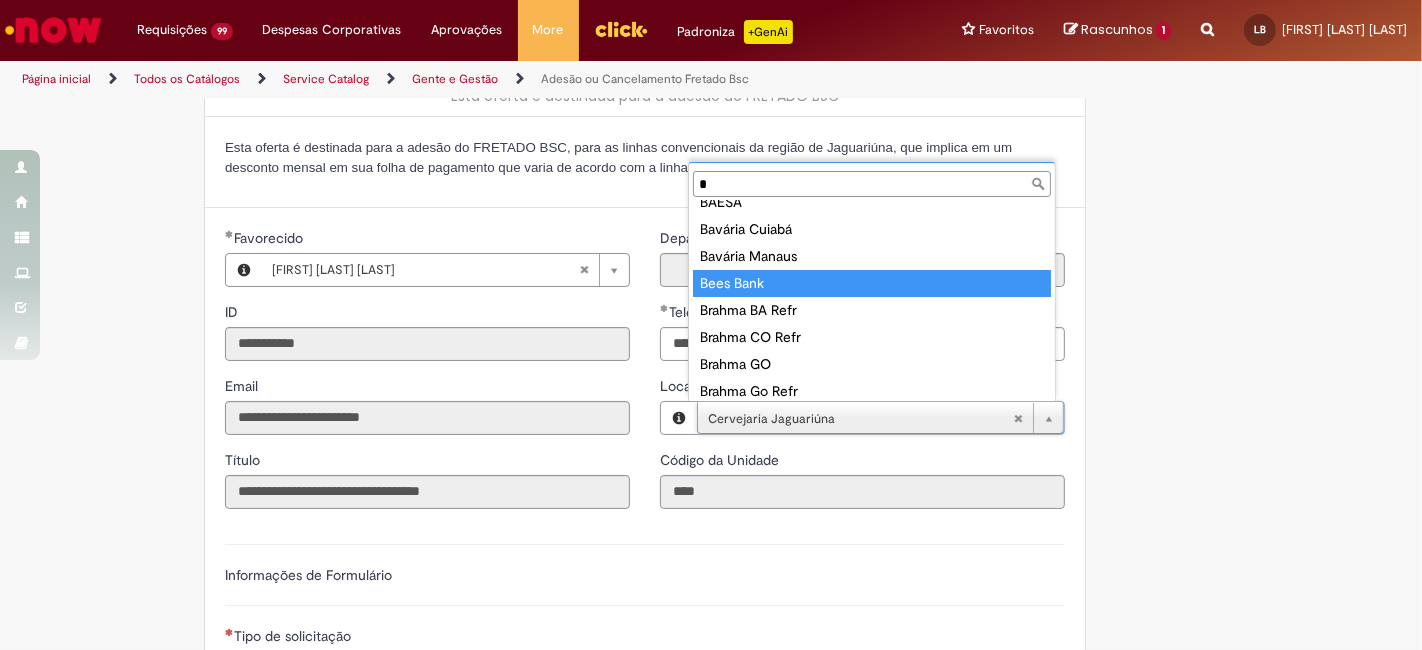 scroll, scrollTop: 0, scrollLeft: 0, axis: both 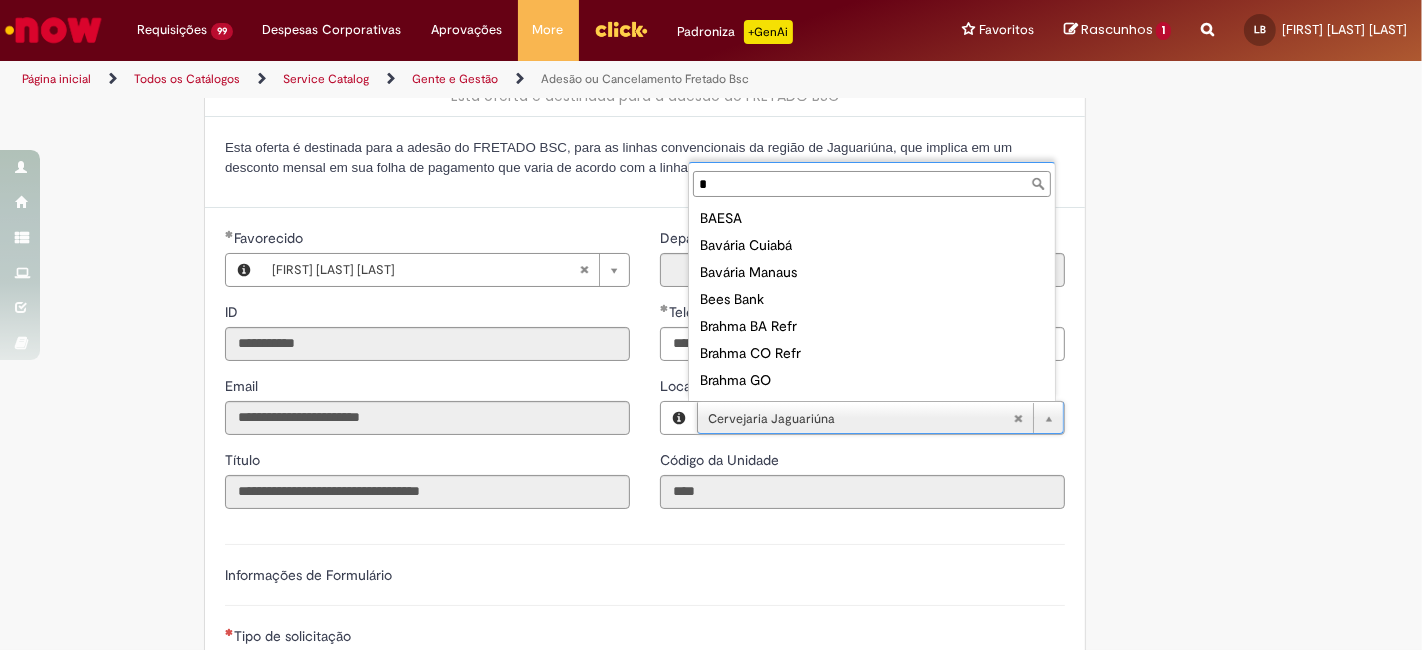 drag, startPoint x: 779, startPoint y: 190, endPoint x: 653, endPoint y: 191, distance: 126.00397 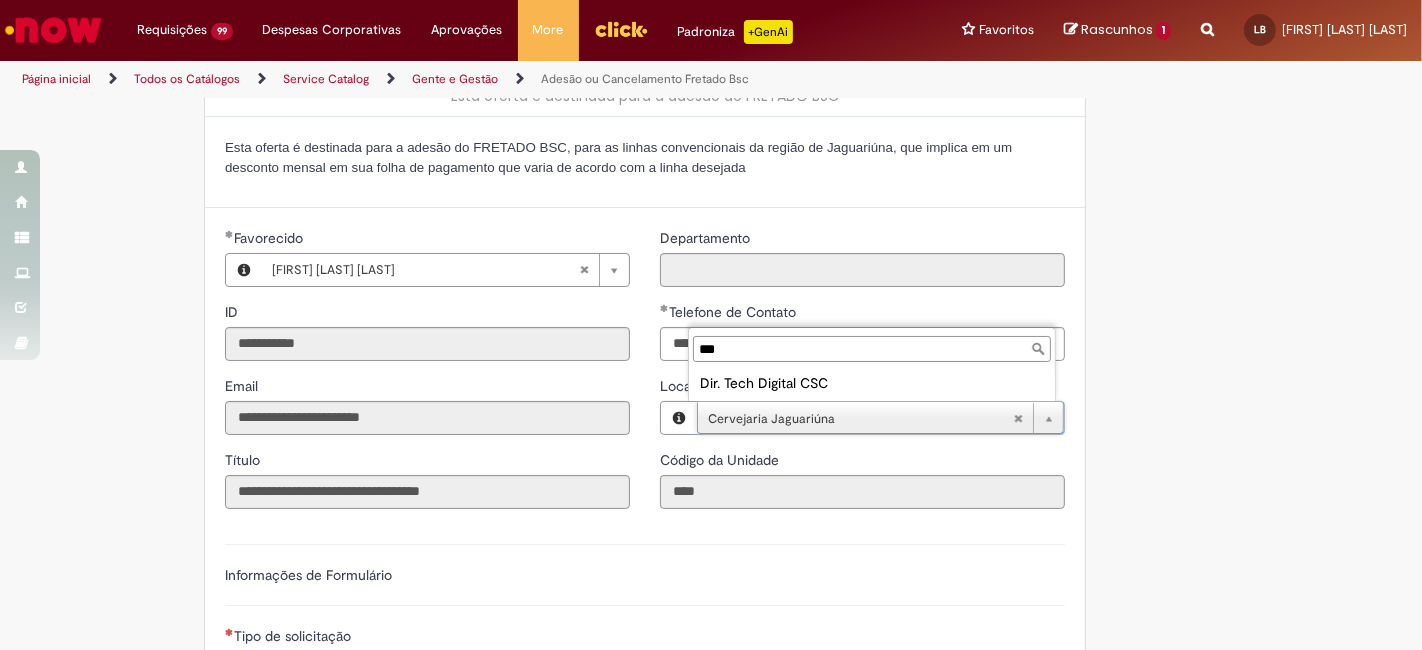 click on "***" at bounding box center [872, 349] 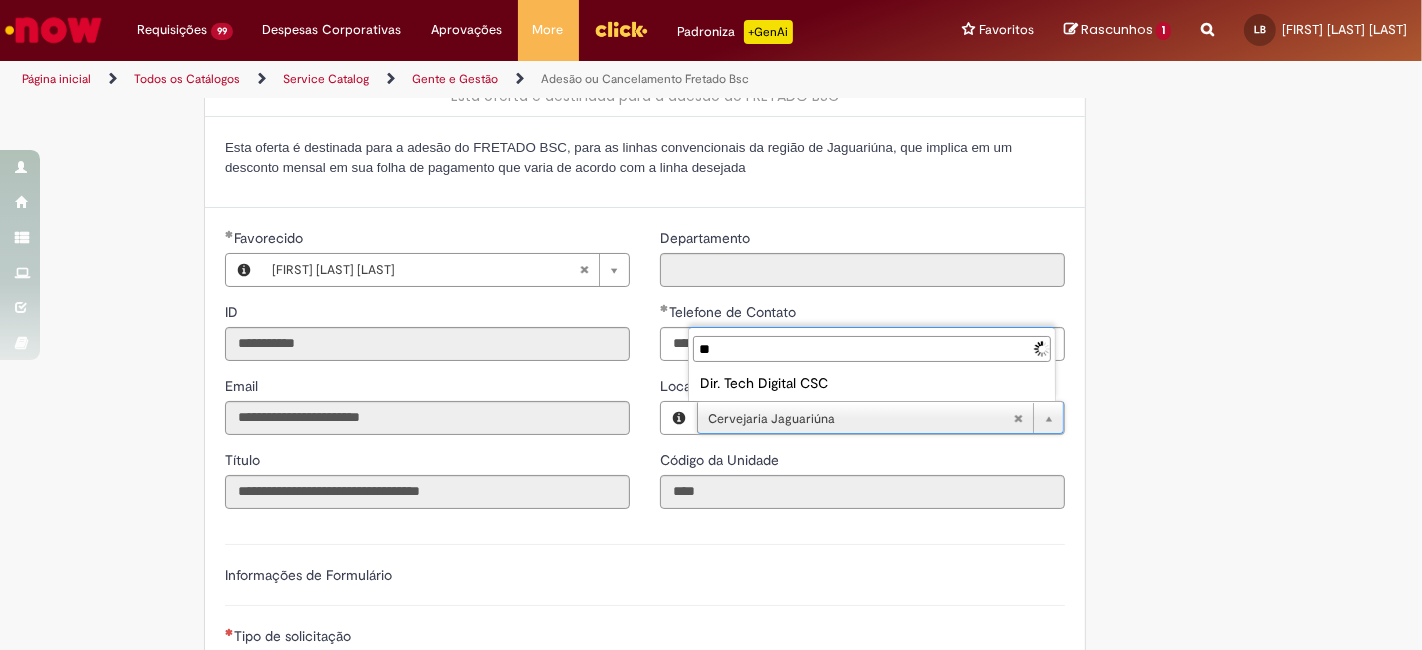 type on "*" 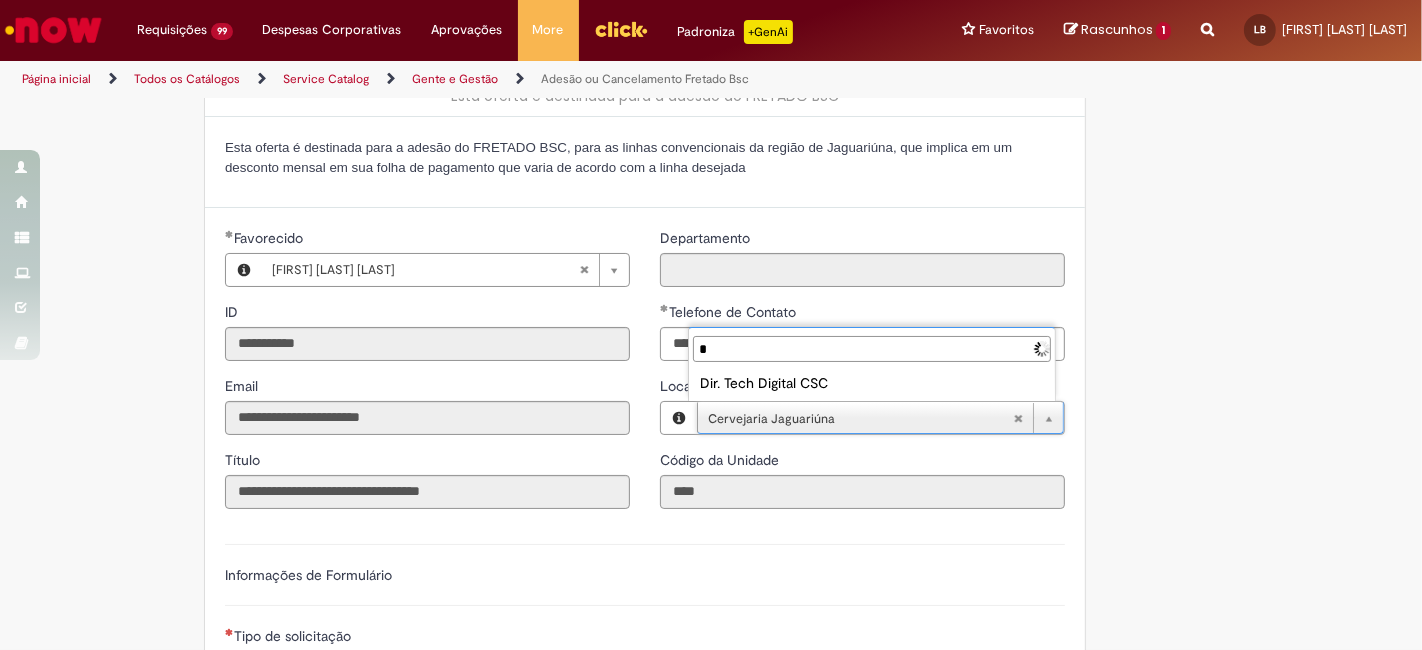 type 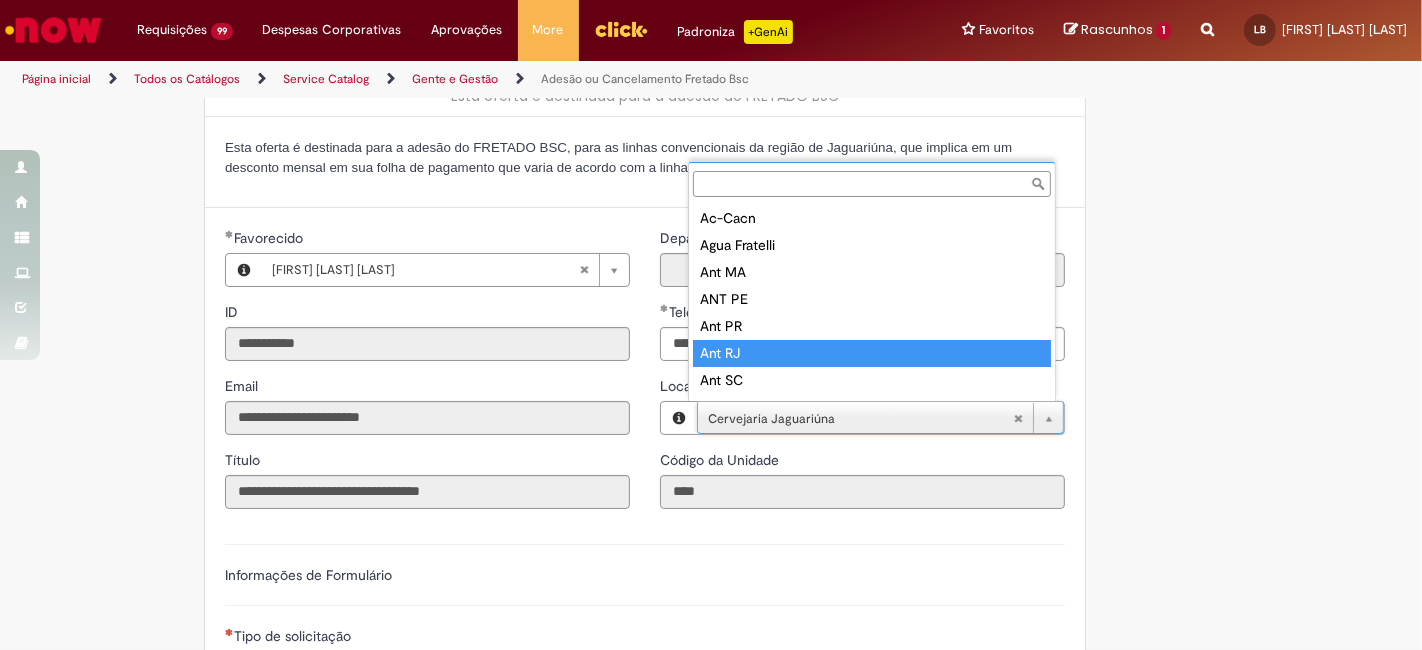 scroll, scrollTop: 16, scrollLeft: 0, axis: vertical 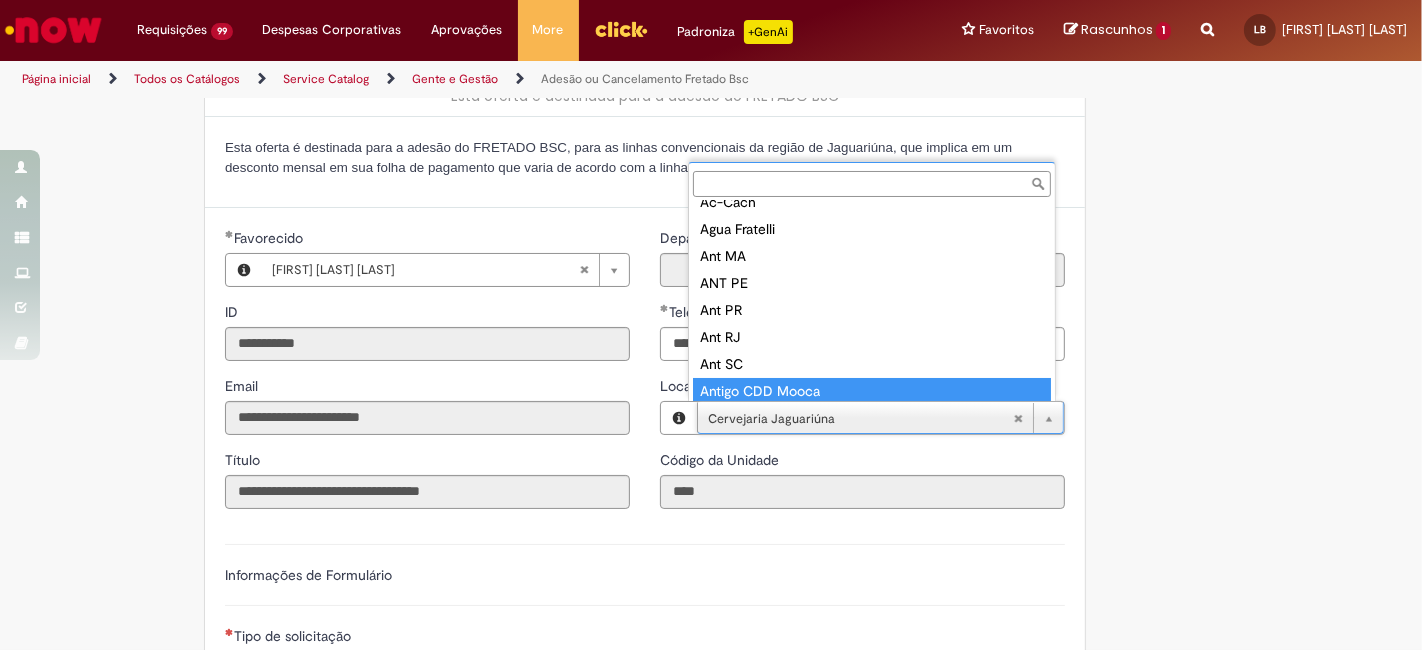 type on "**********" 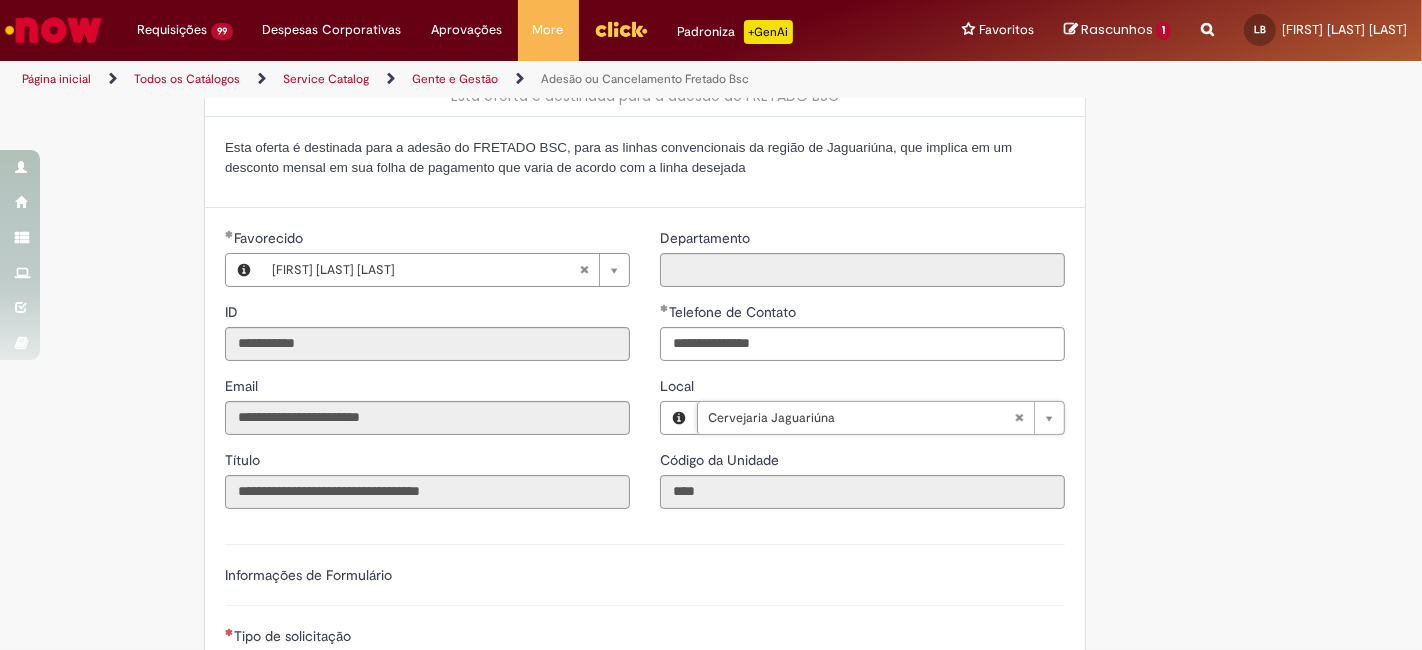 scroll, scrollTop: 0, scrollLeft: 134, axis: horizontal 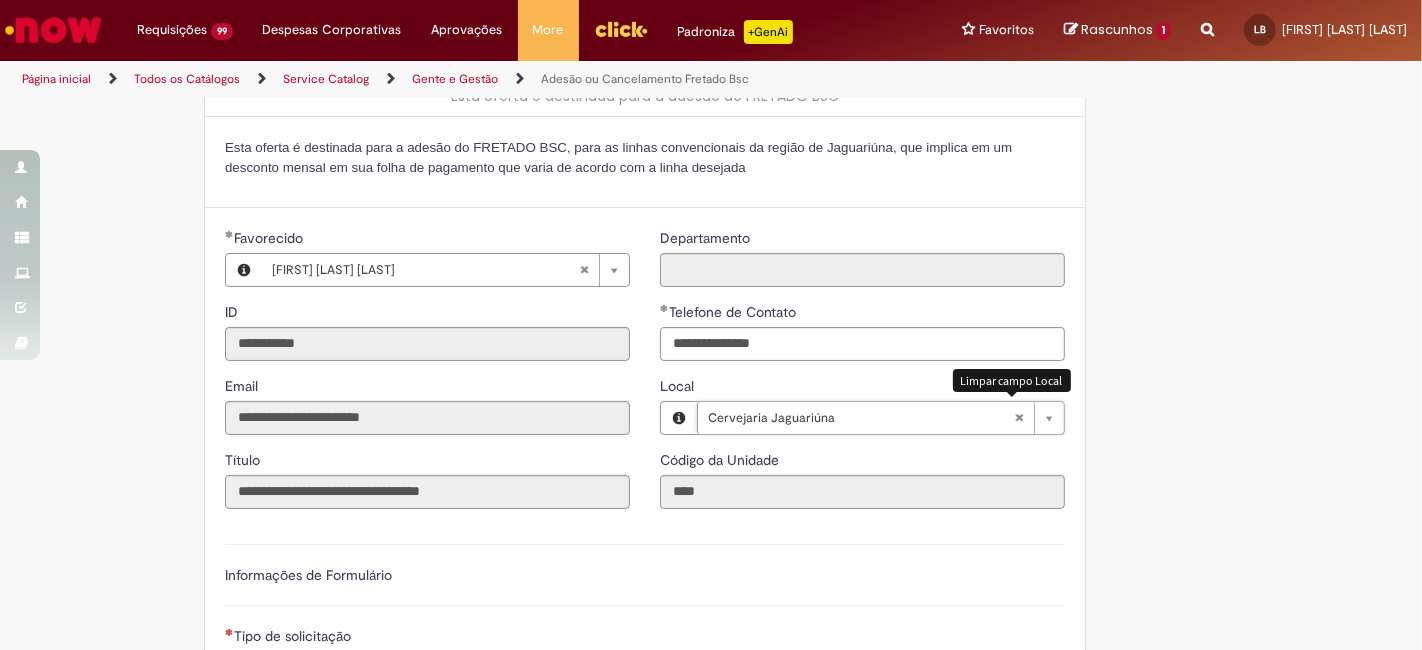 click at bounding box center (1019, 418) 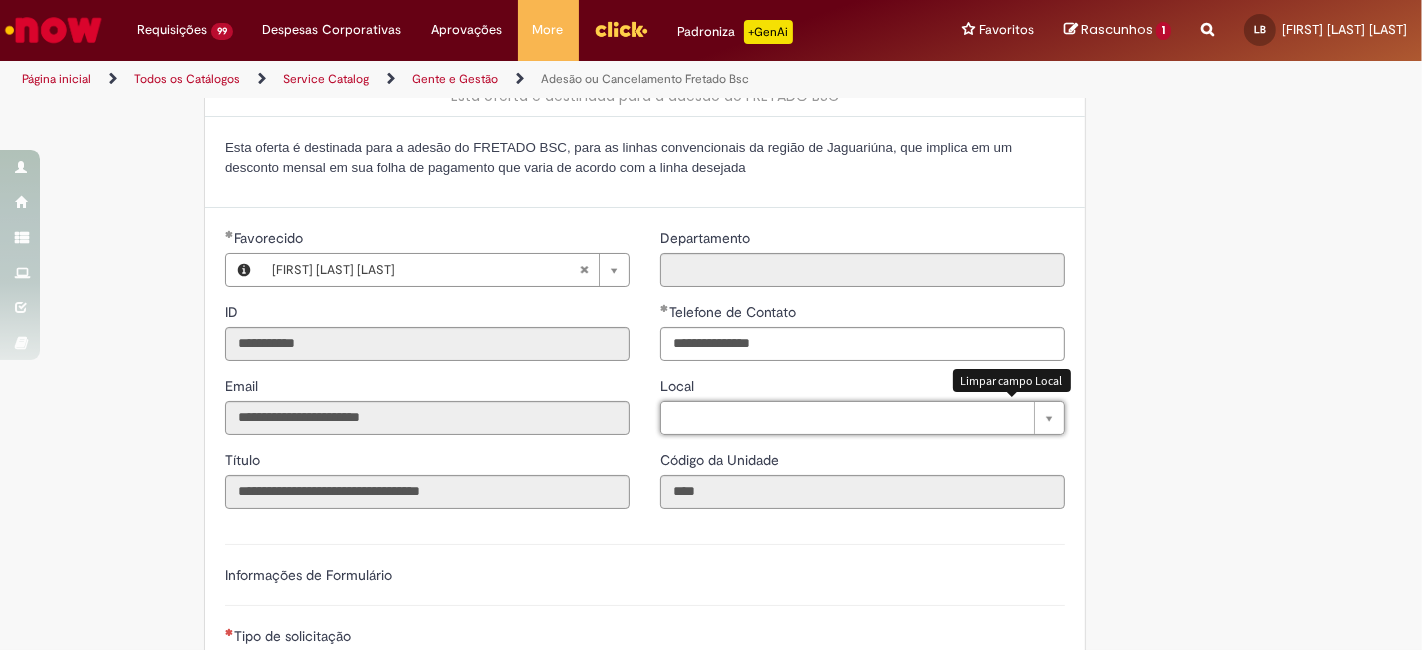 type 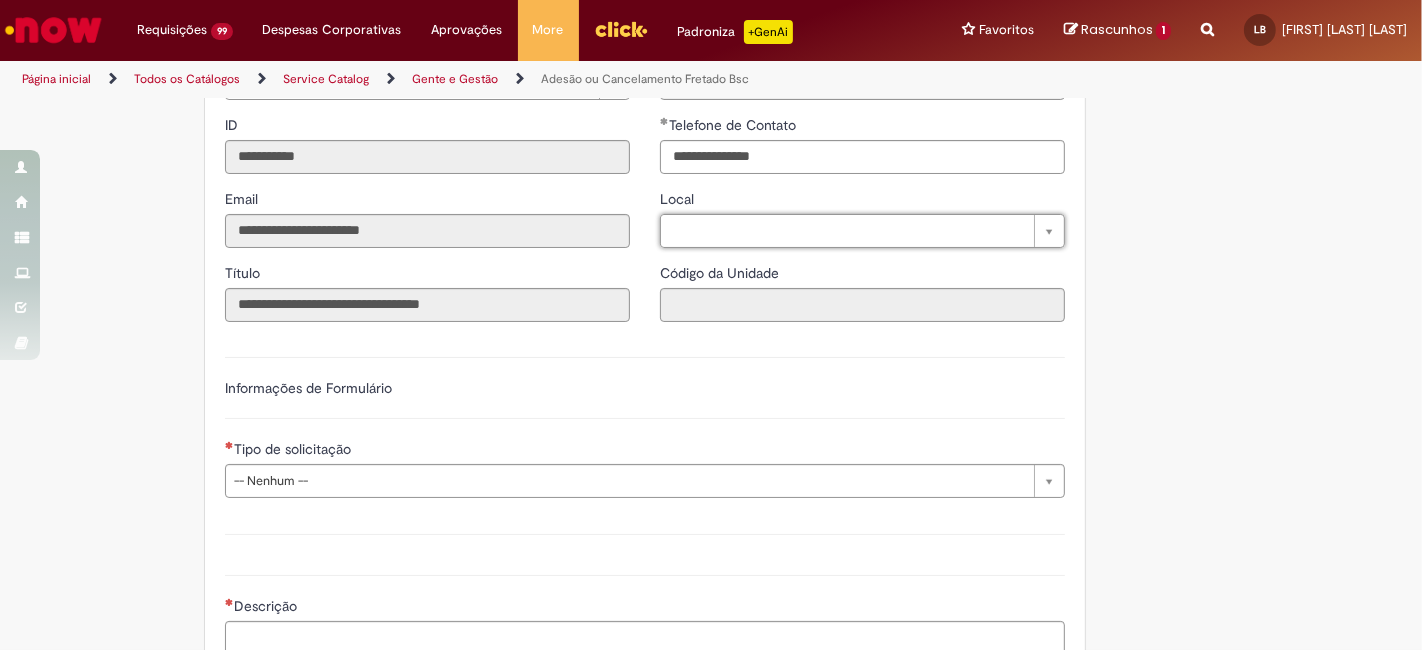 scroll, scrollTop: 333, scrollLeft: 0, axis: vertical 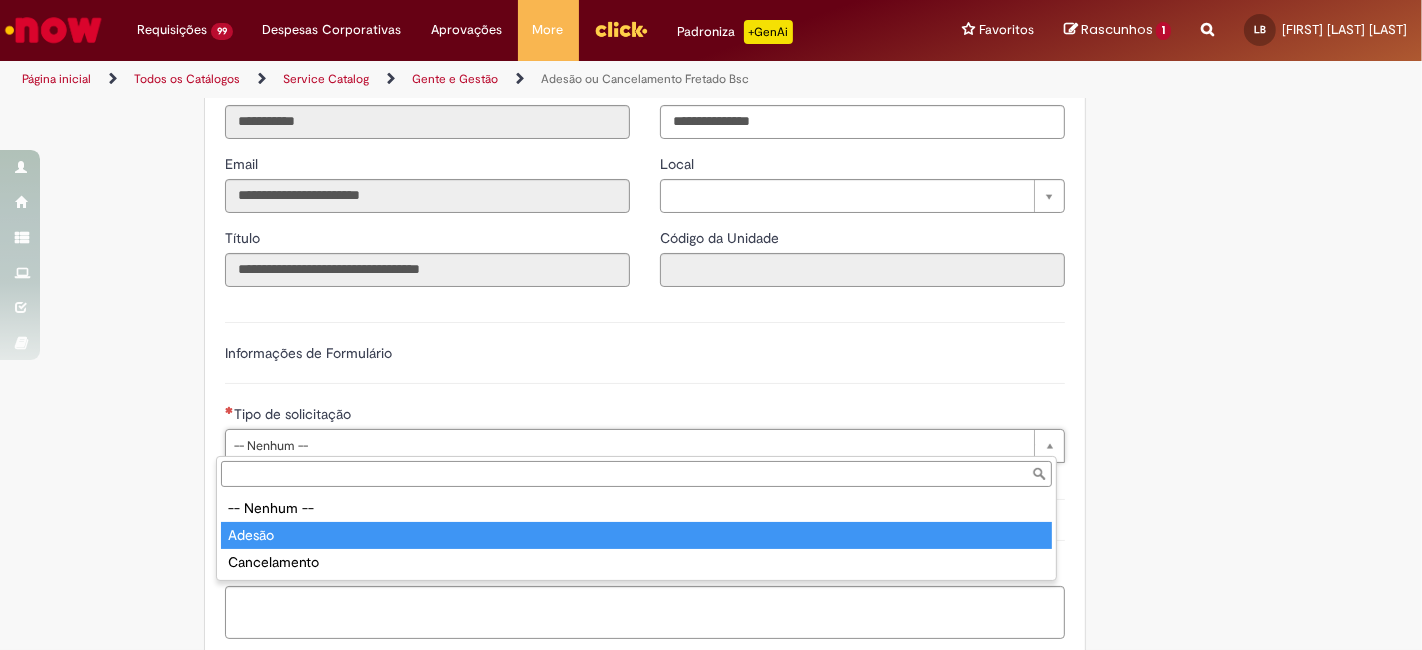 type on "******" 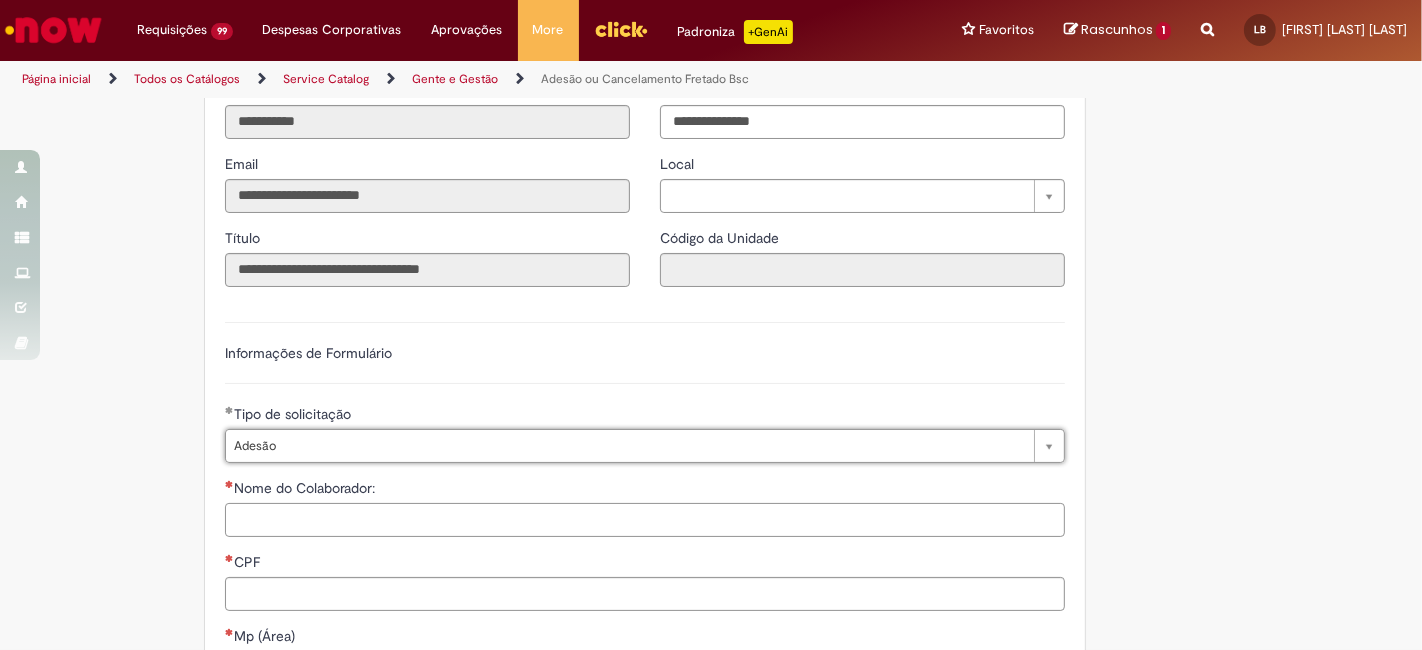 click on "Nome do Colaborador:" at bounding box center [645, 520] 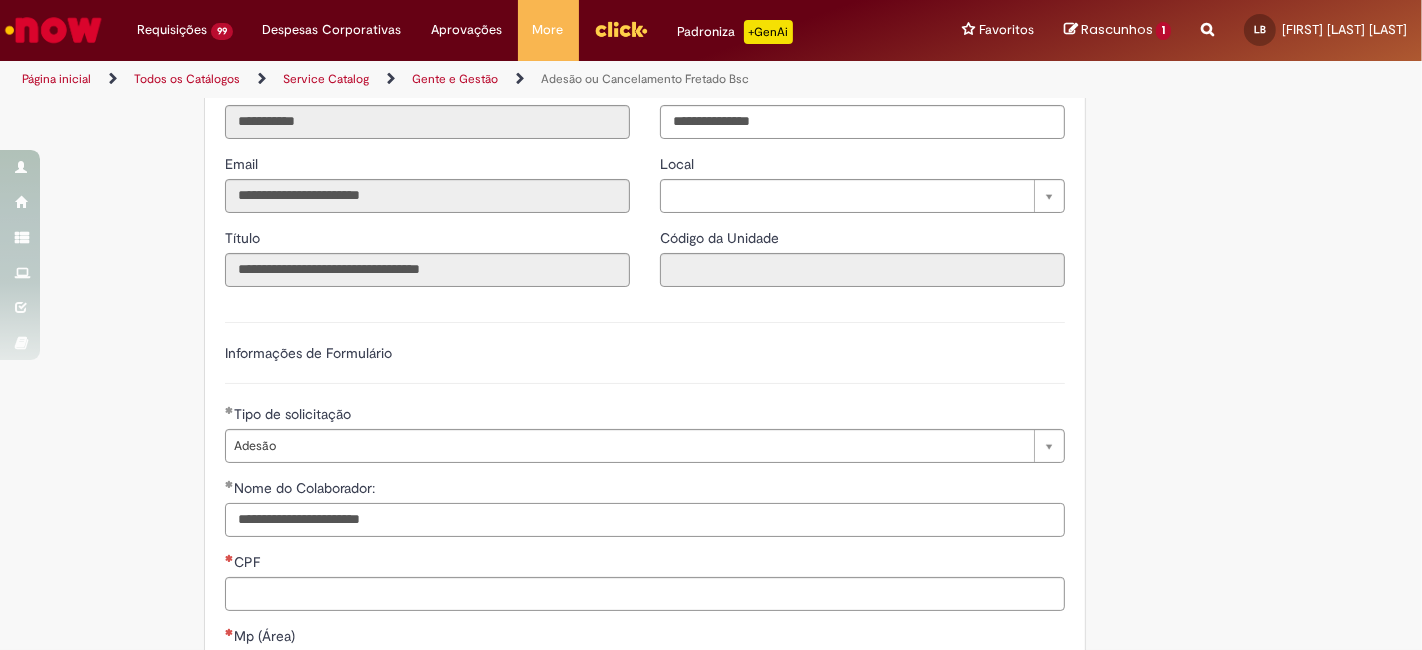 type on "**********" 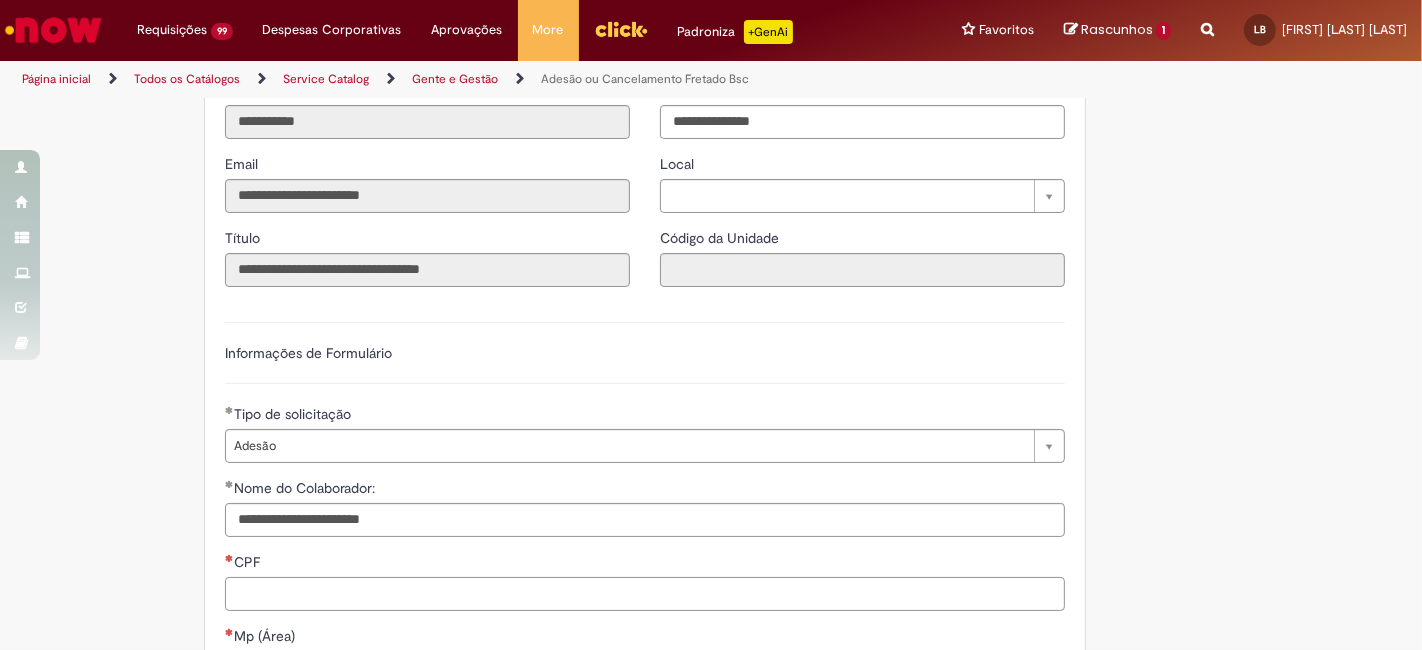 click on "CPF" at bounding box center (645, 594) 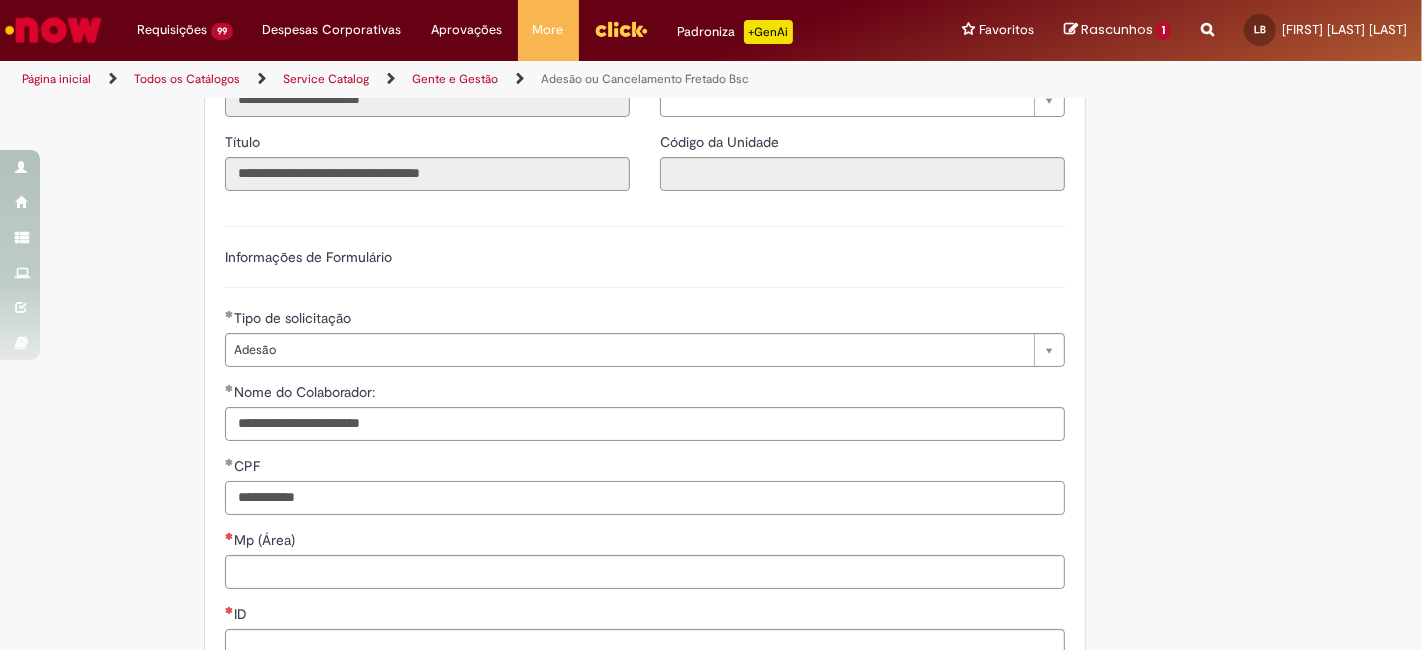 scroll, scrollTop: 666, scrollLeft: 0, axis: vertical 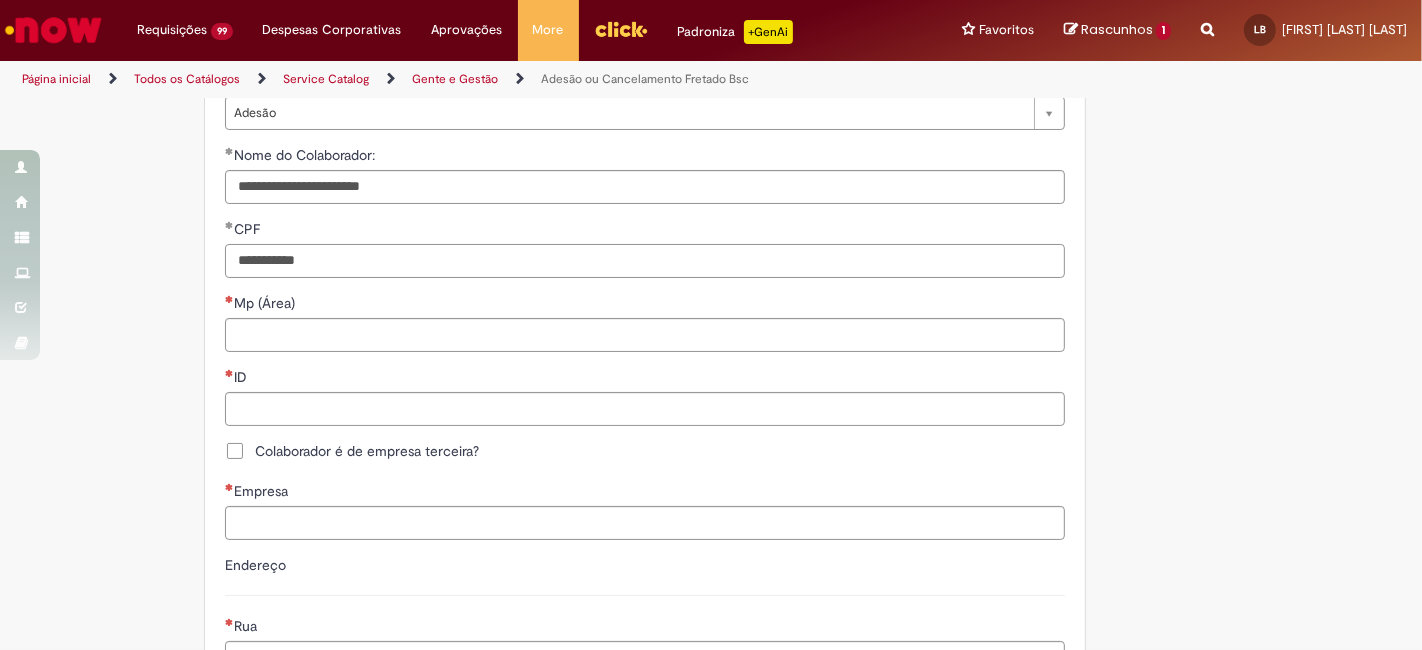 type on "**********" 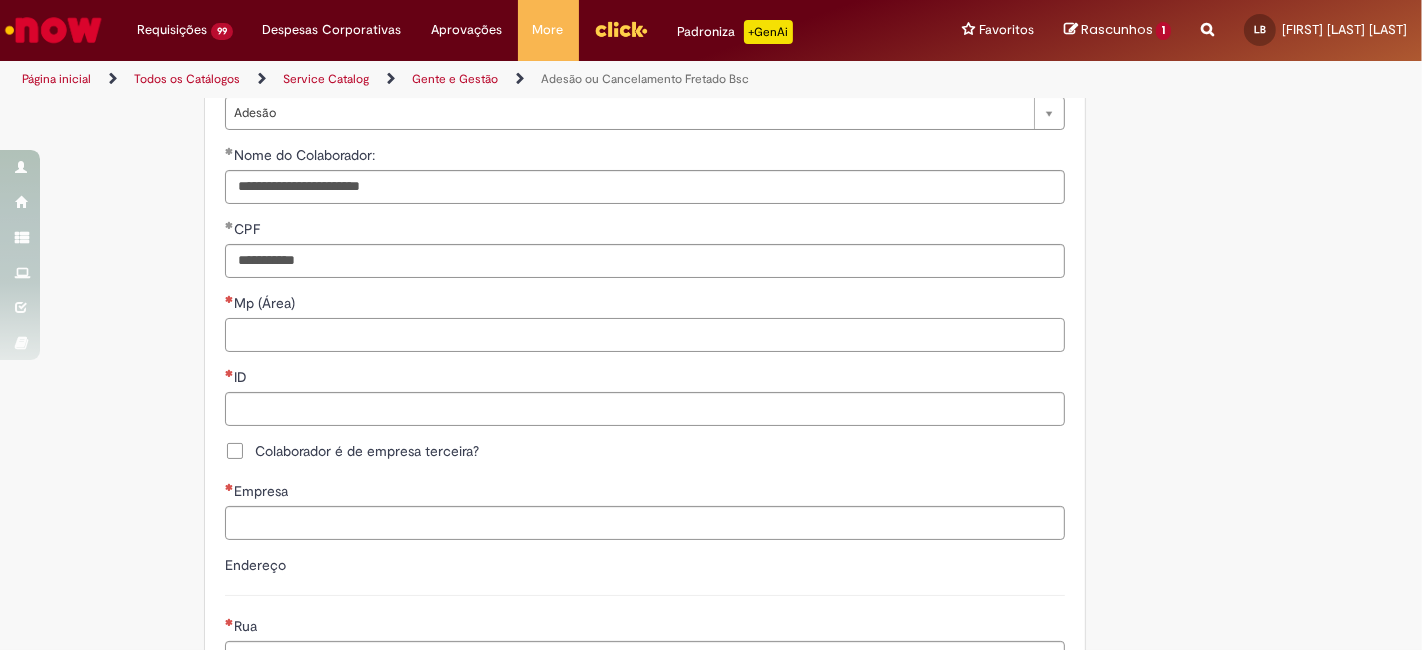 click on "Mp (Área)" at bounding box center [645, 335] 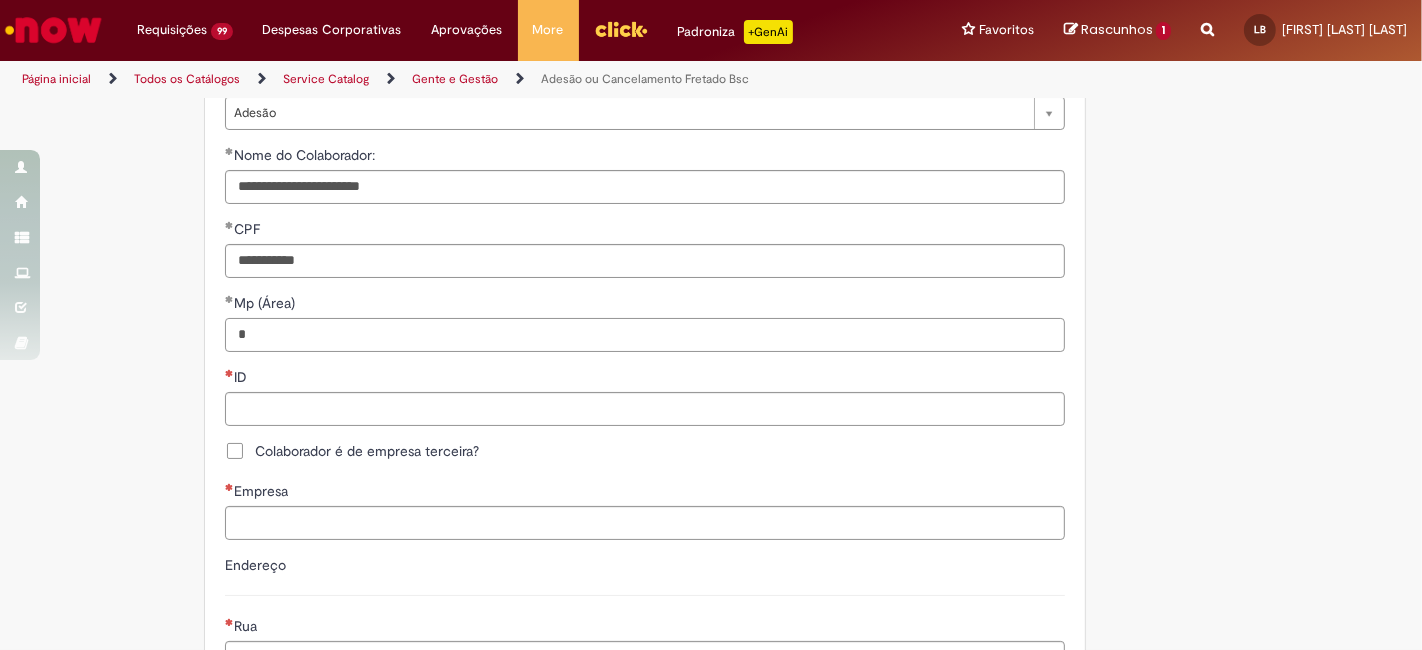 type on "*" 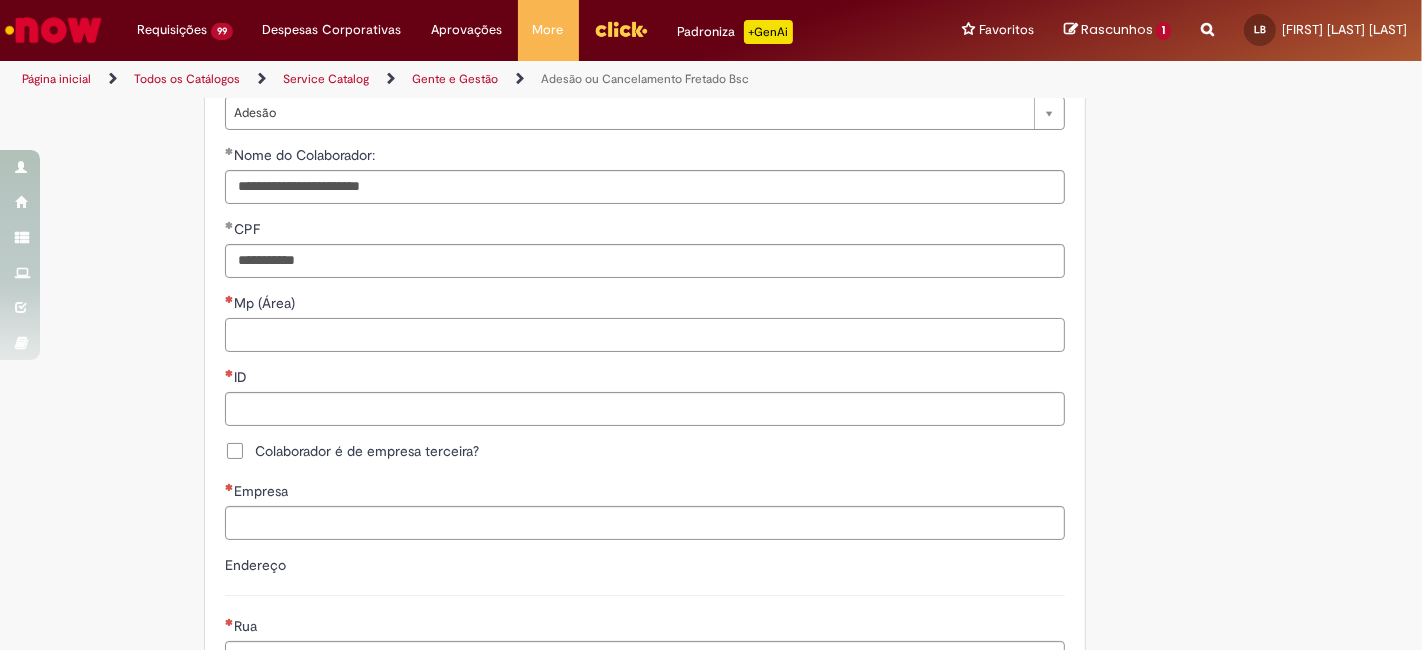paste on "**********" 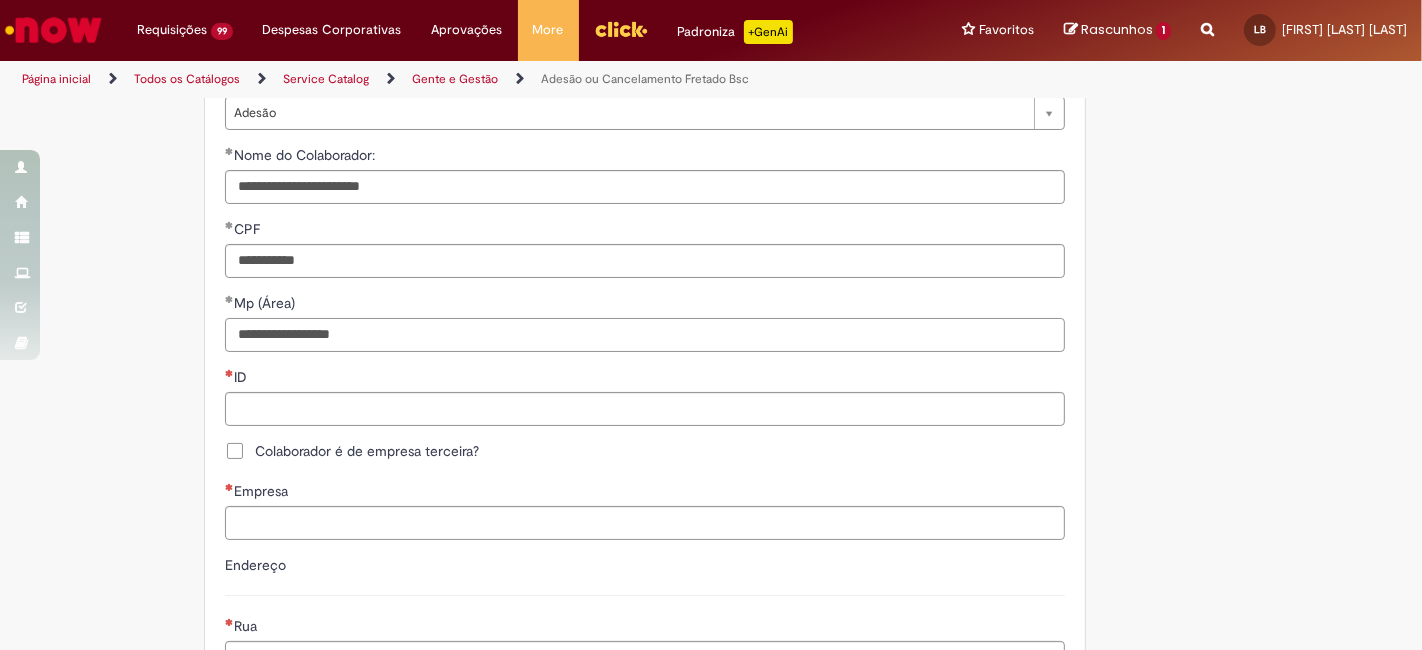 type on "**********" 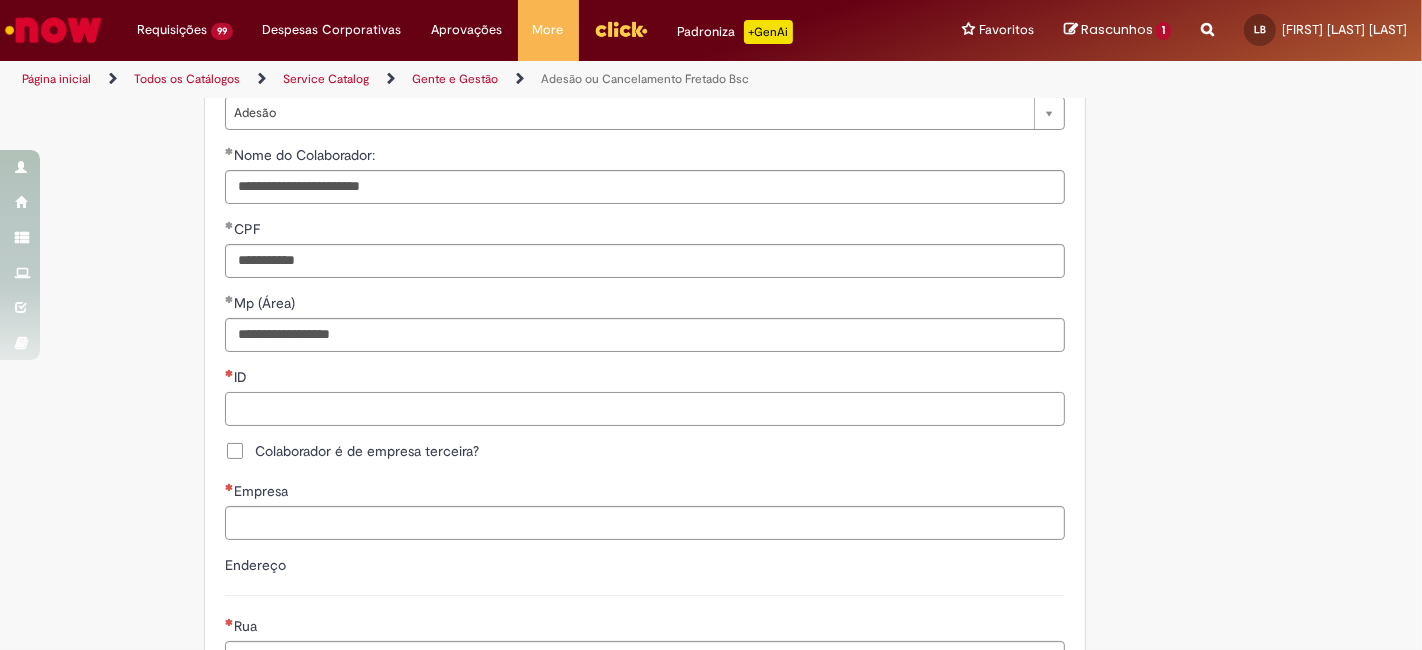 click on "ID" at bounding box center [645, 409] 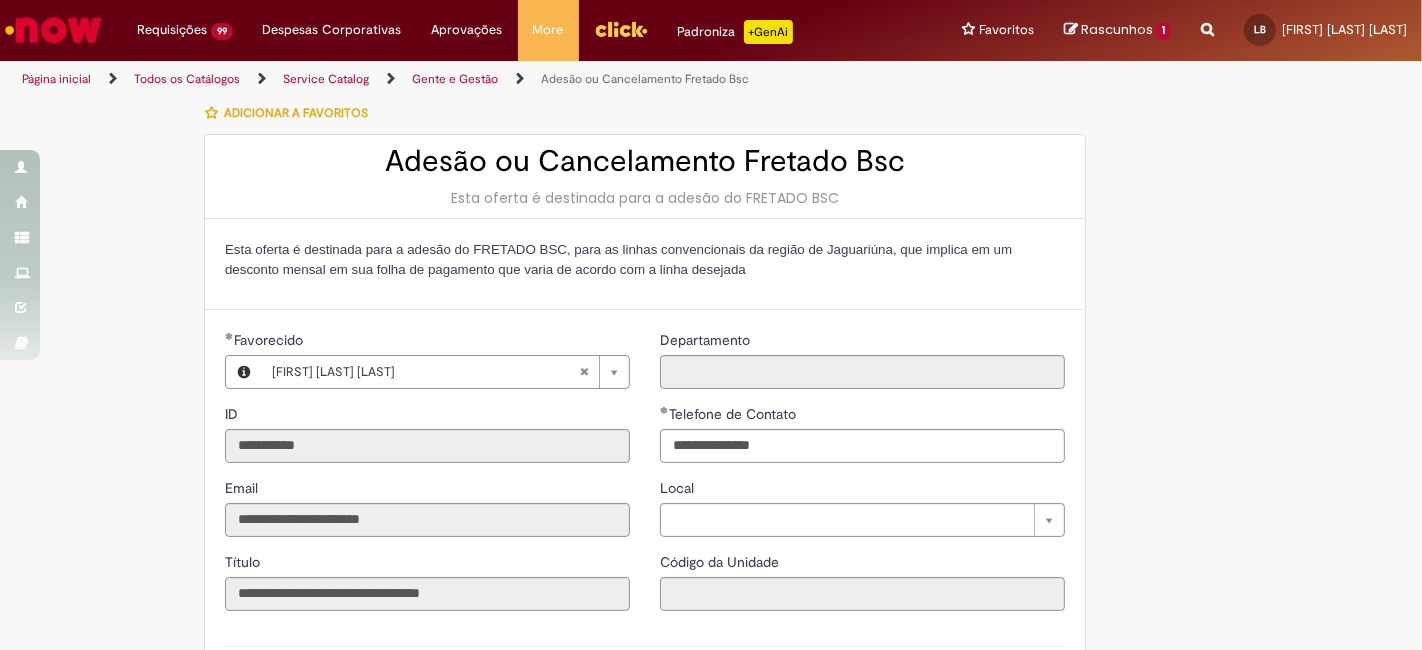 scroll, scrollTop: 0, scrollLeft: 0, axis: both 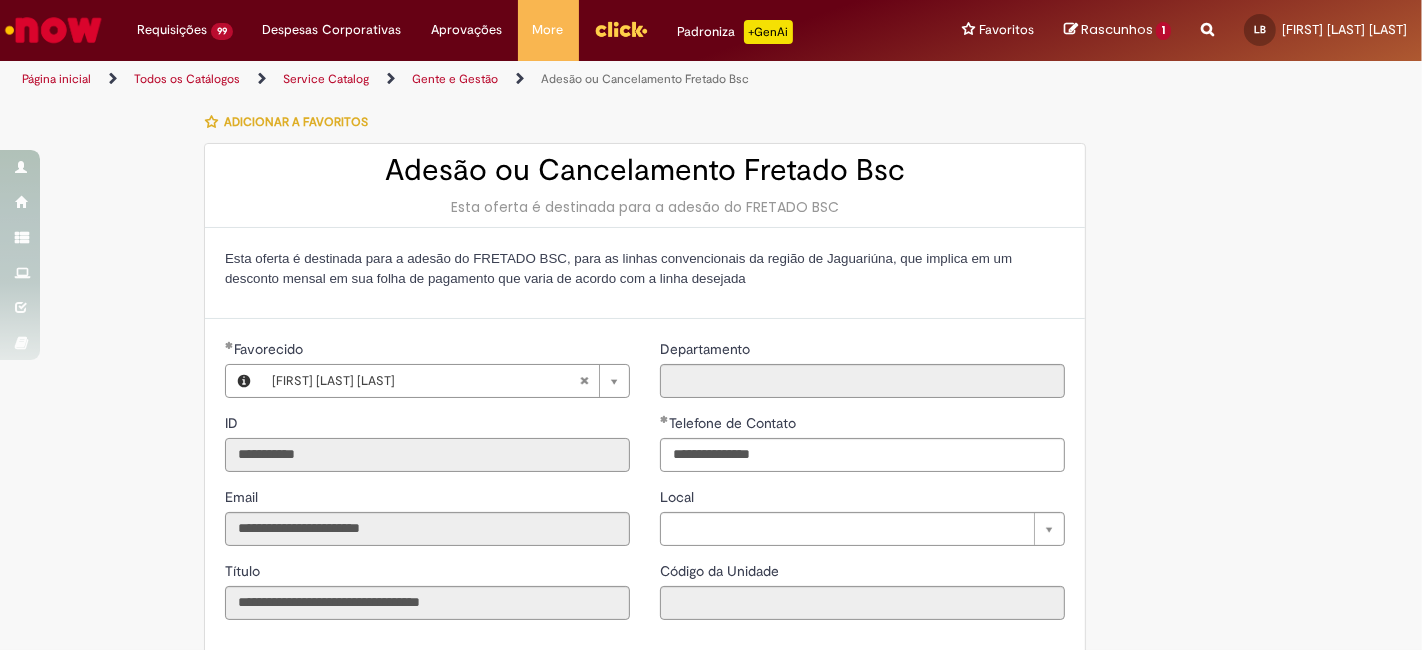 drag, startPoint x: 333, startPoint y: 454, endPoint x: 191, endPoint y: 465, distance: 142.42542 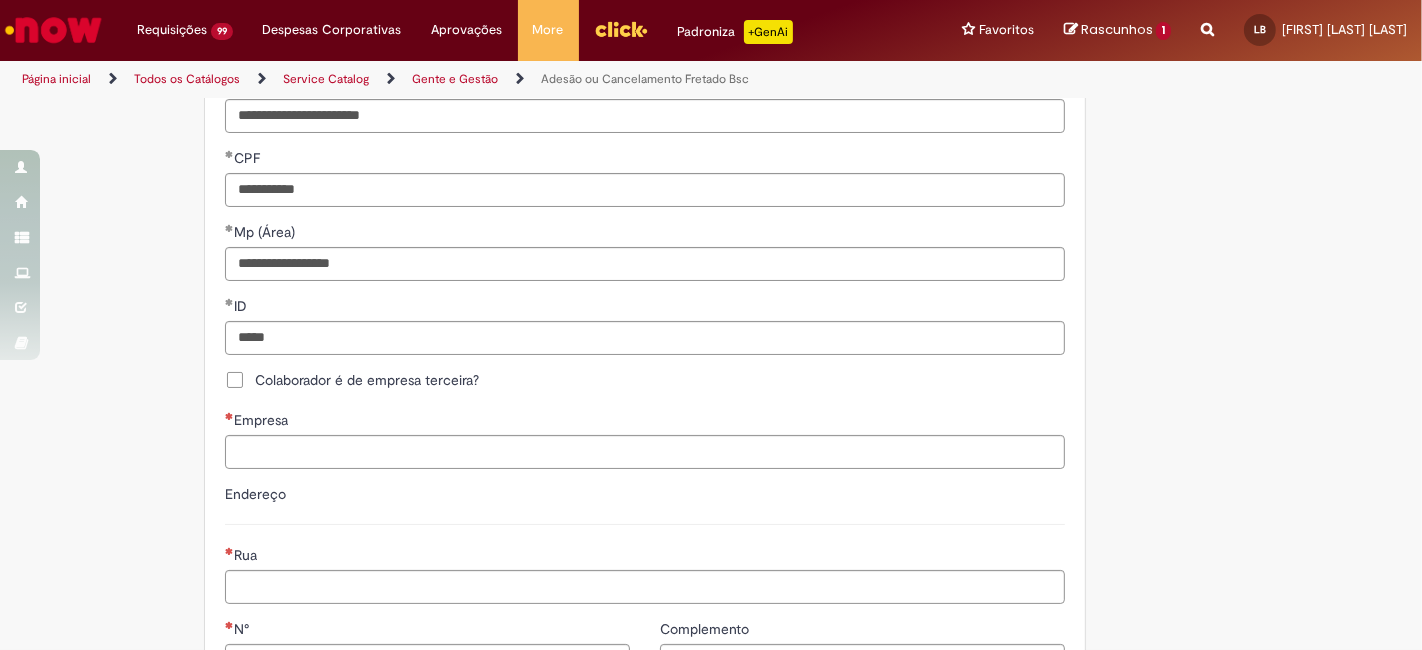 scroll, scrollTop: 888, scrollLeft: 0, axis: vertical 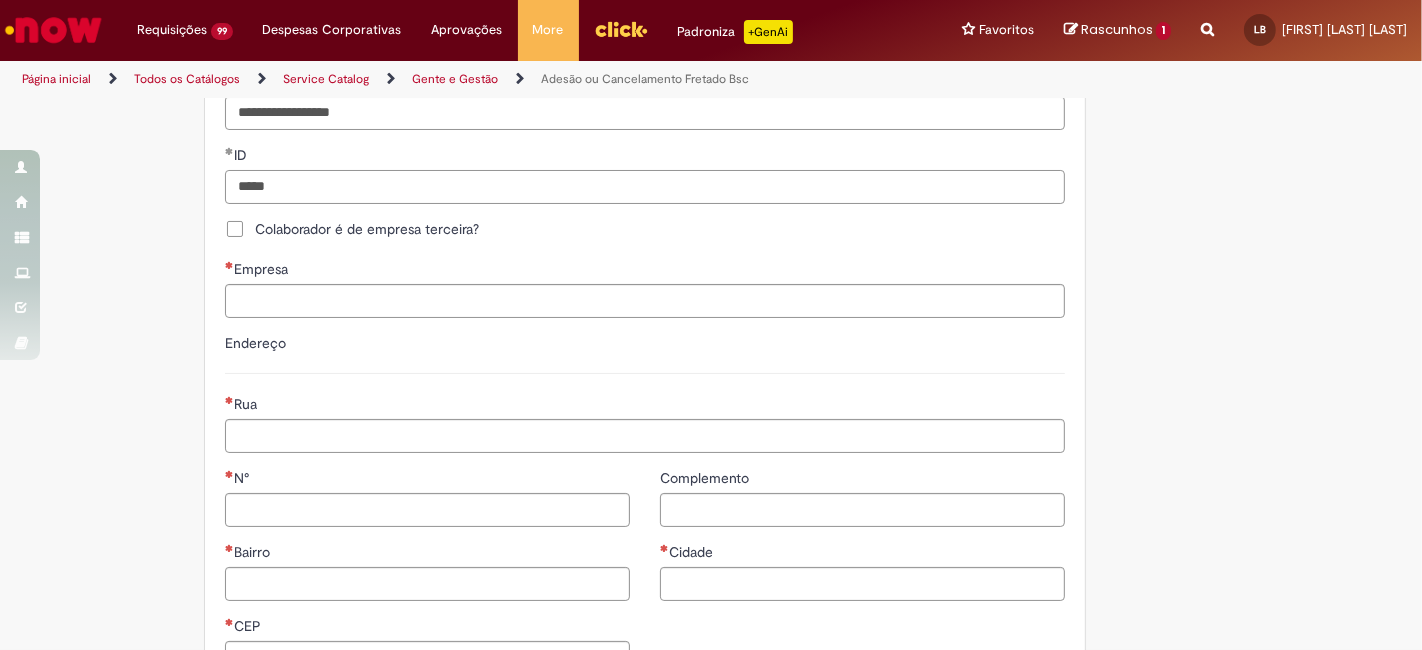 drag, startPoint x: 229, startPoint y: 183, endPoint x: 163, endPoint y: 183, distance: 66 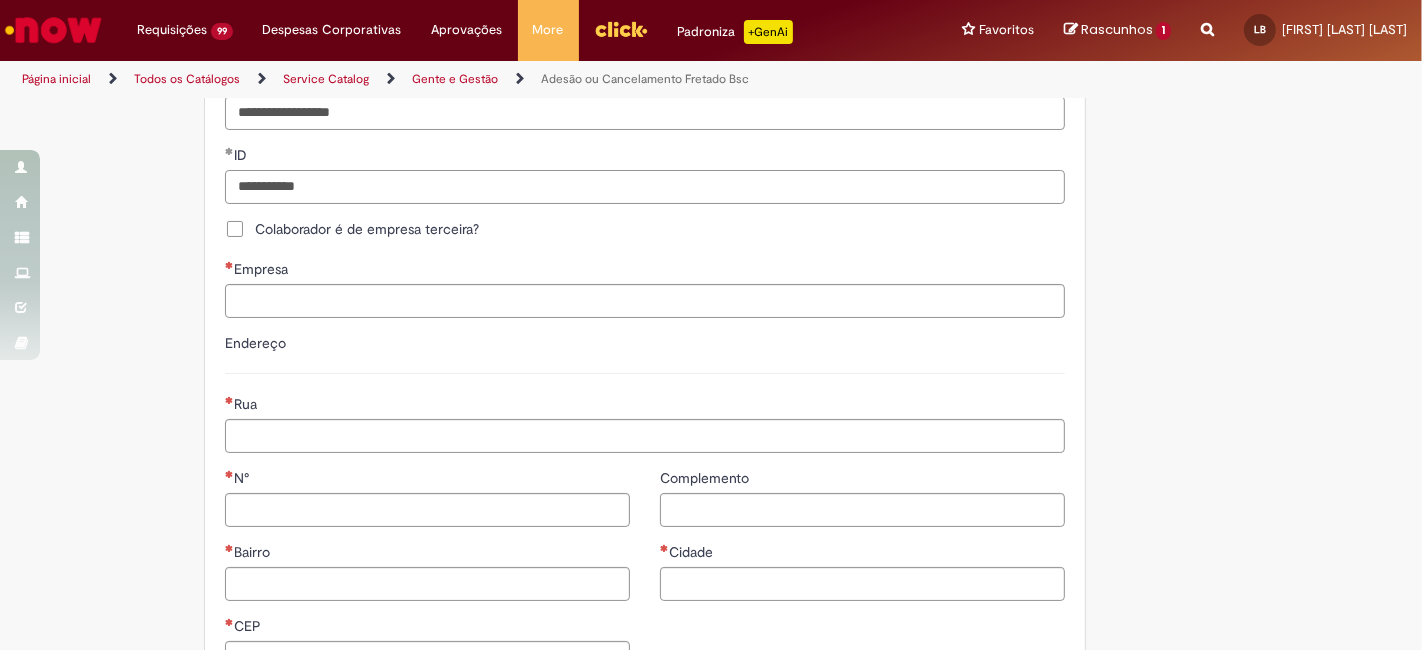 type on "**********" 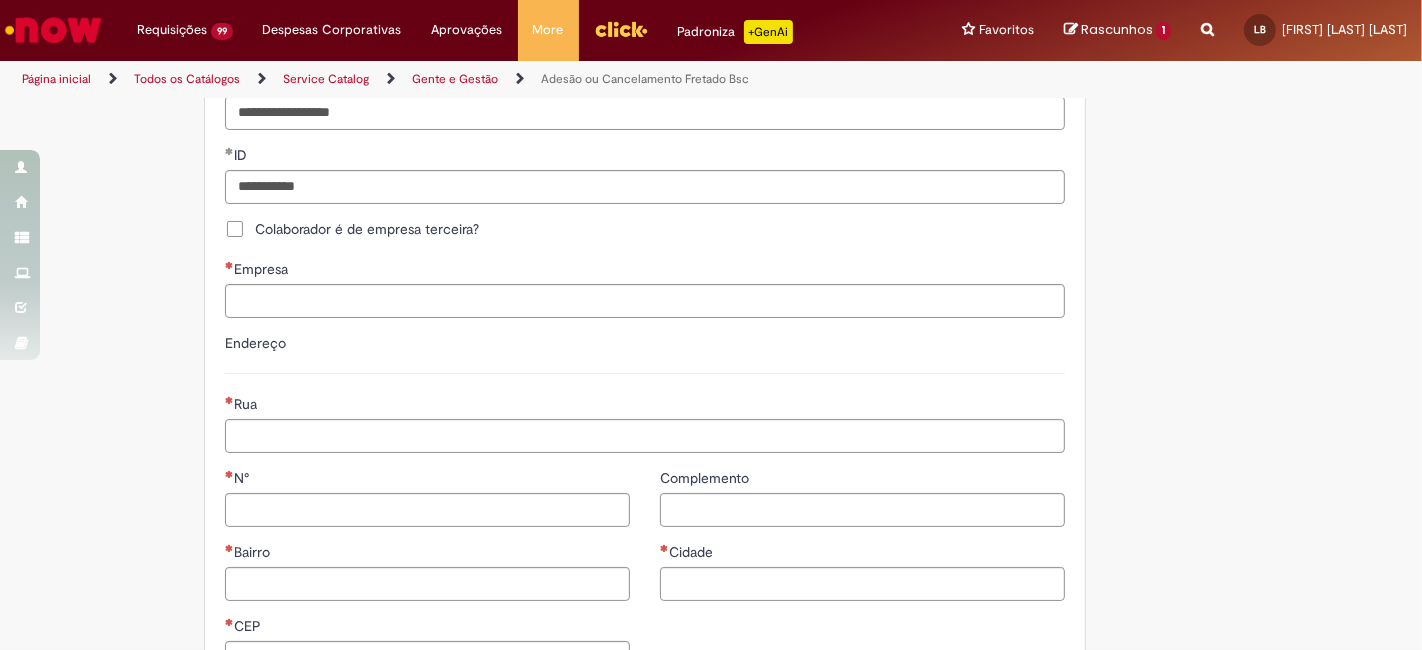 click on "Colaborador é de empresa terceira?" at bounding box center [367, 229] 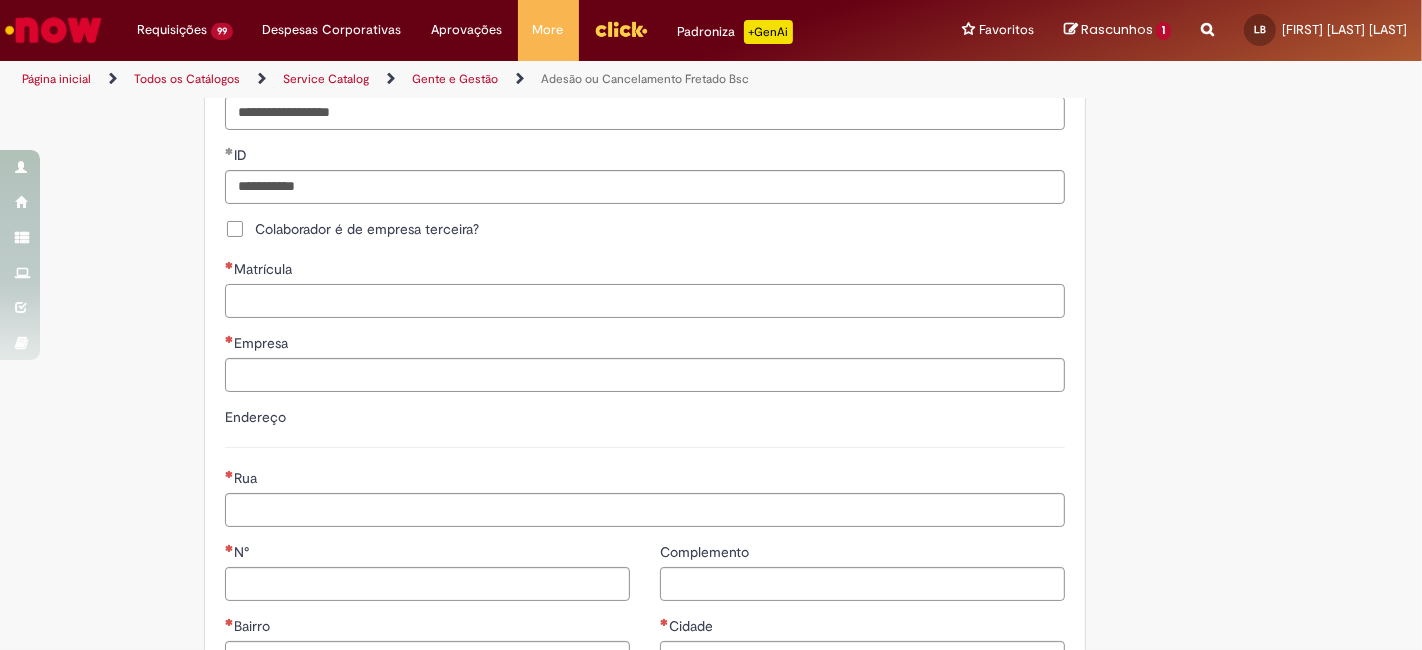 click on "Matrícula" at bounding box center [645, 301] 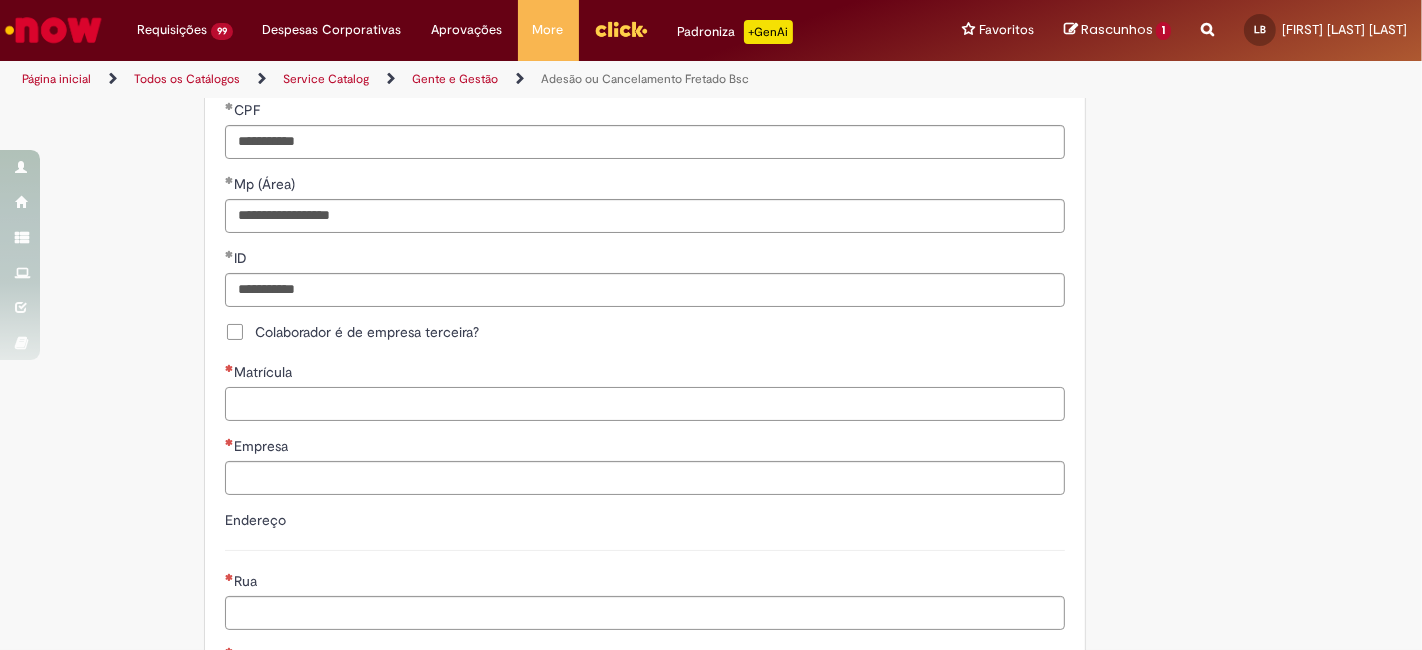 scroll, scrollTop: 777, scrollLeft: 0, axis: vertical 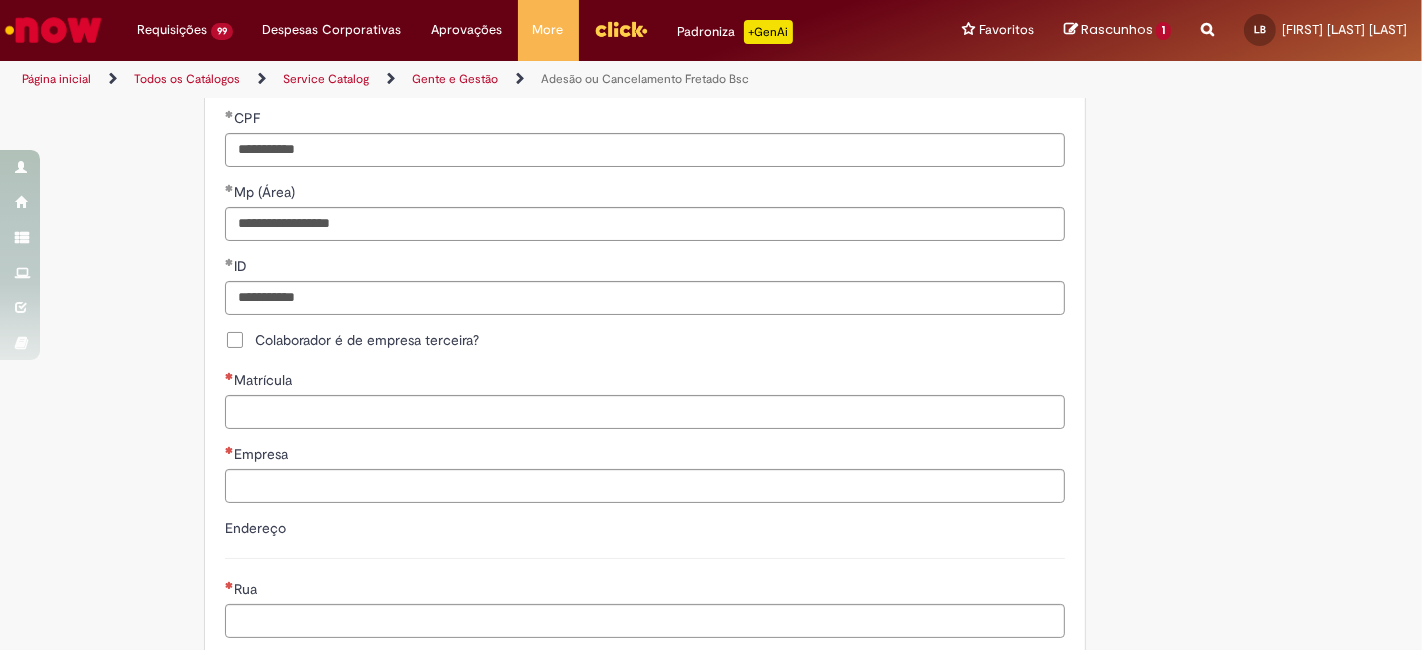 click on "Matrícula" at bounding box center [265, 380] 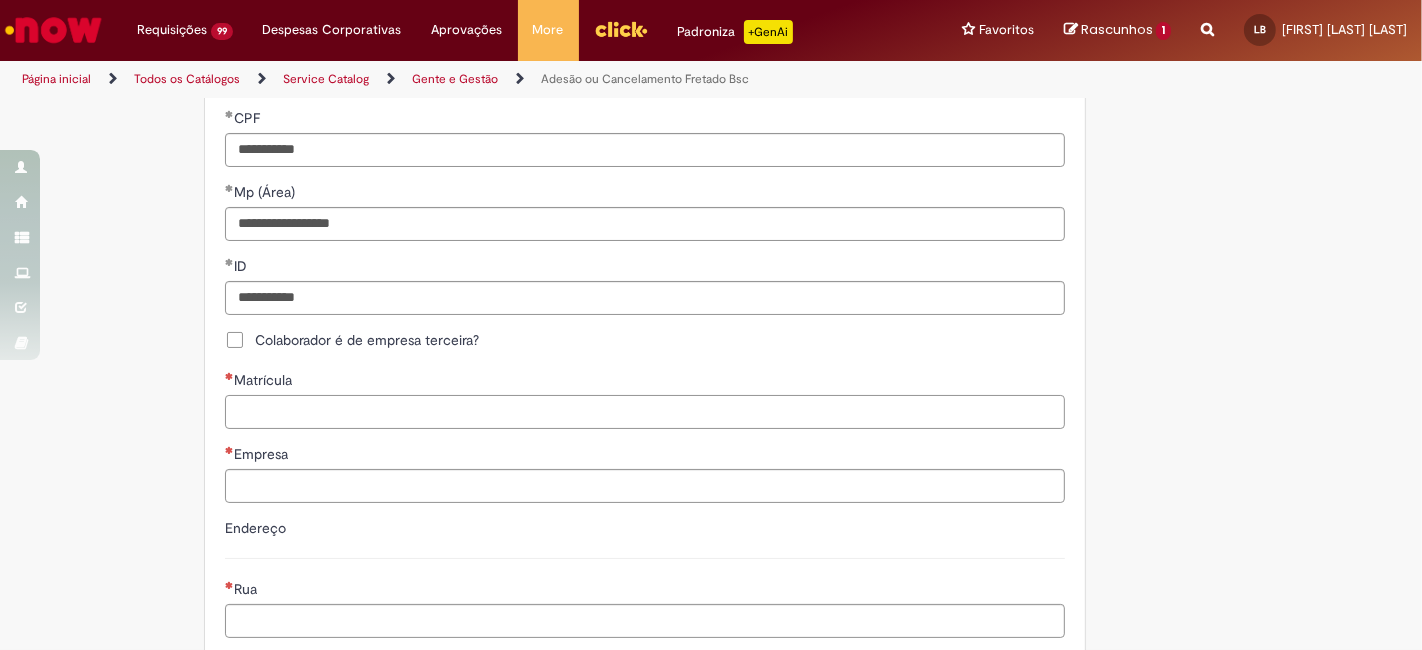 click on "Matrícula" at bounding box center [645, 412] 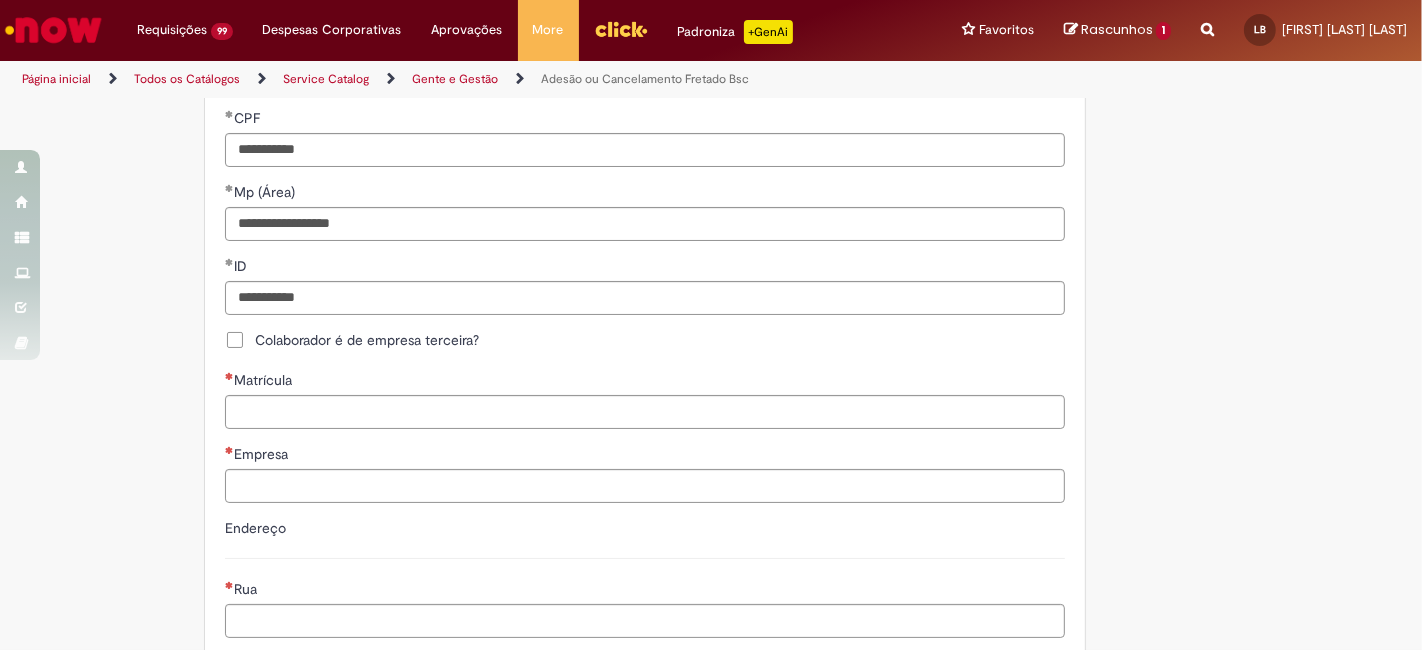 click on "Matrícula" at bounding box center (265, 380) 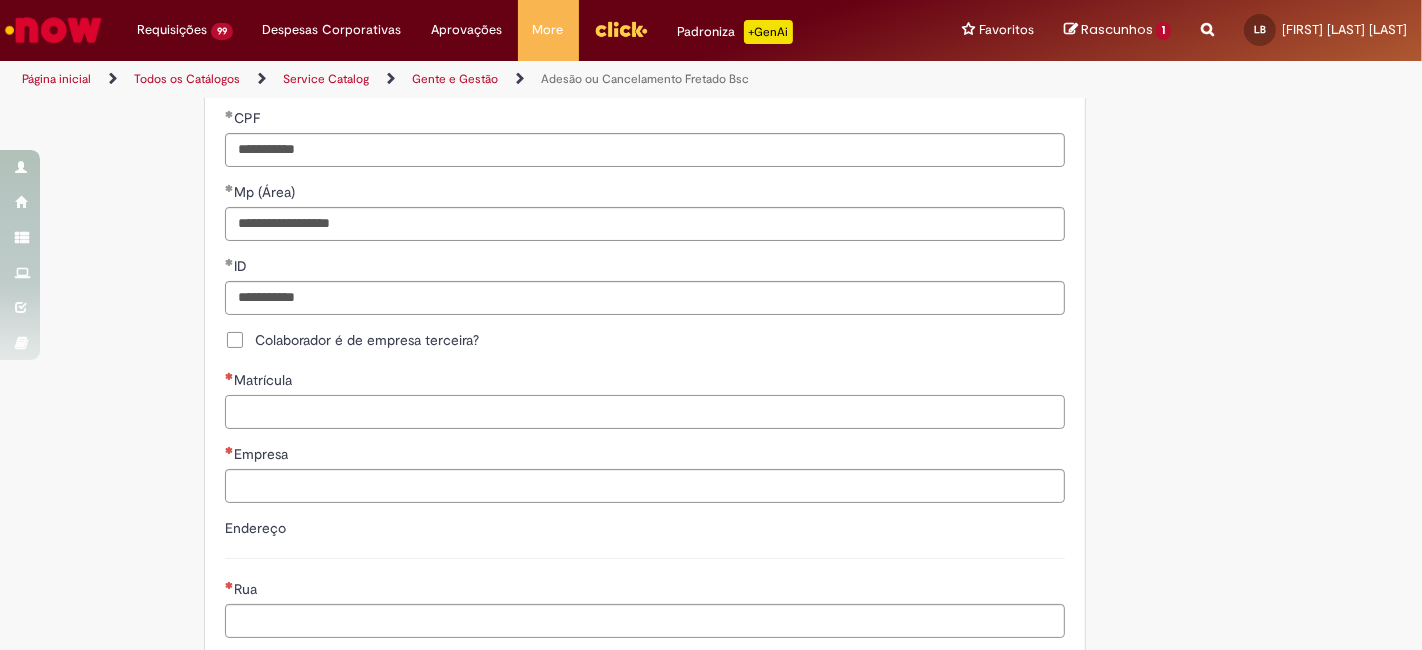 click on "Matrícula" at bounding box center (645, 412) 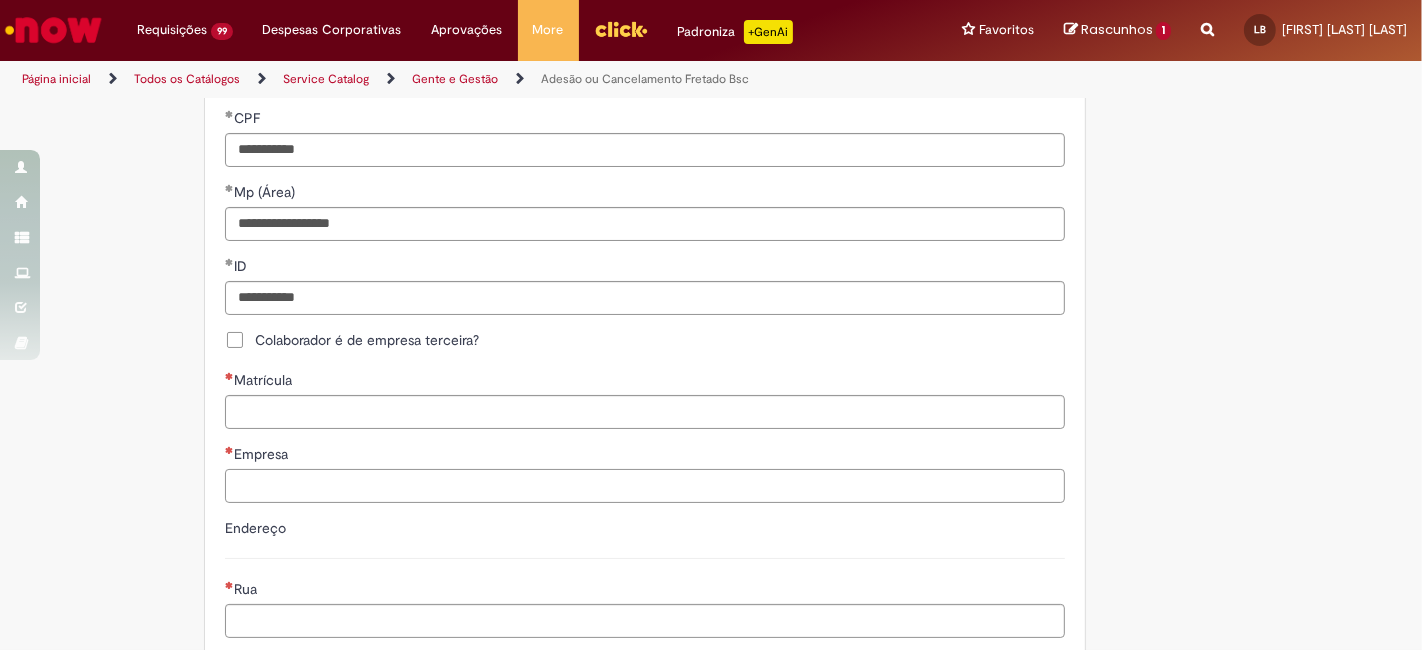 click on "Empresa" at bounding box center (645, 486) 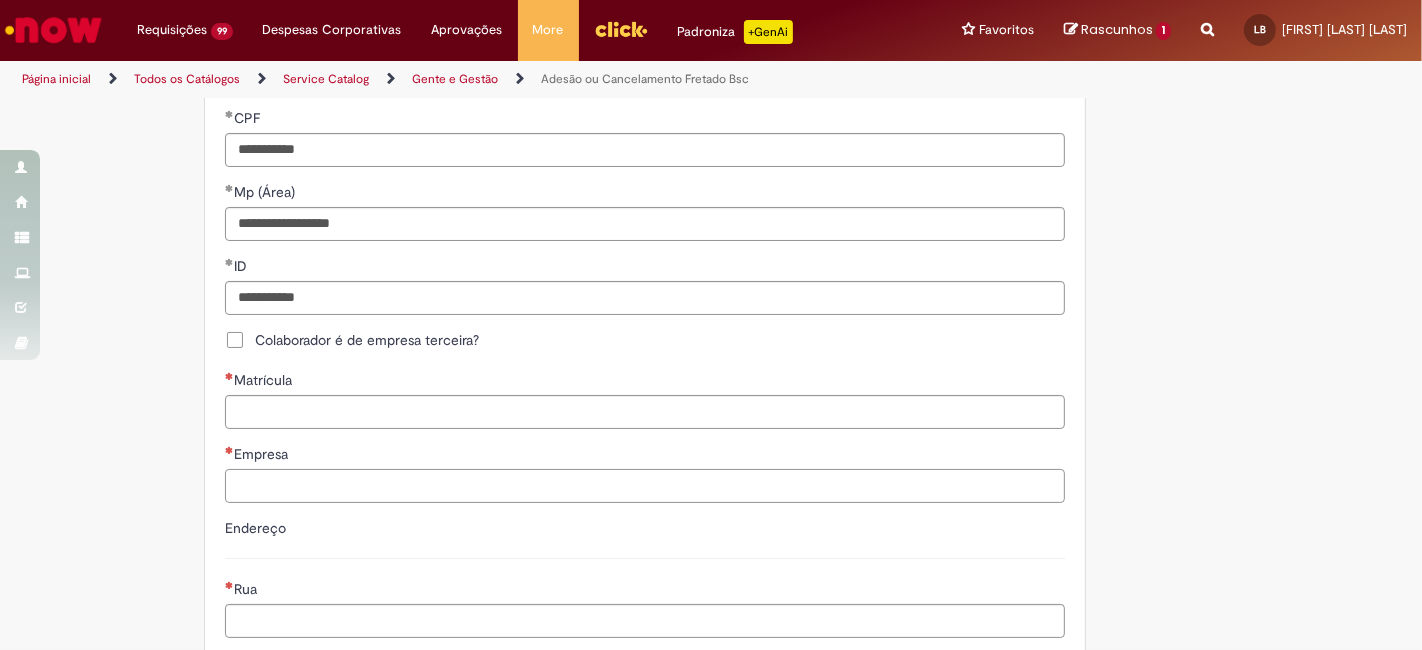 click on "Empresa" at bounding box center [645, 486] 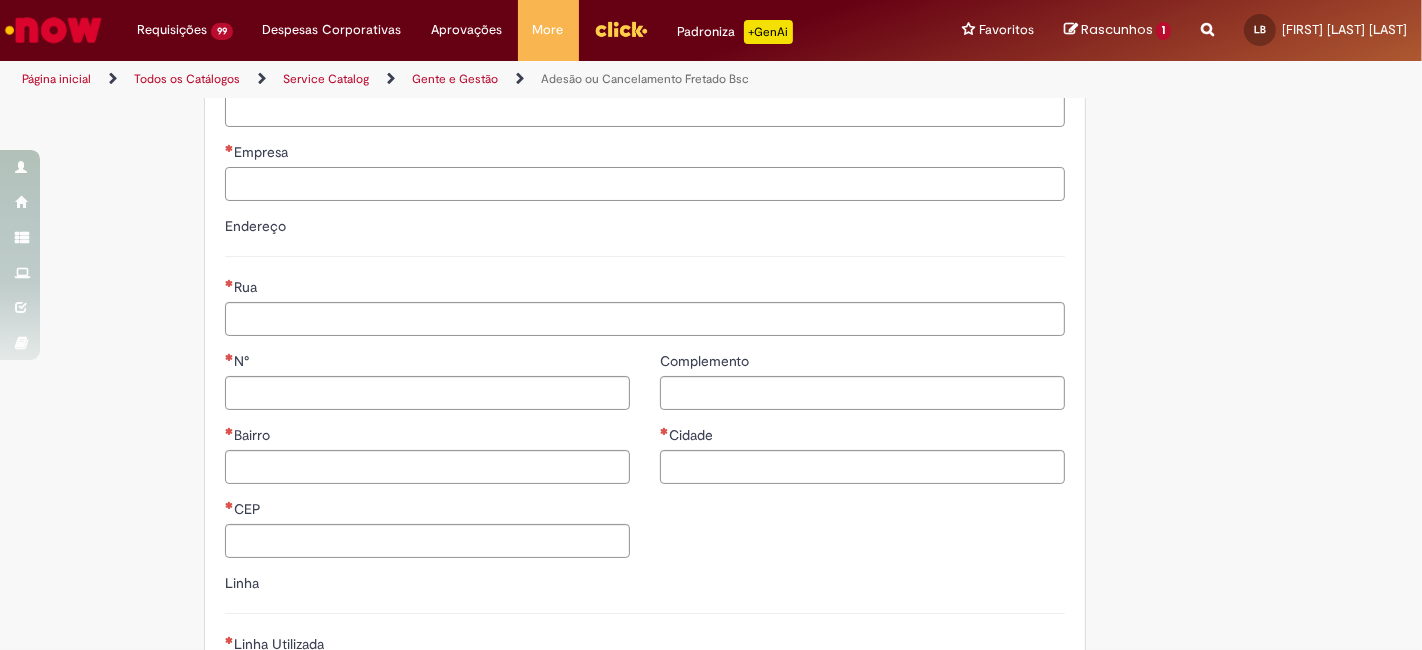 scroll, scrollTop: 888, scrollLeft: 0, axis: vertical 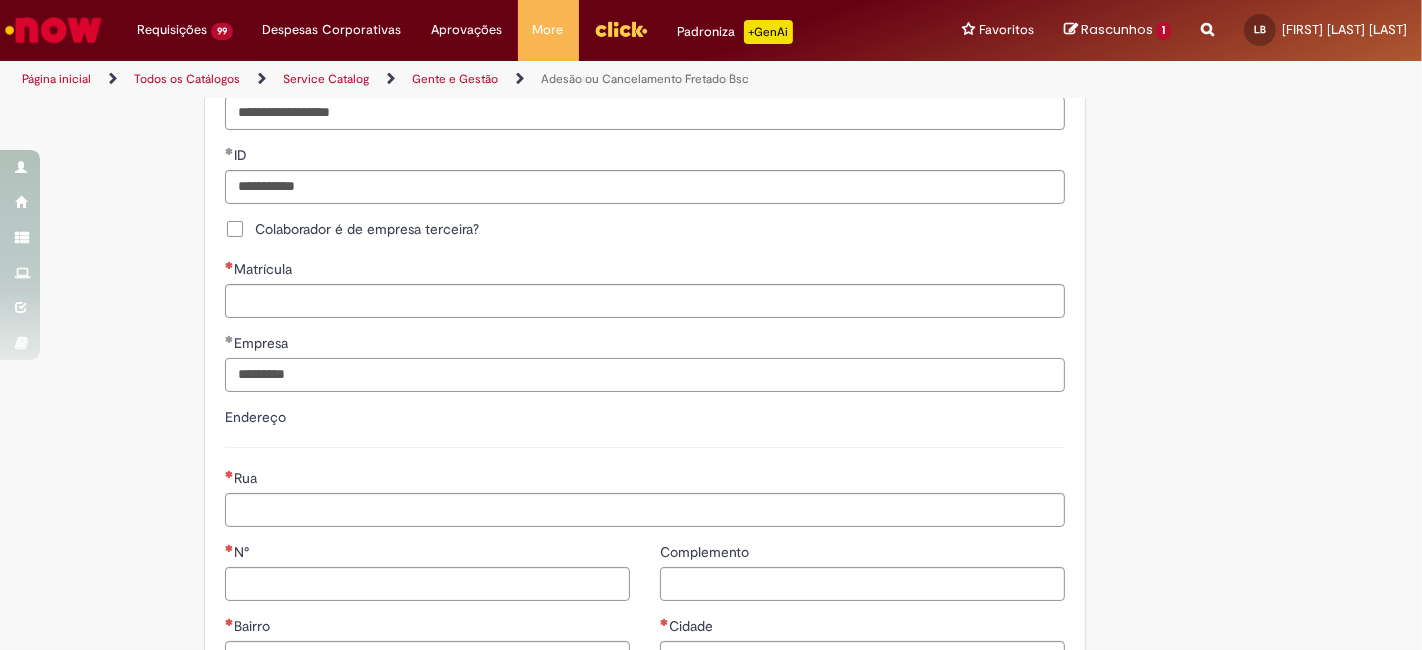 type on "********" 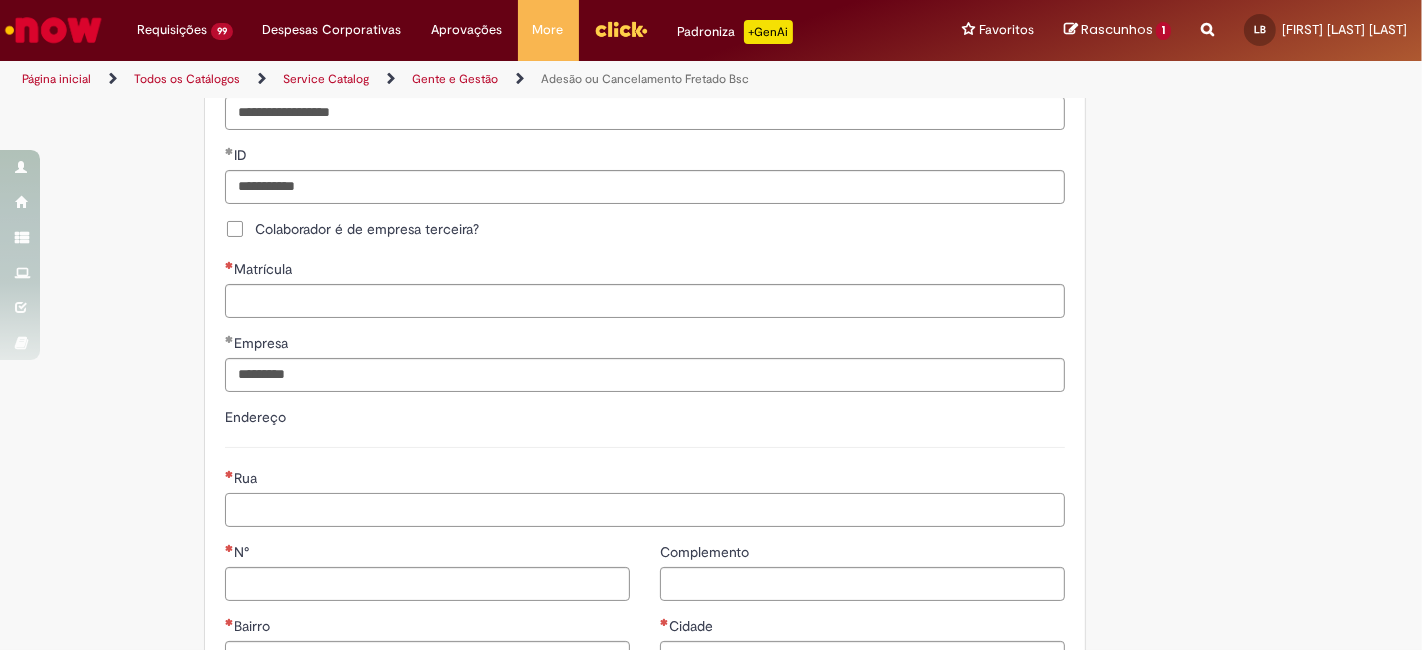 click on "Rua" at bounding box center (645, 510) 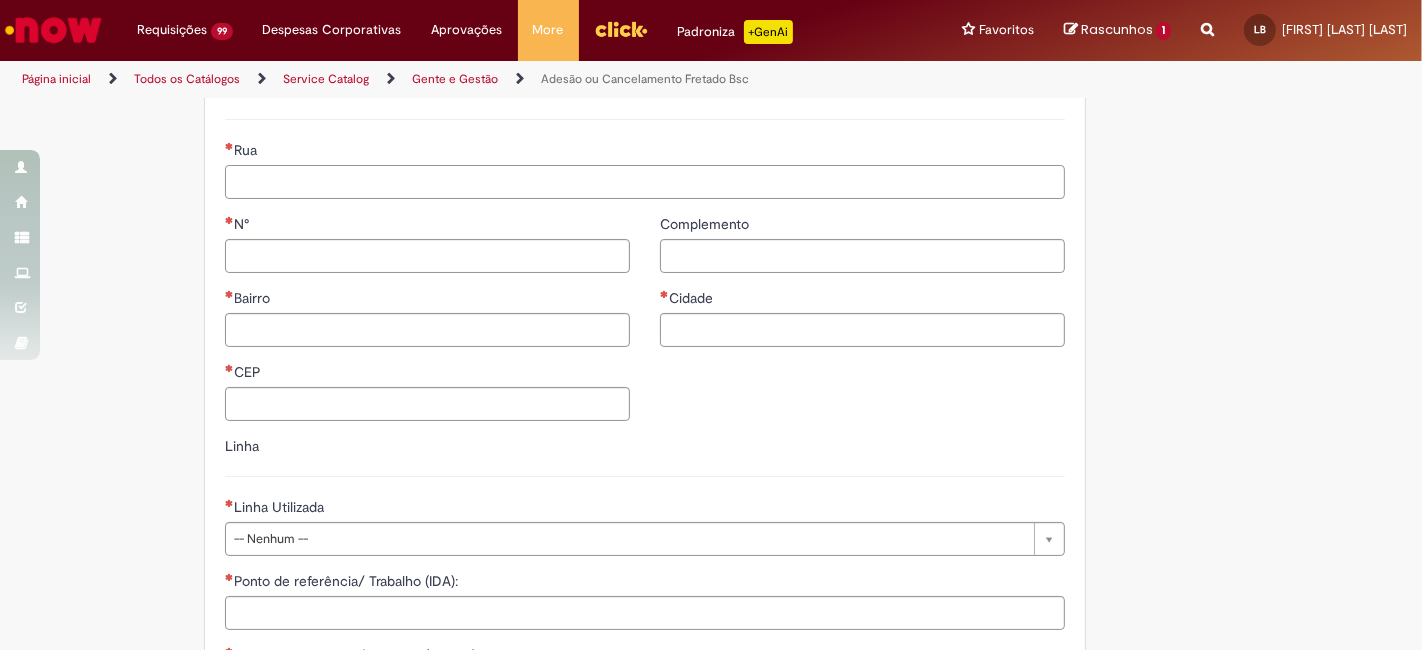 scroll, scrollTop: 1327, scrollLeft: 0, axis: vertical 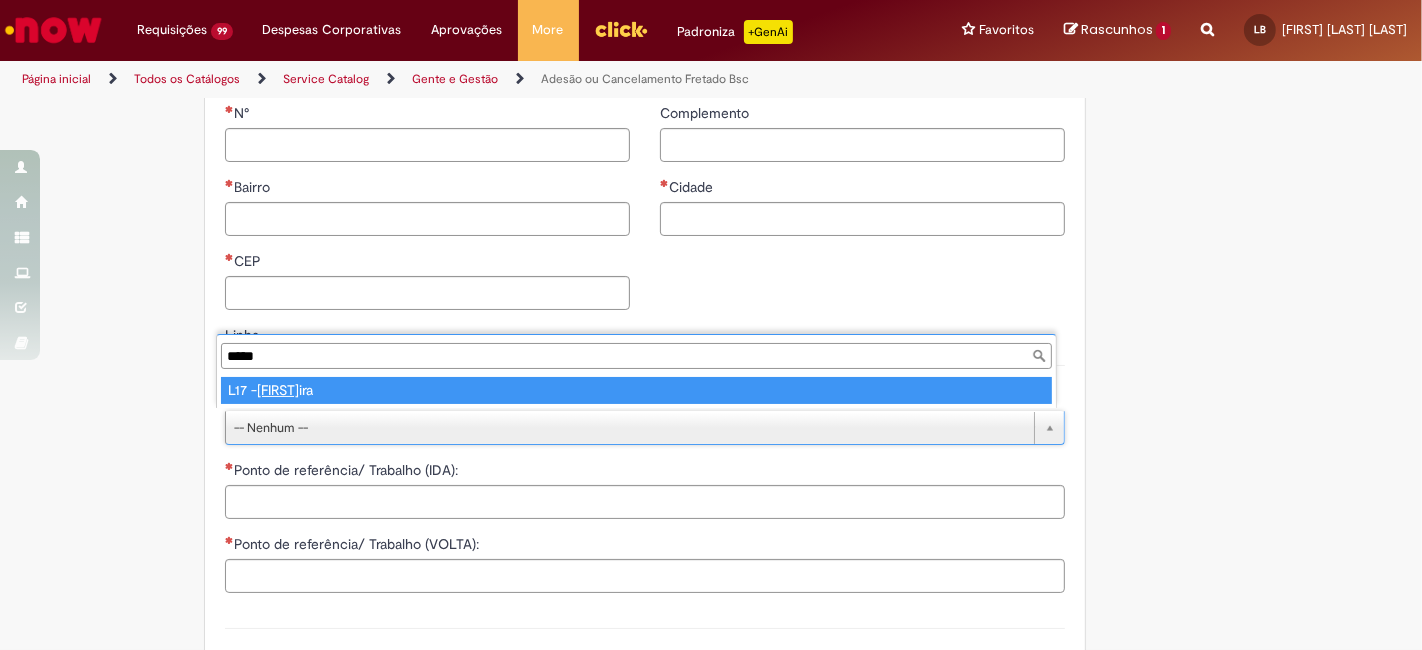 type on "*****" 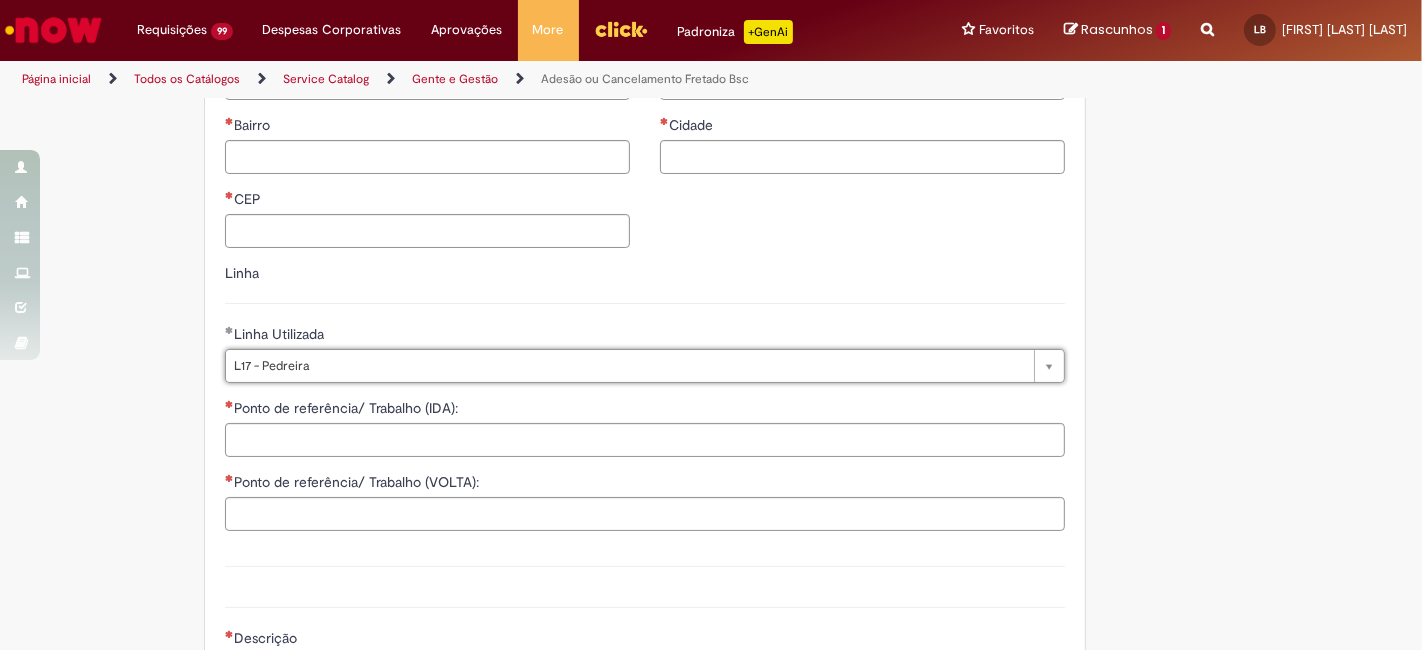 scroll, scrollTop: 1438, scrollLeft: 0, axis: vertical 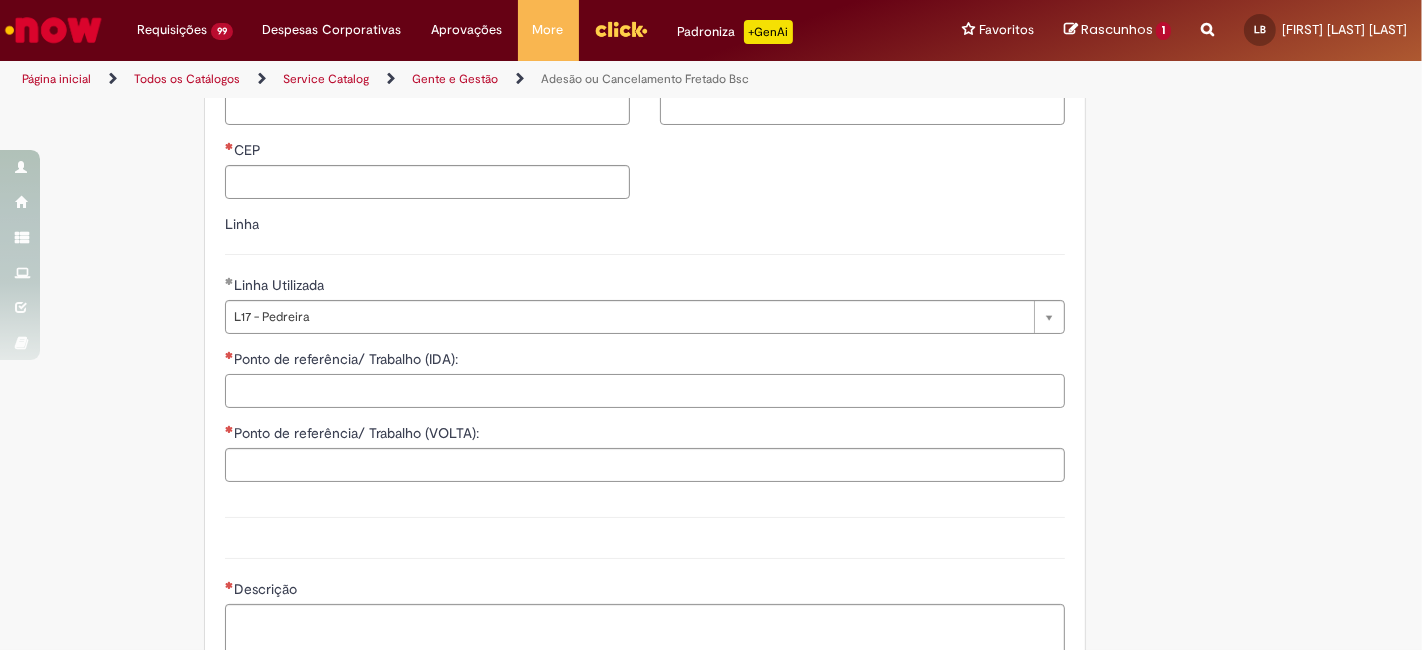 click on "Ponto de referência/ Trabalho (IDA):" at bounding box center (645, 391) 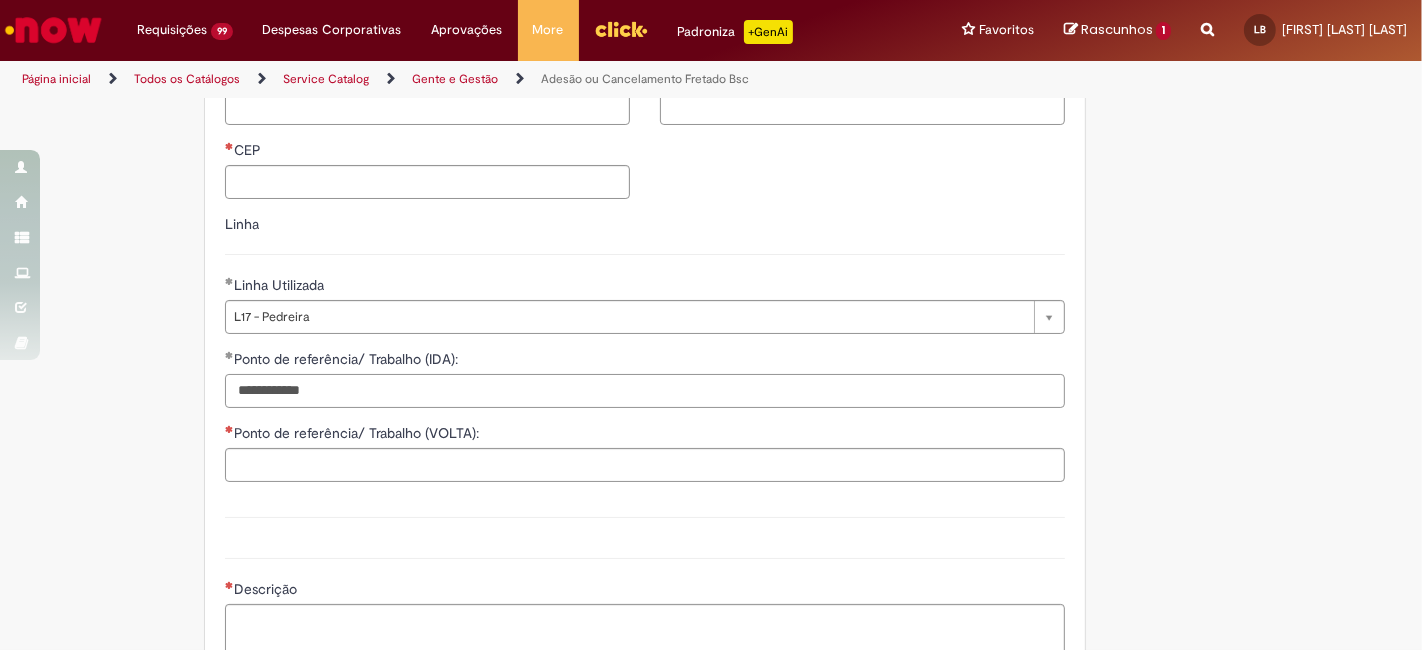 type on "**********" 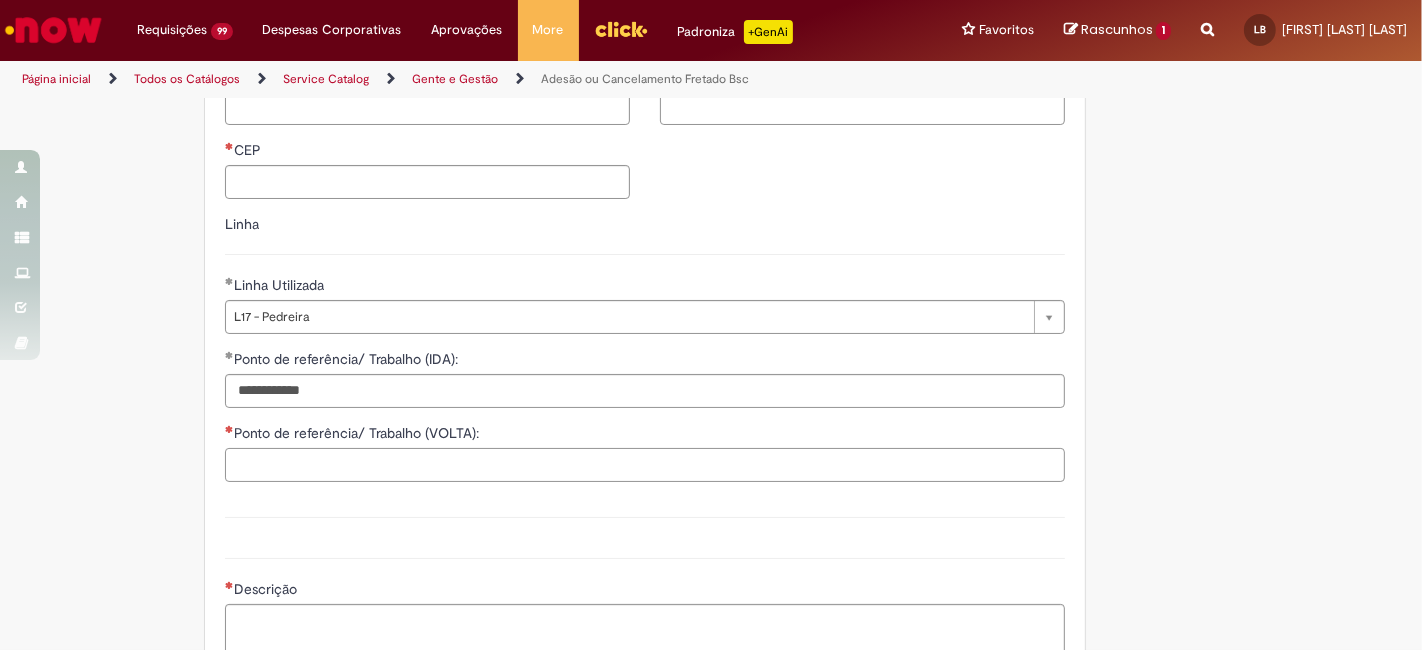 click on "Ponto de referência/ Trabalho (VOLTA):" at bounding box center (645, 465) 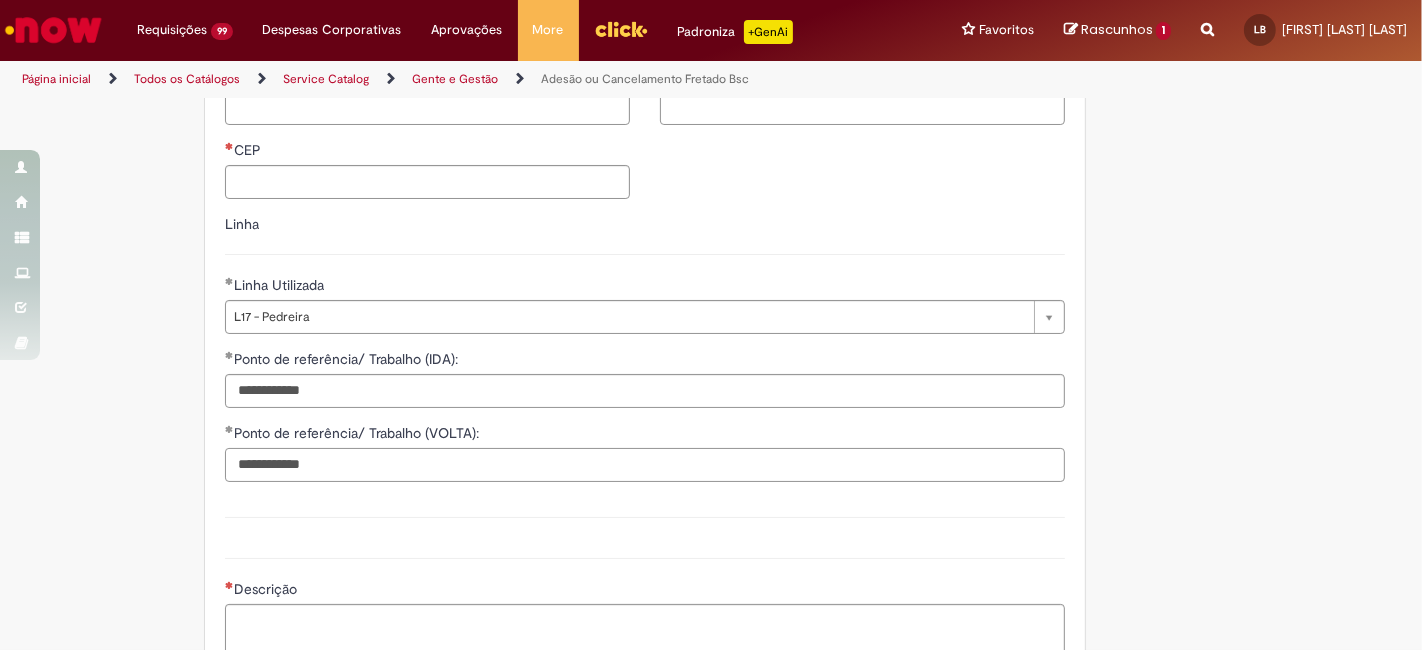 click on "**********" at bounding box center [645, 465] 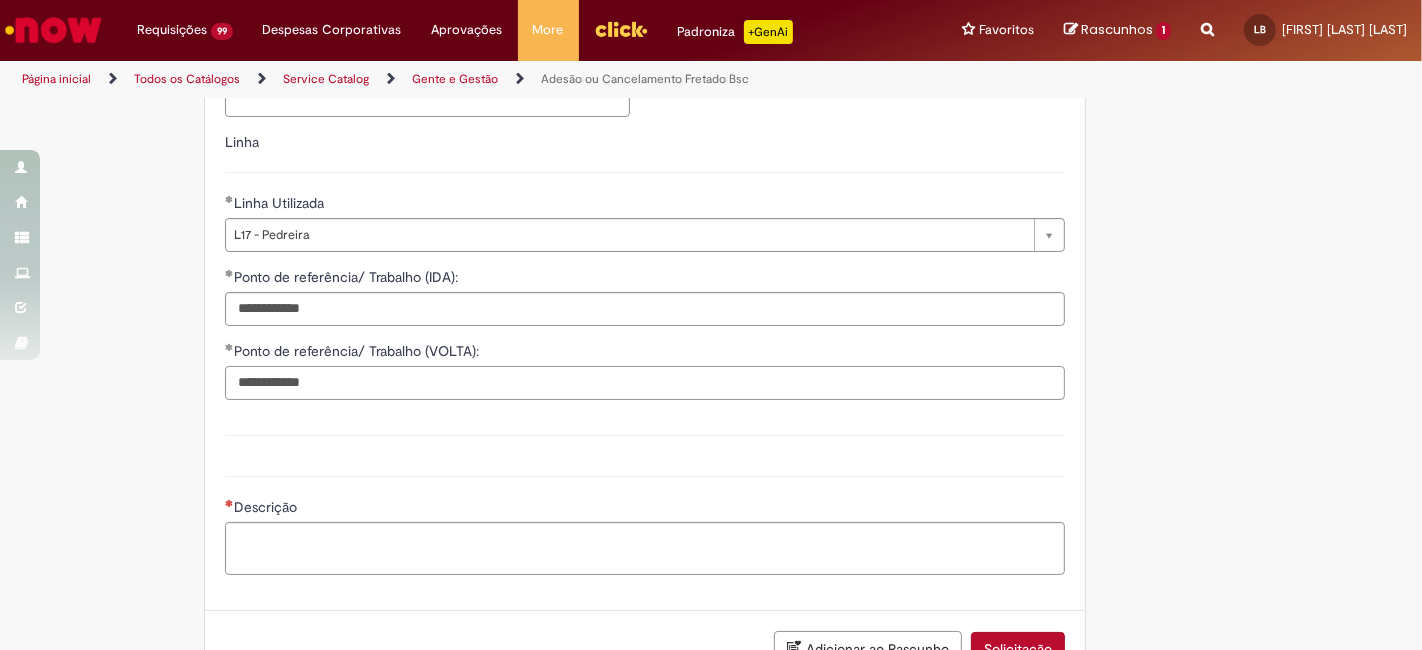 scroll, scrollTop: 1660, scrollLeft: 0, axis: vertical 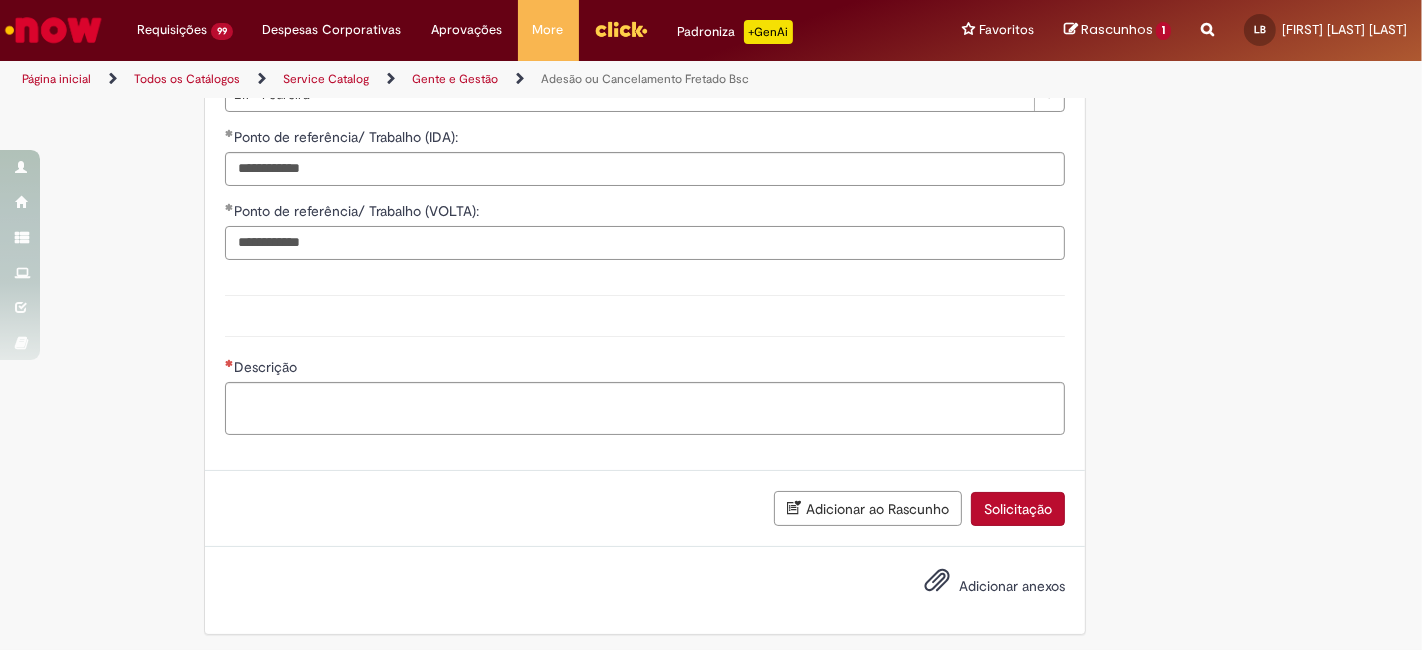 type on "**********" 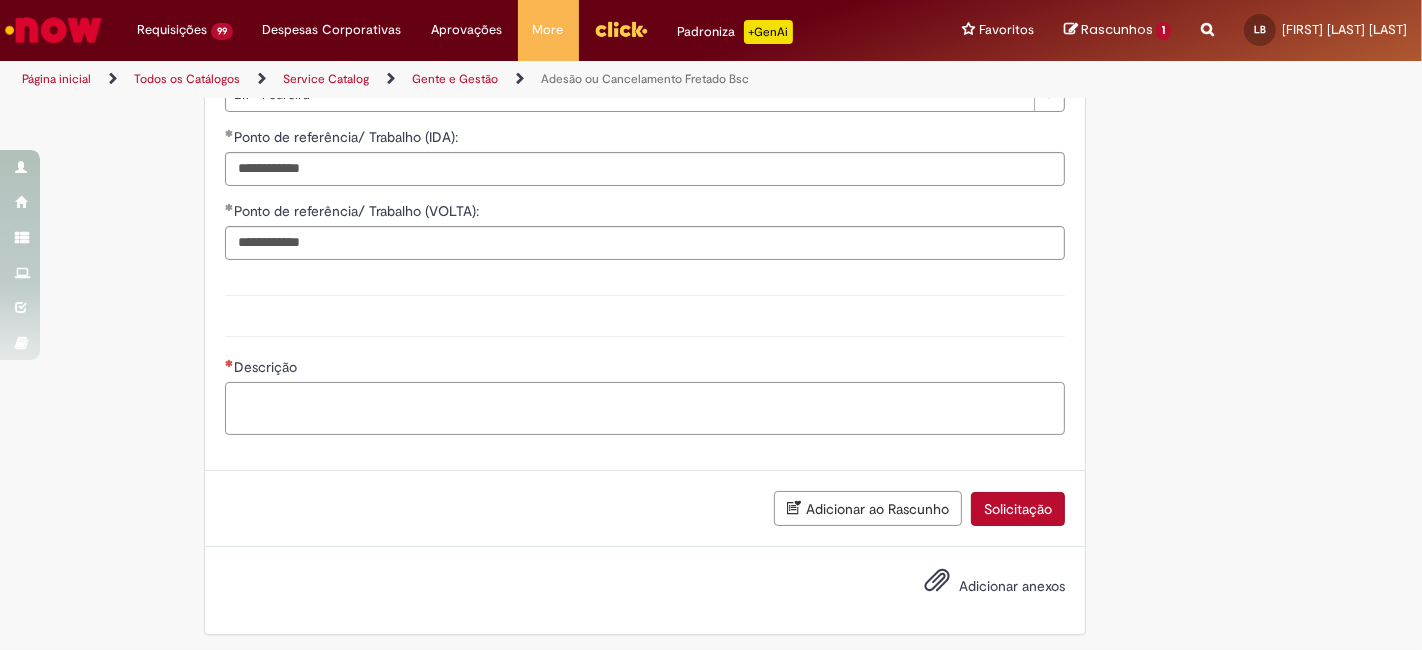click on "Descrição" at bounding box center [645, 408] 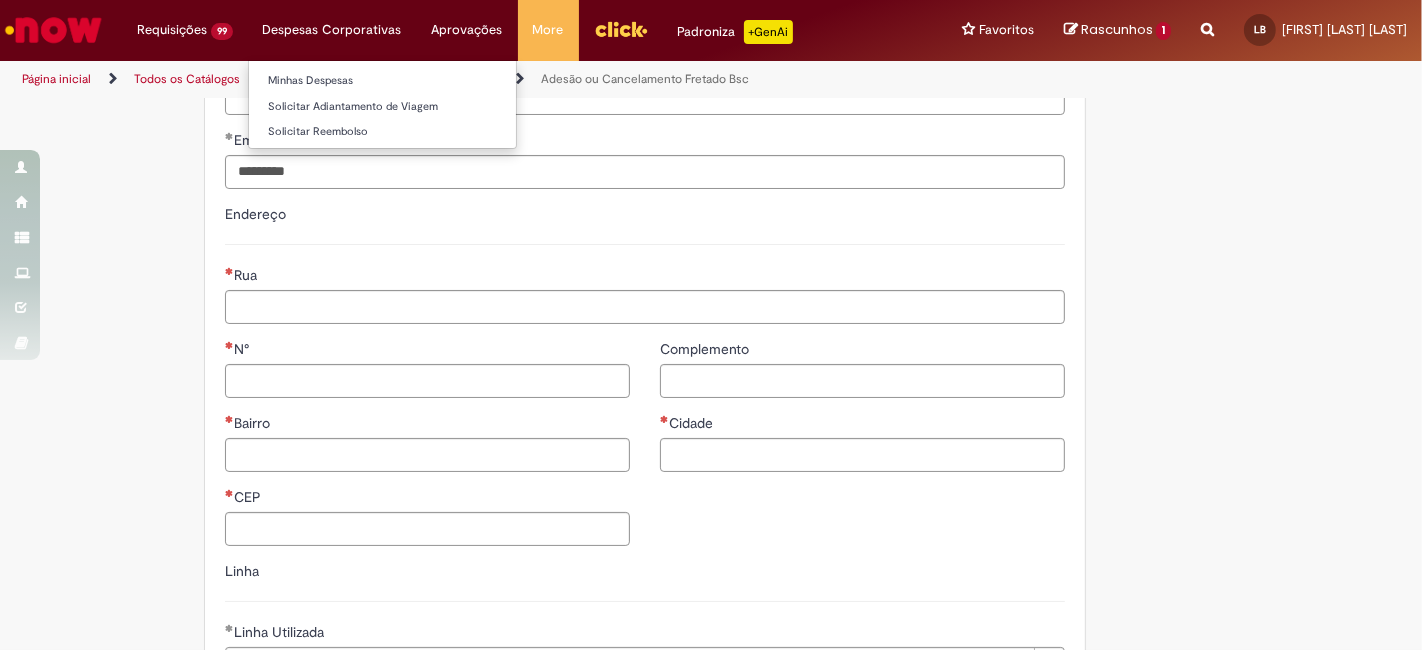 scroll, scrollTop: 882, scrollLeft: 0, axis: vertical 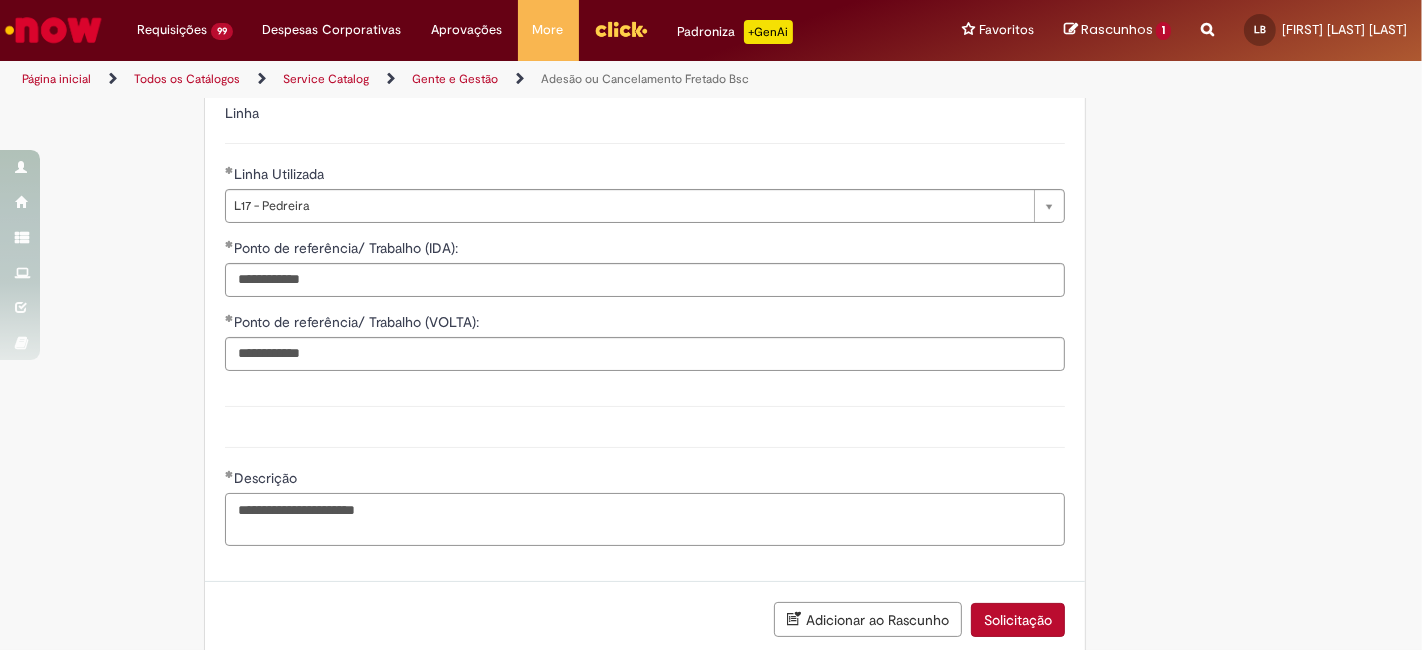 click on "**********" at bounding box center (645, 519) 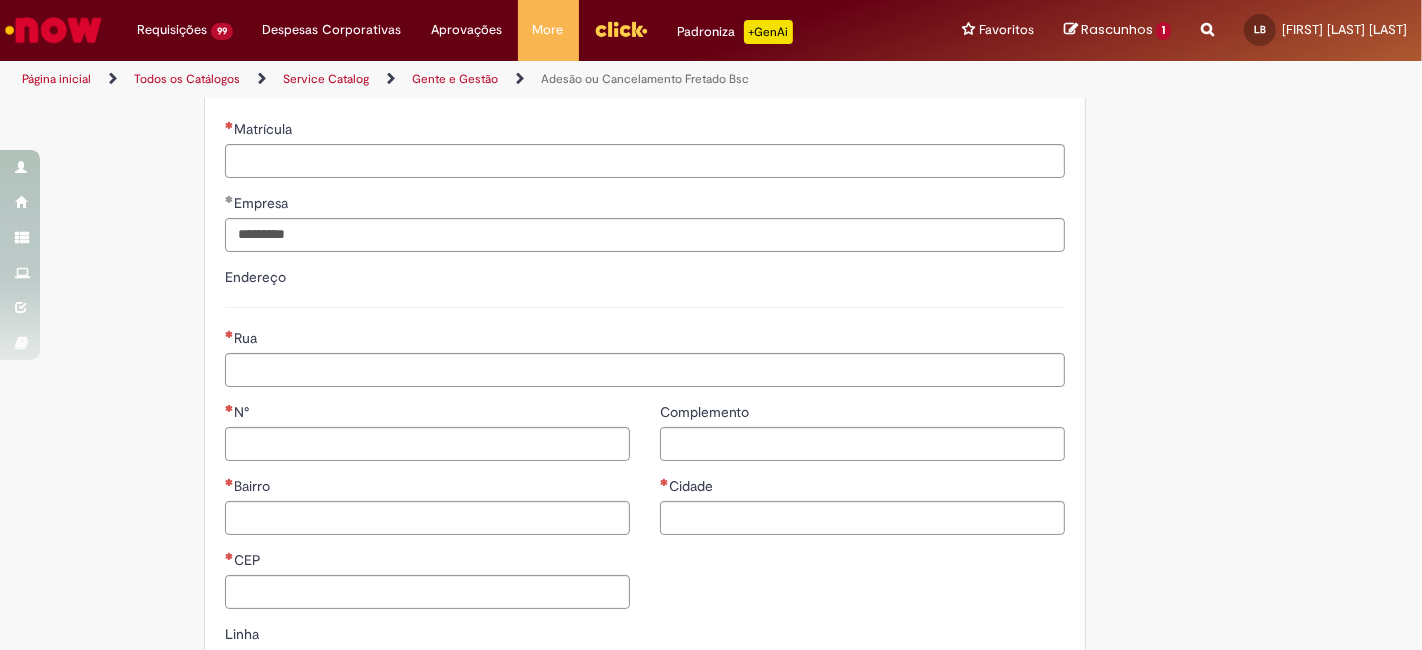 scroll, scrollTop: 994, scrollLeft: 0, axis: vertical 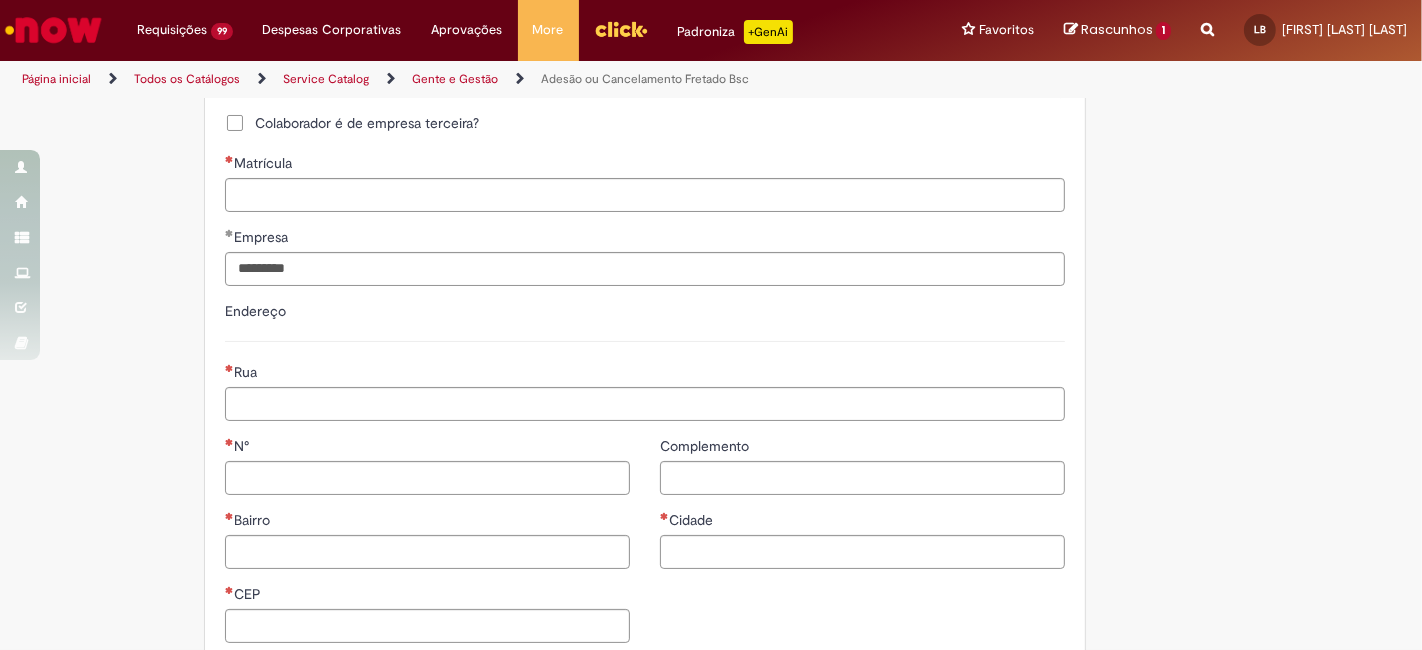 type on "**********" 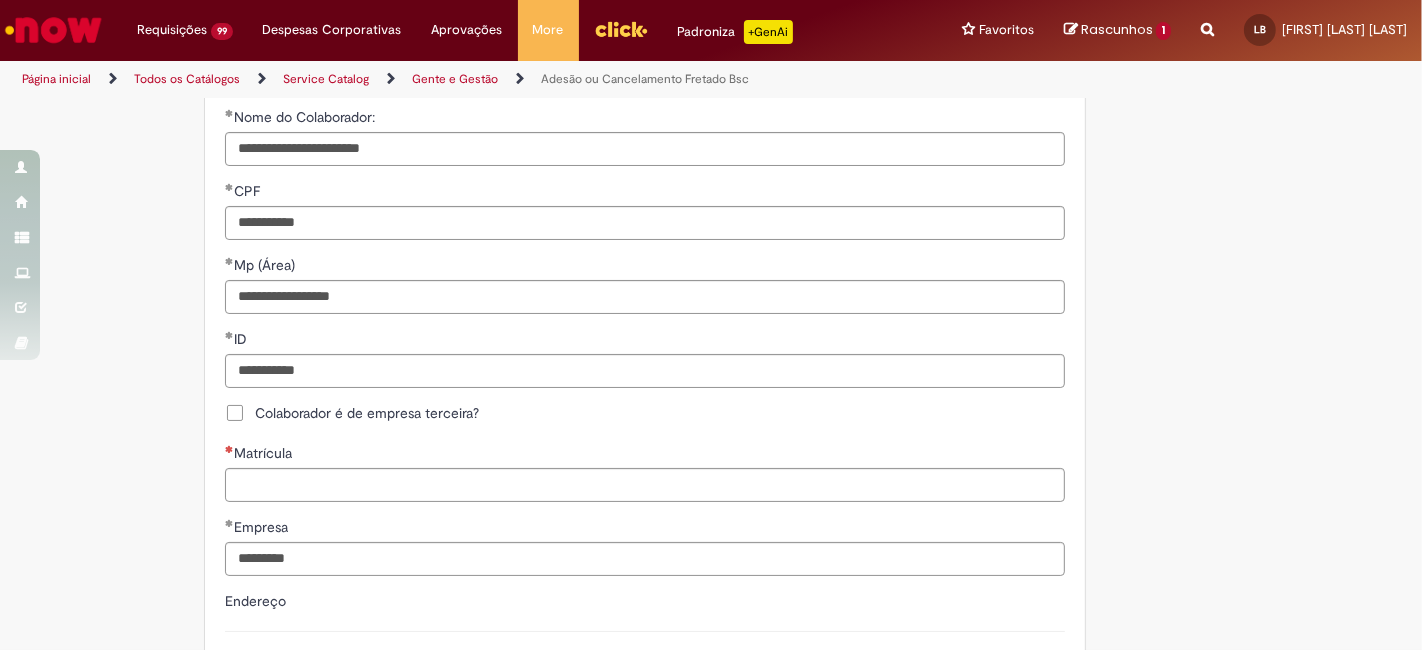 scroll, scrollTop: 771, scrollLeft: 0, axis: vertical 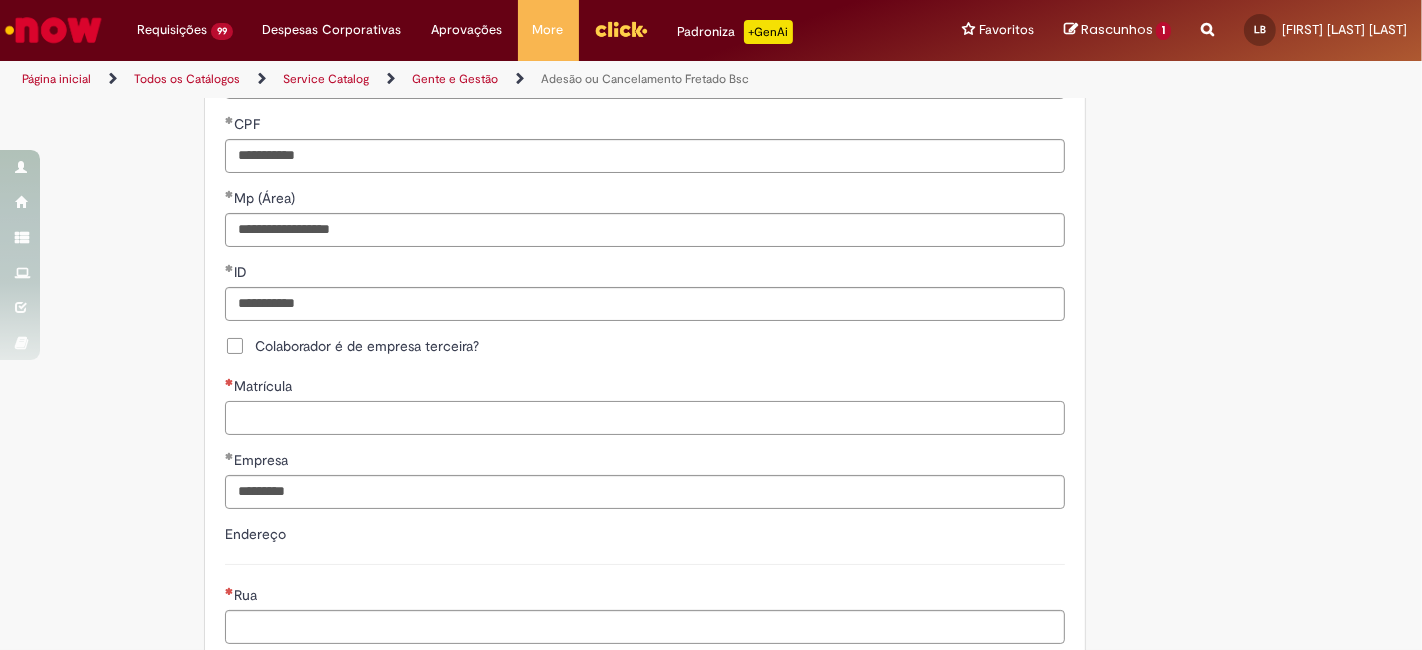 click on "Matrícula" at bounding box center (645, 418) 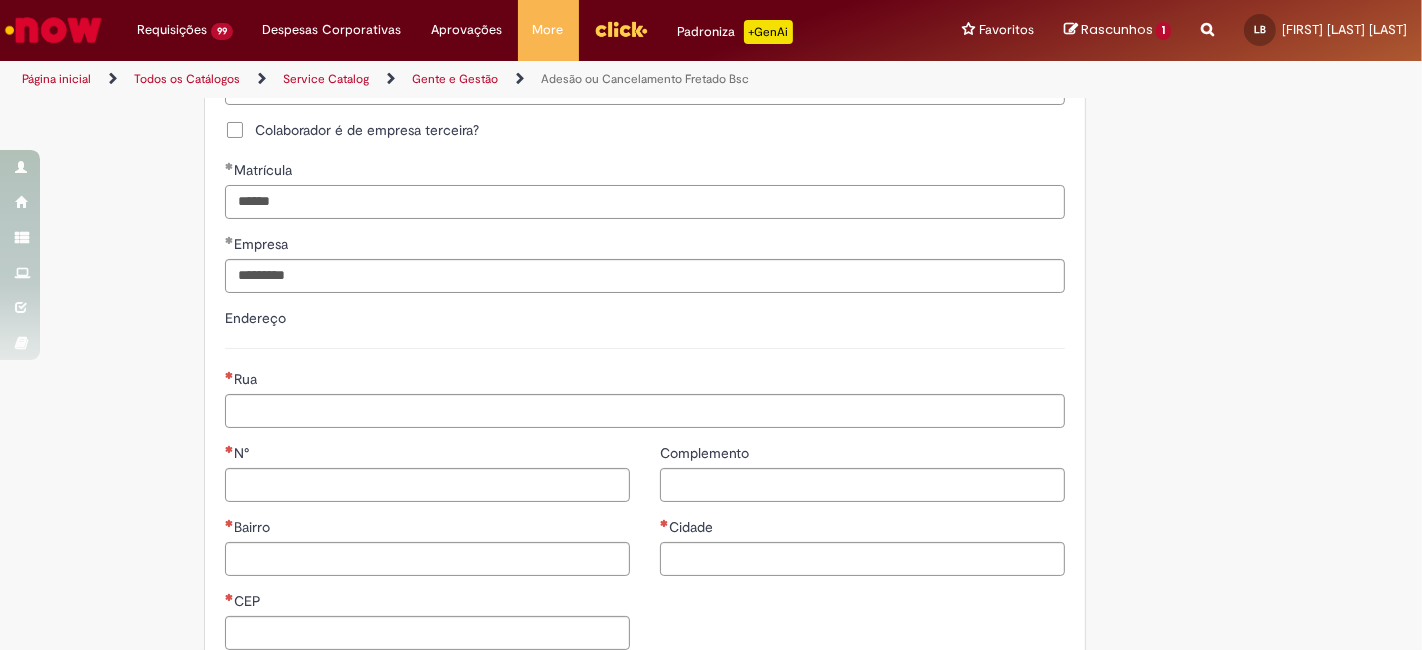 scroll, scrollTop: 994, scrollLeft: 0, axis: vertical 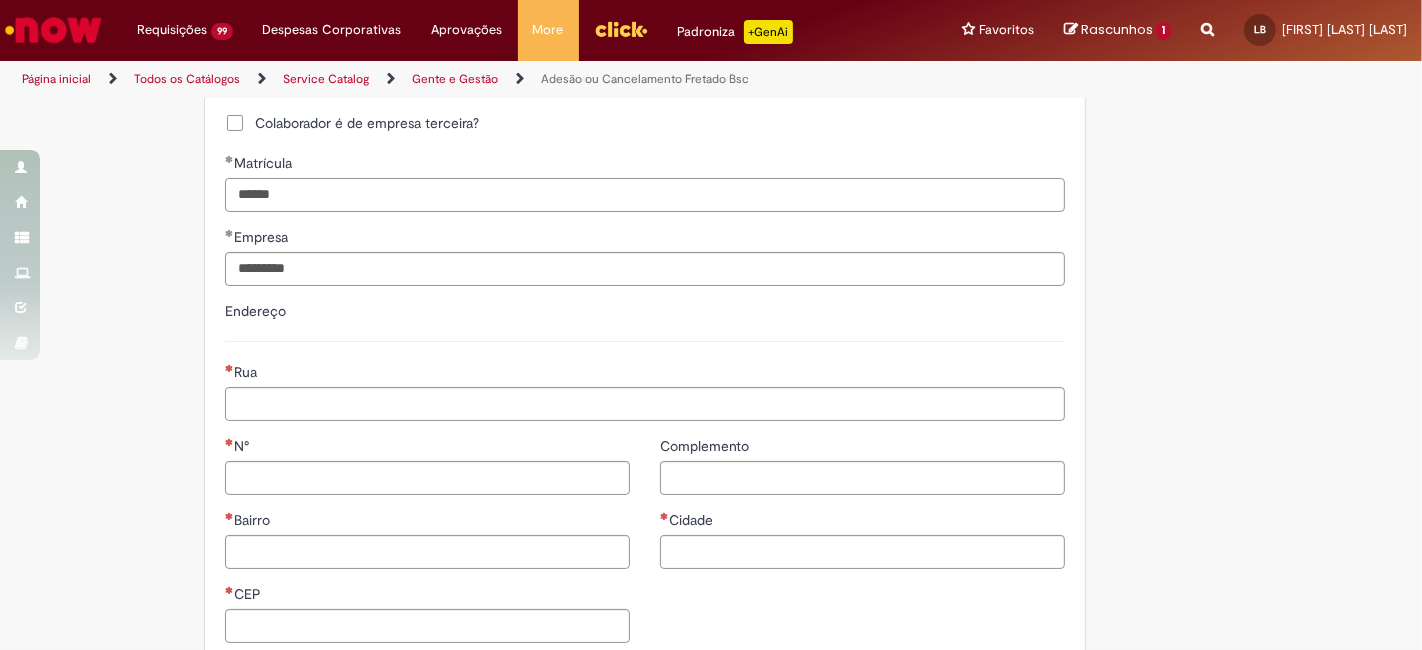type on "******" 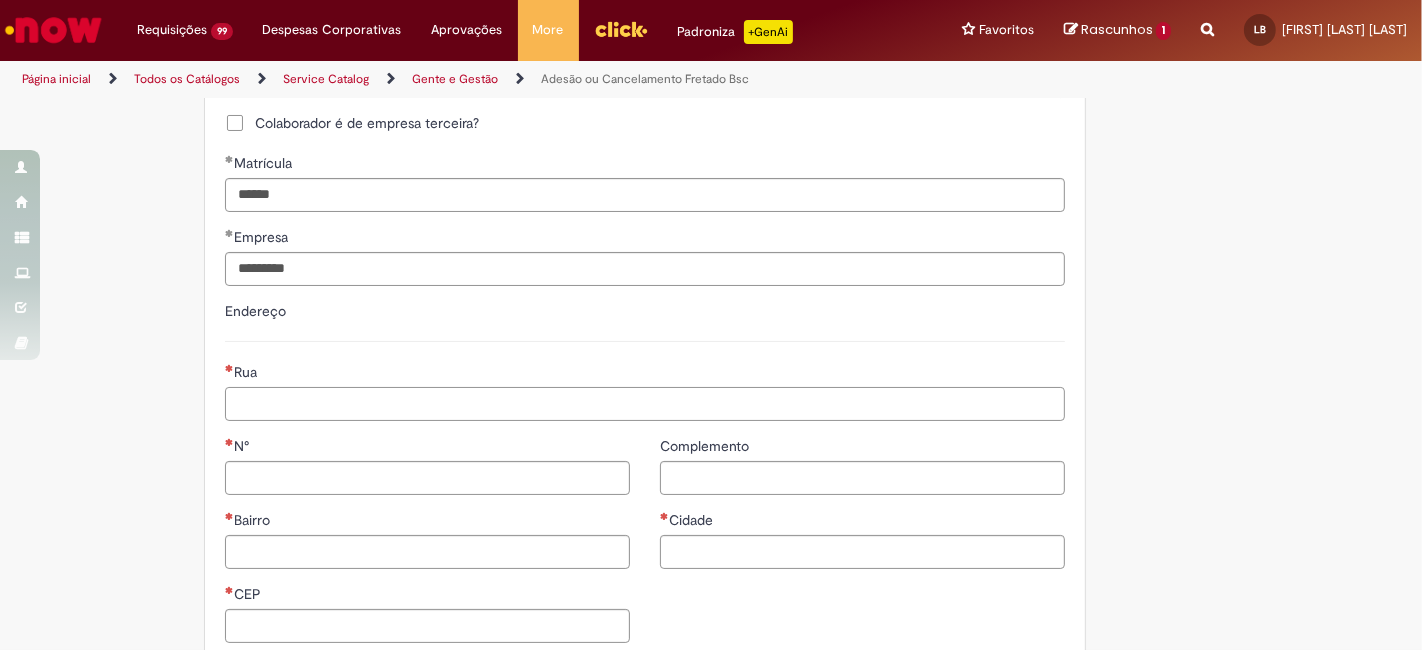 click on "Rua" at bounding box center [645, 404] 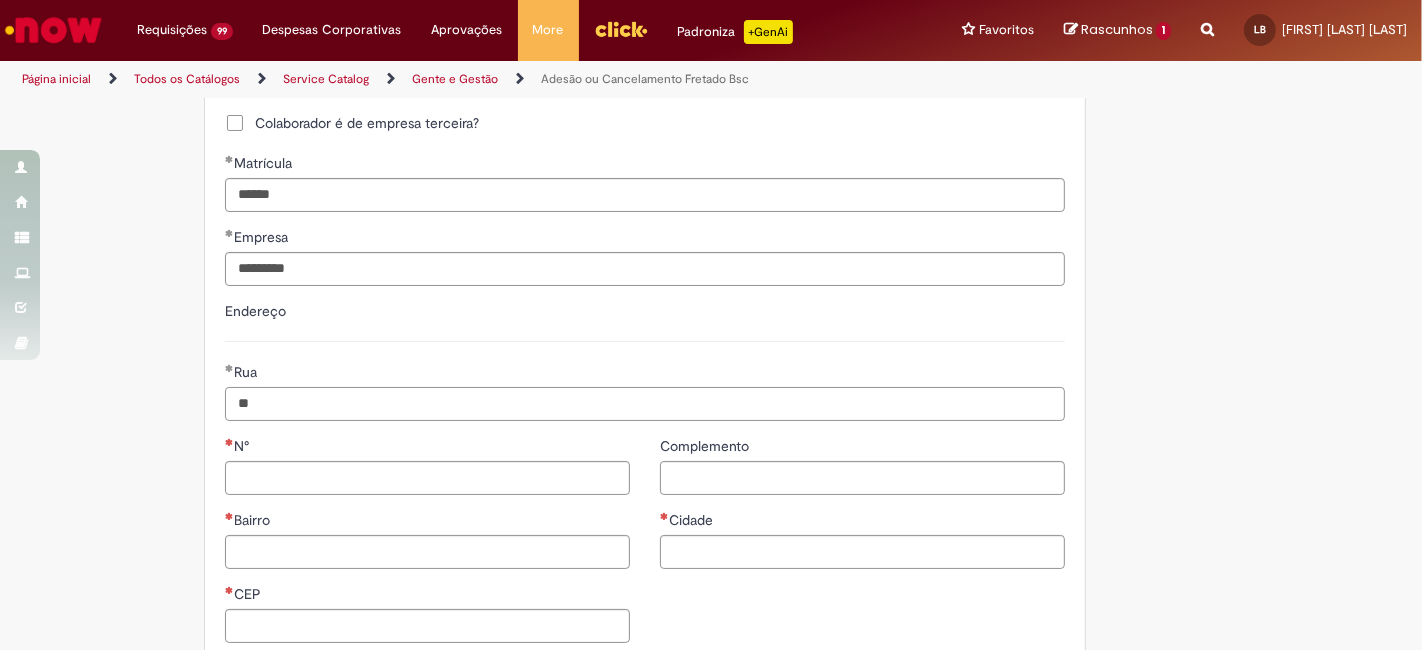 type on "*" 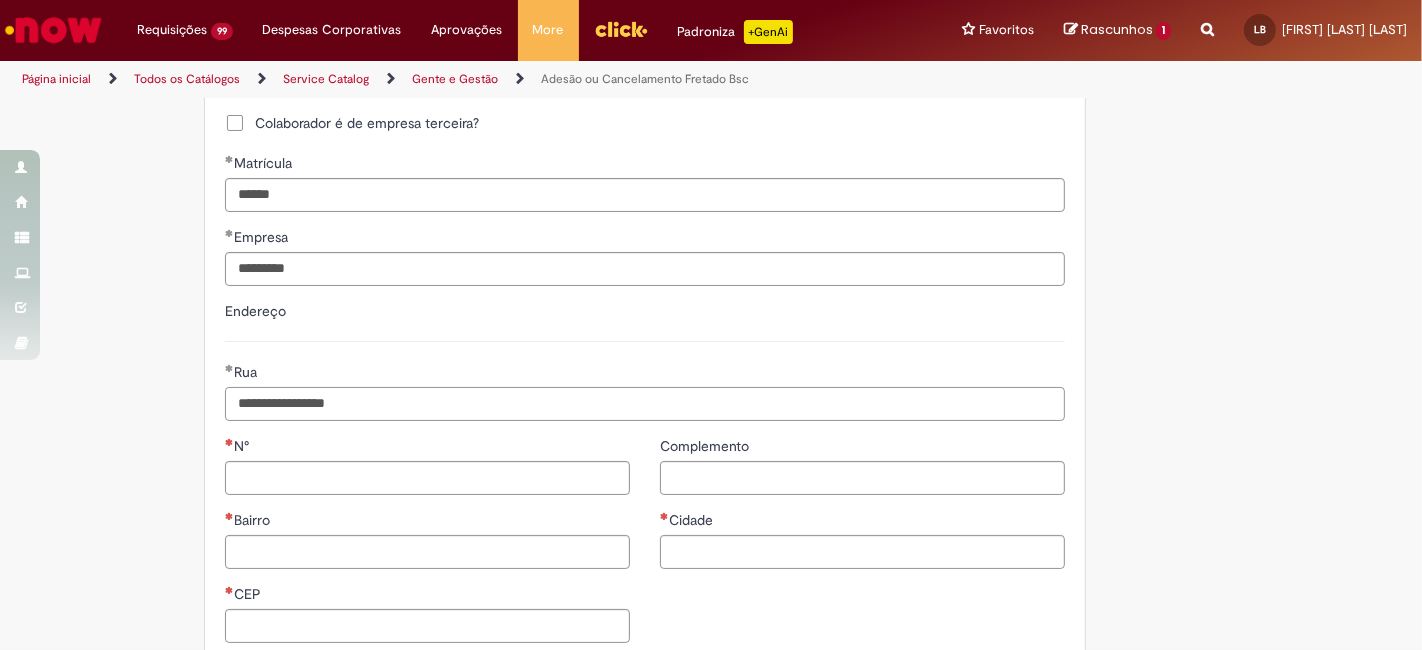 type on "**********" 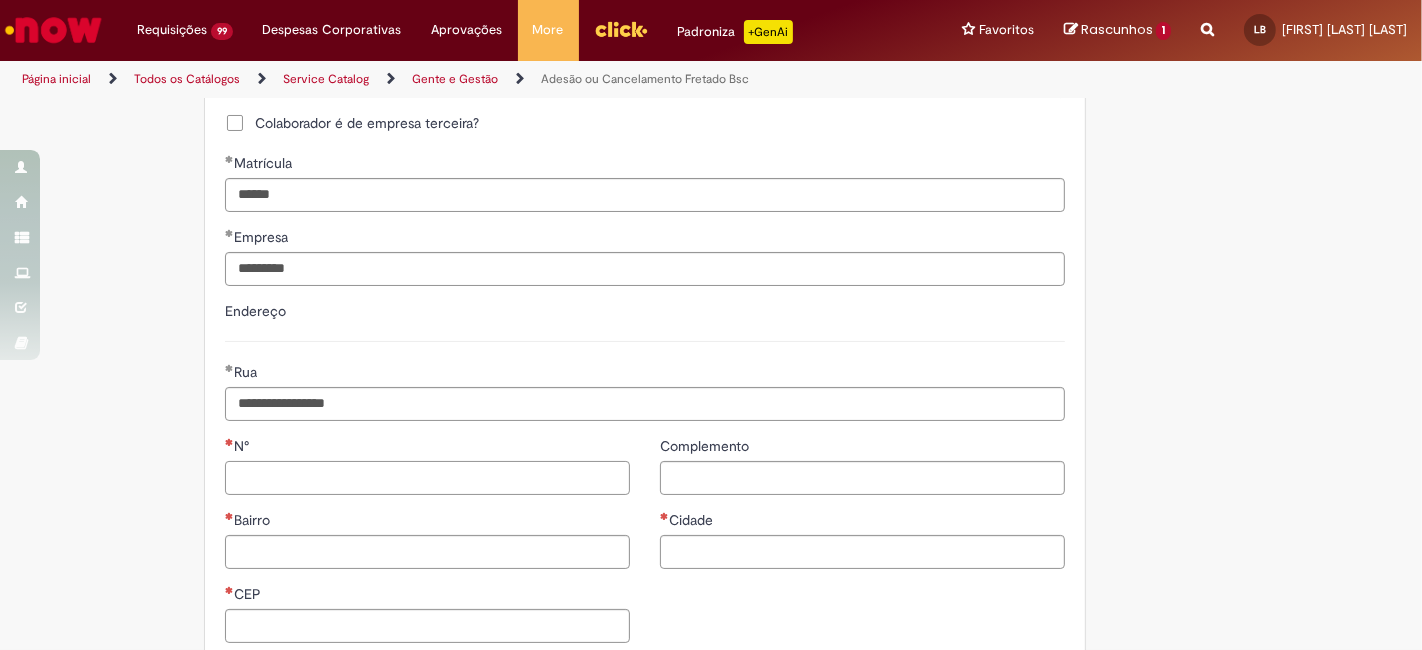 click on "N°" at bounding box center (427, 478) 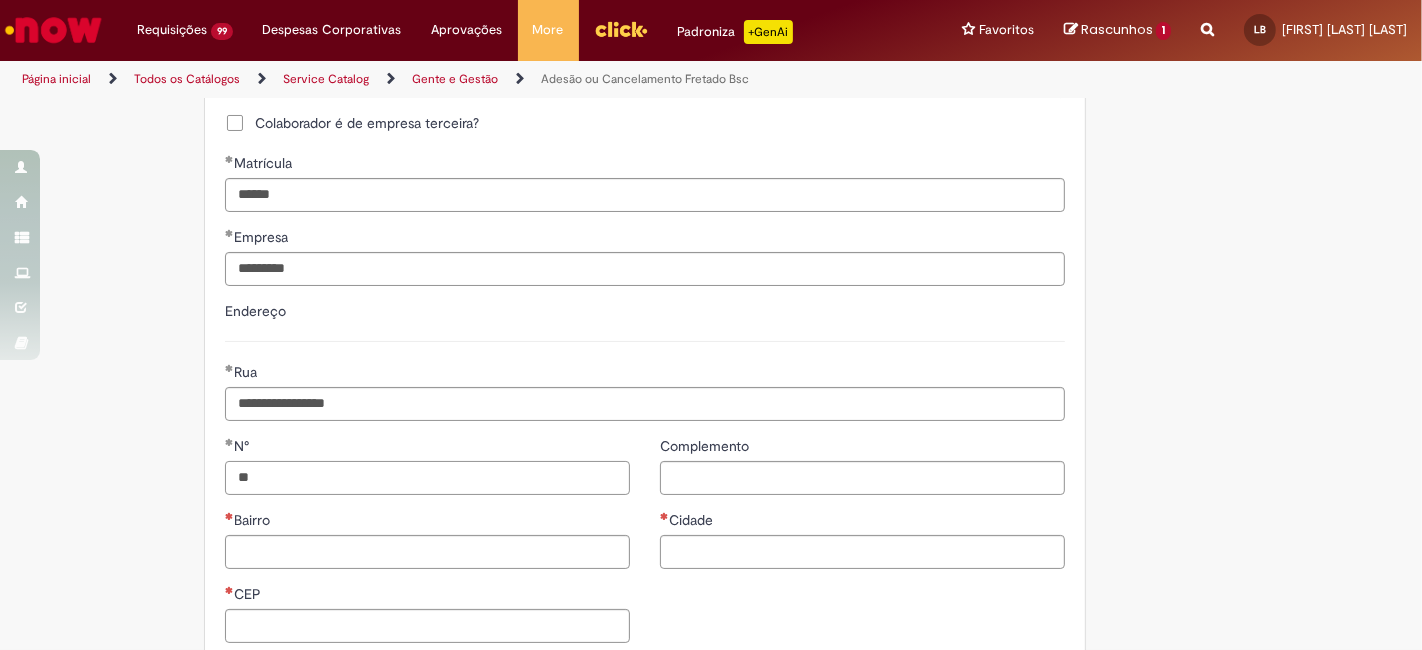 type on "**" 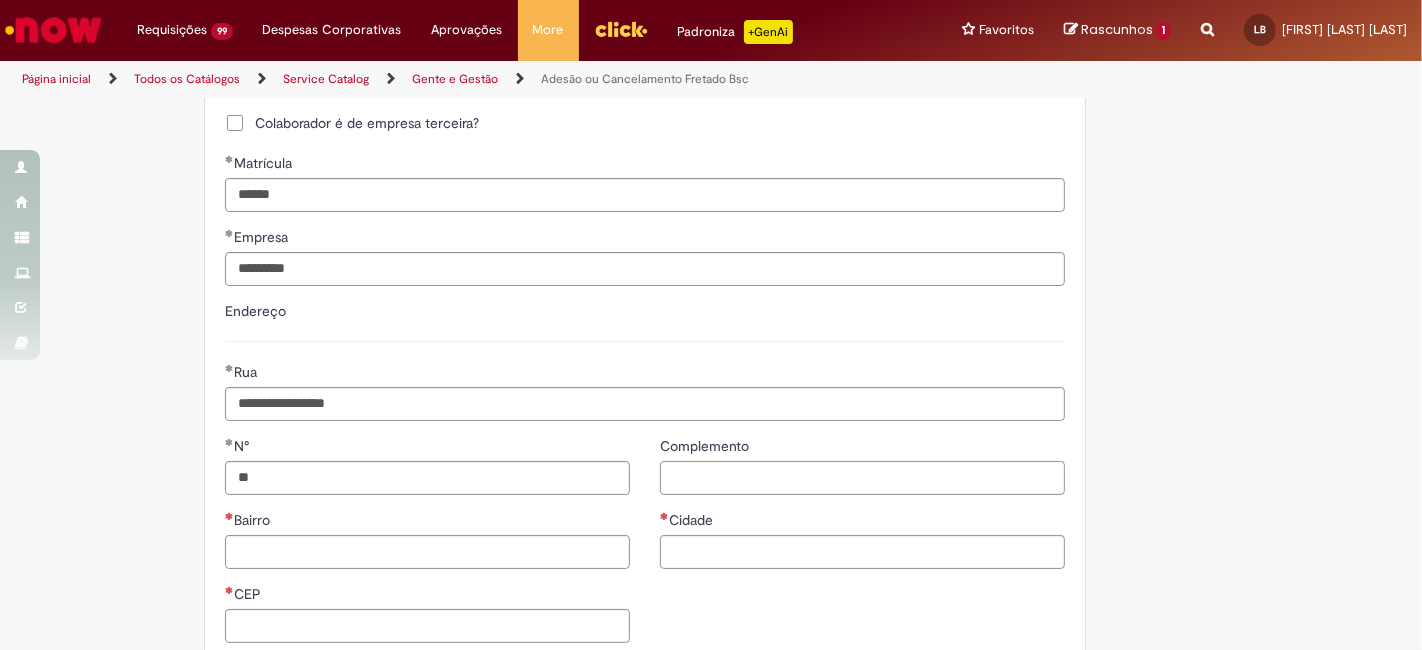 click on "Complemento" at bounding box center [862, 478] 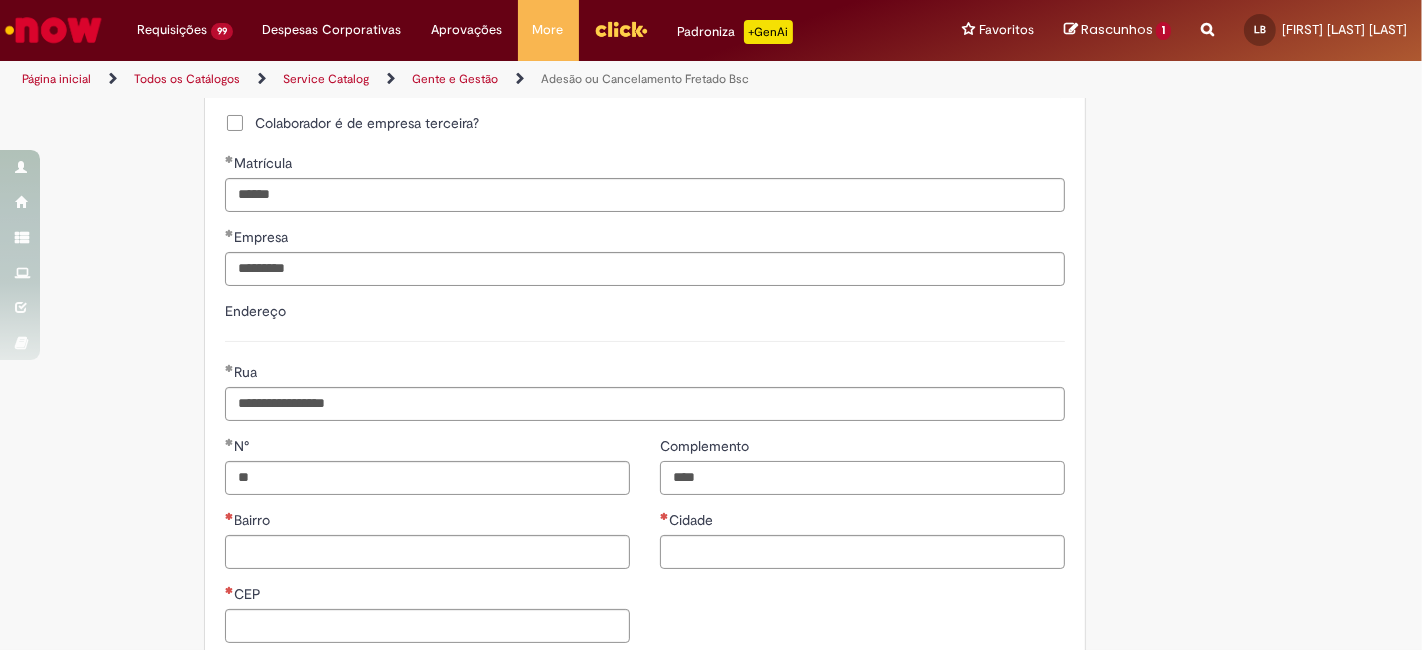 type on "****" 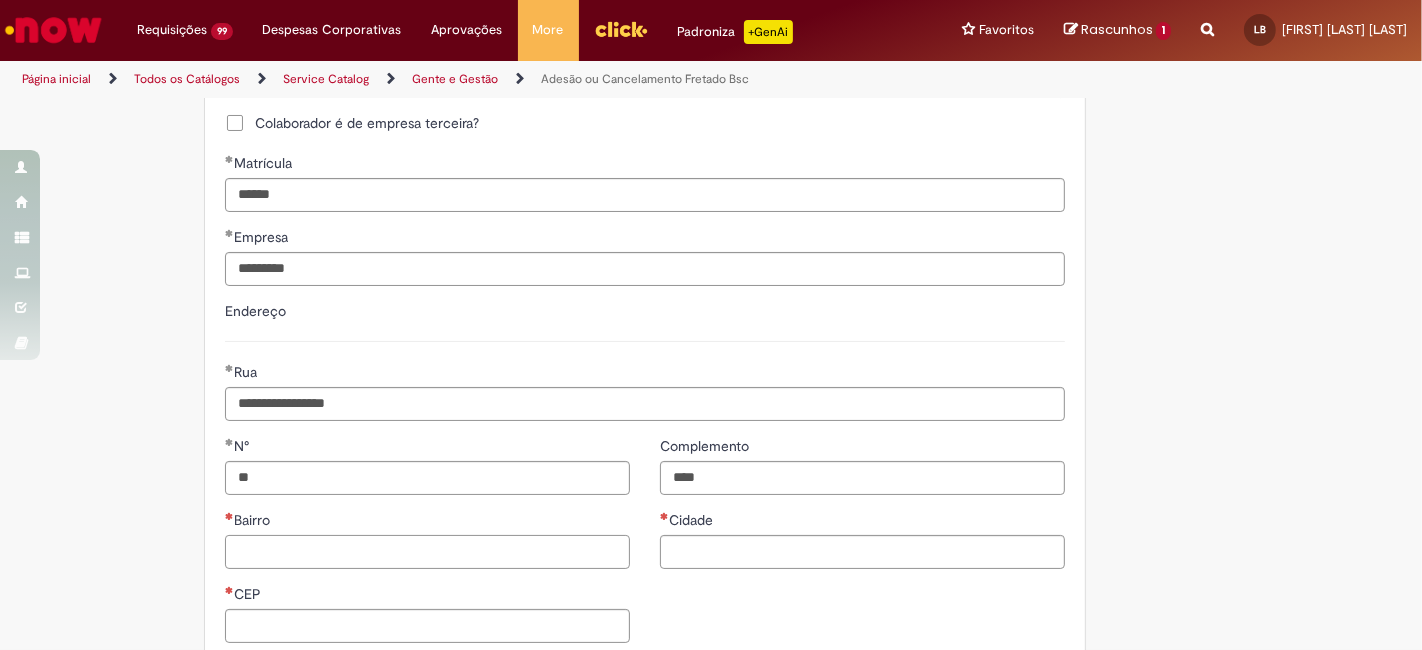 click on "Bairro" at bounding box center [427, 552] 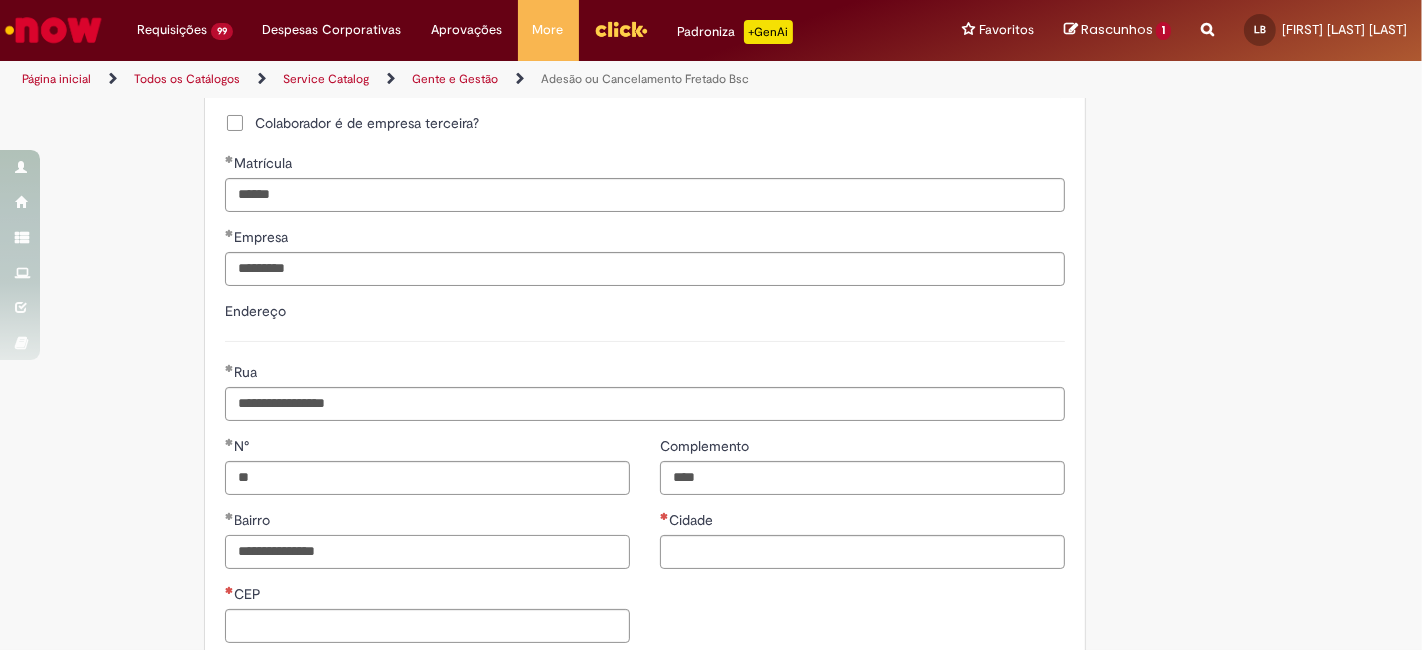 type on "**********" 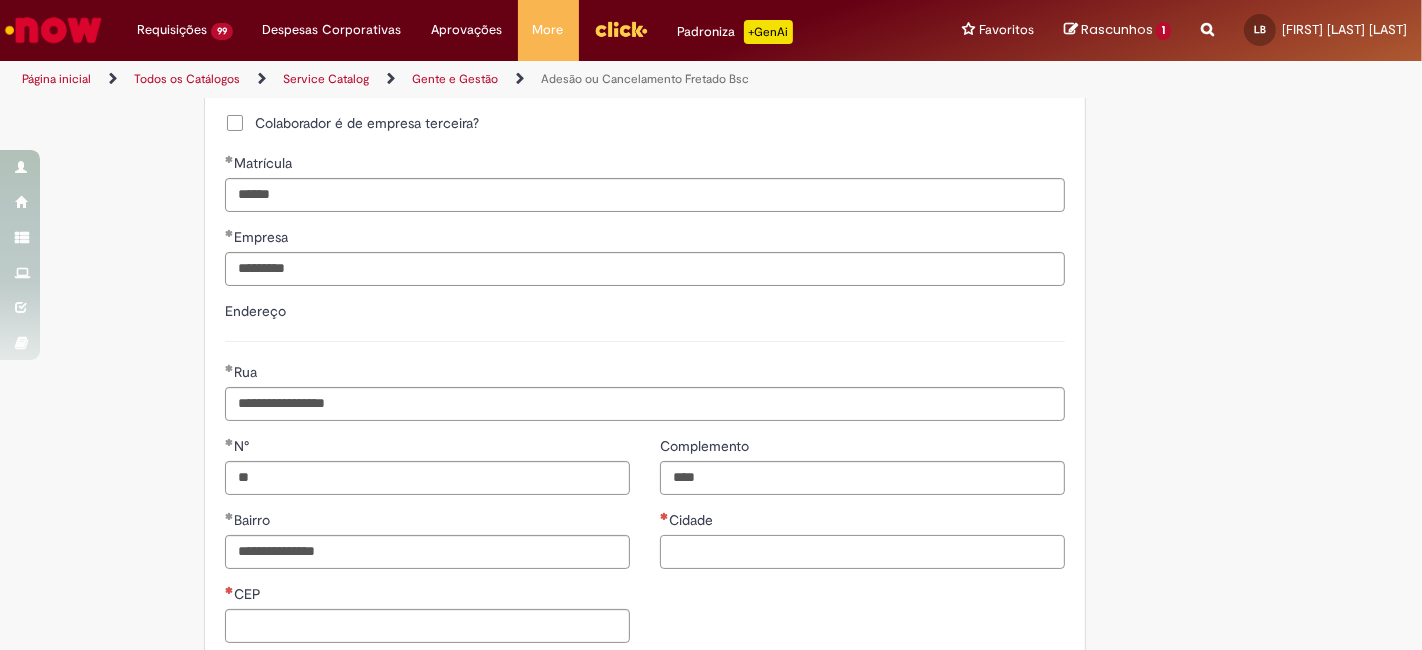 click on "Cidade" at bounding box center [862, 552] 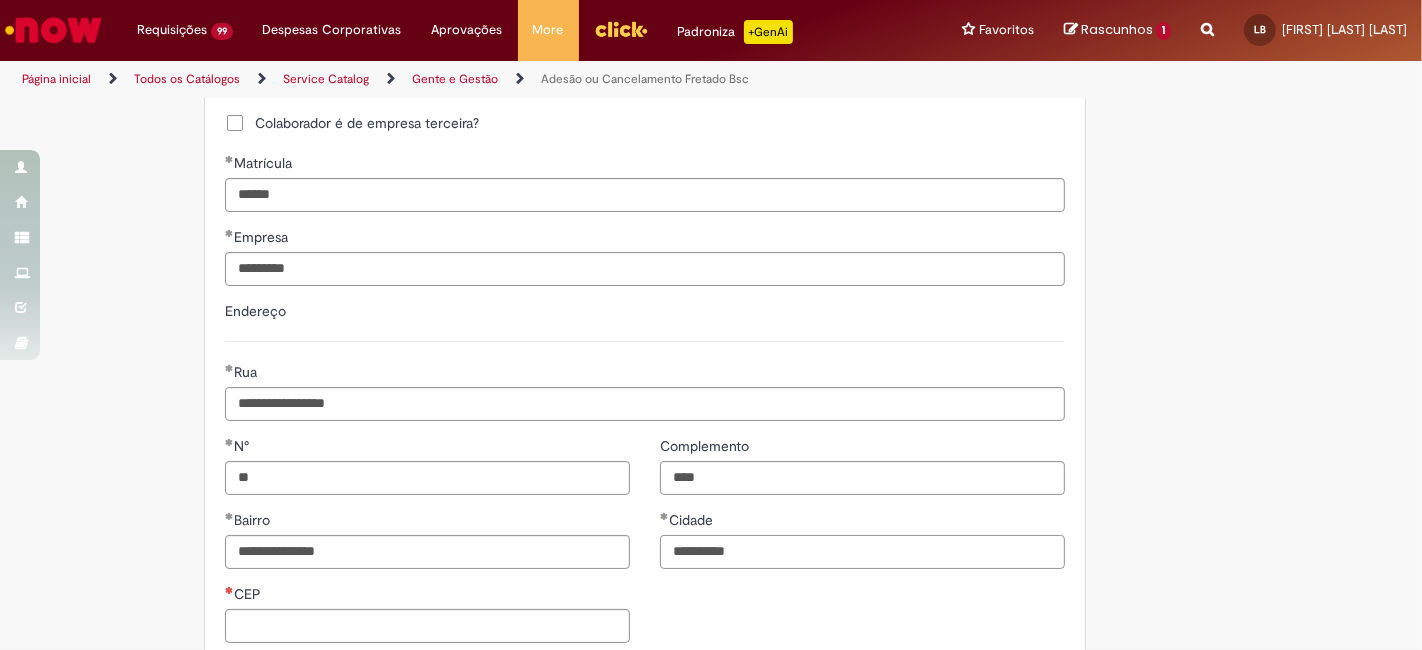 type on "**********" 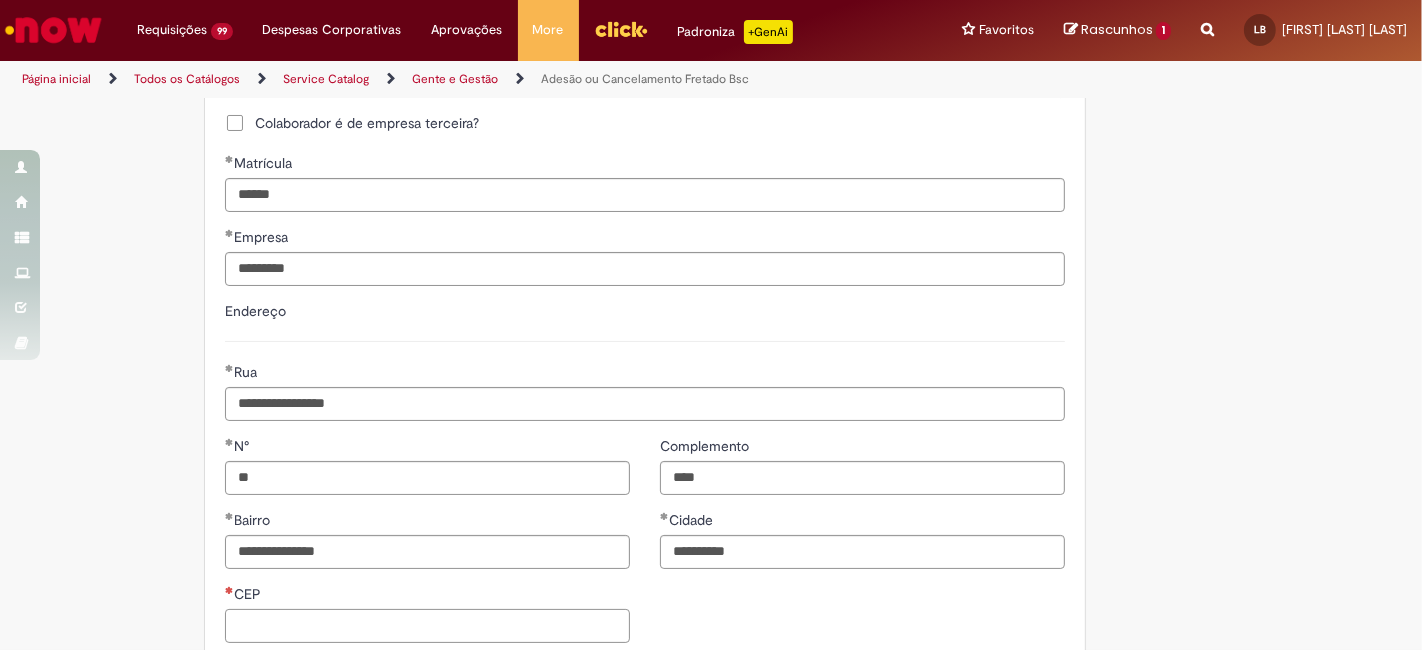 click on "CEP" at bounding box center (427, 626) 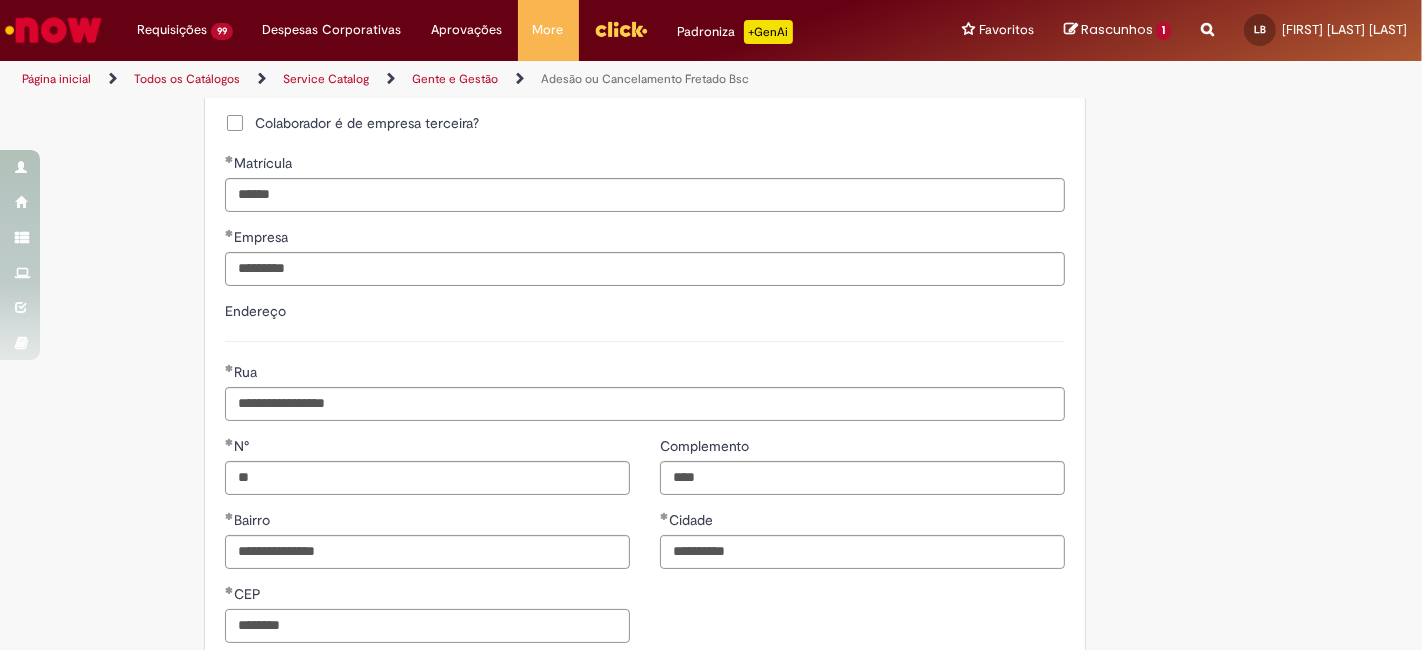 type on "********" 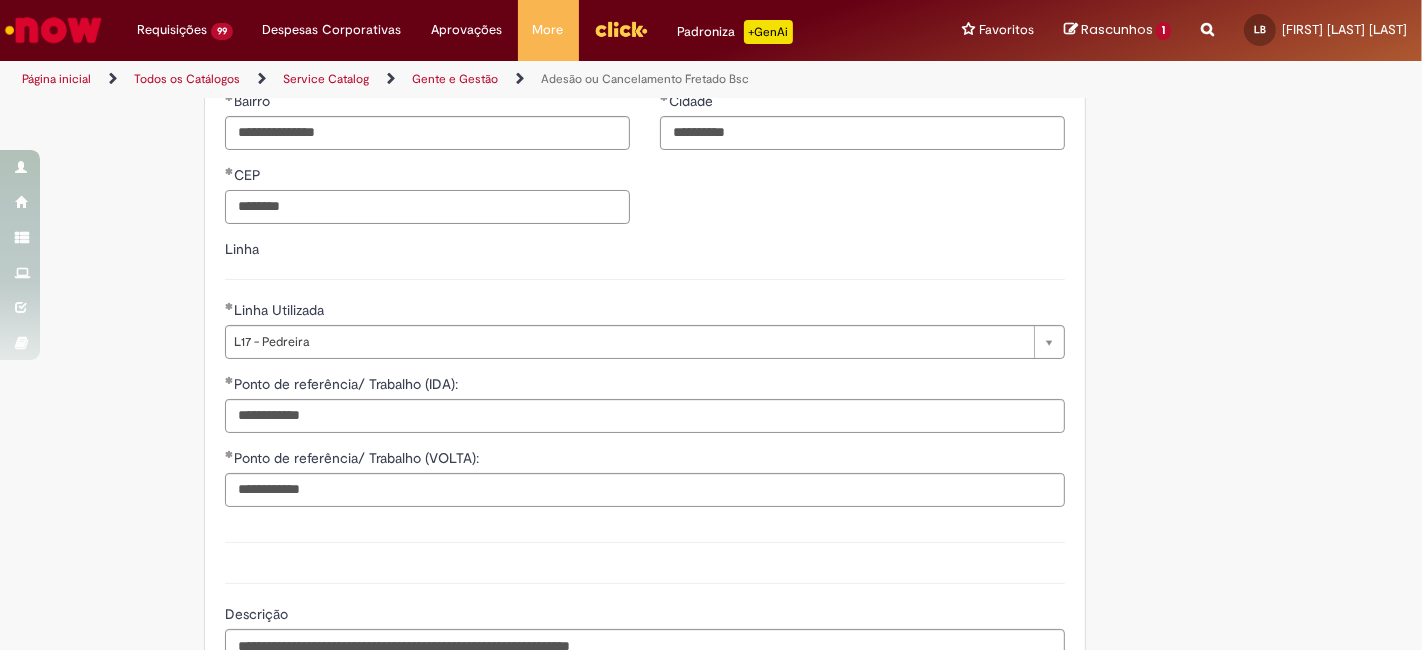 scroll, scrollTop: 1660, scrollLeft: 0, axis: vertical 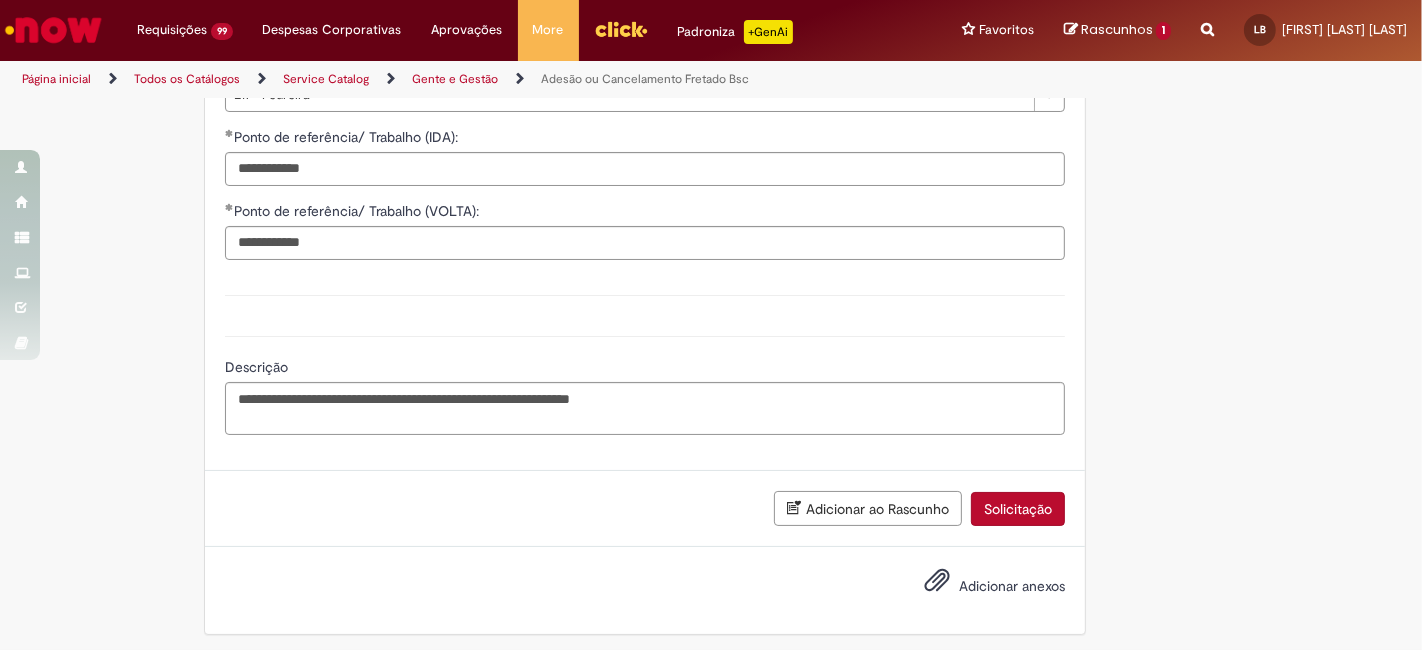 click on "Solicitação" at bounding box center [1018, 509] 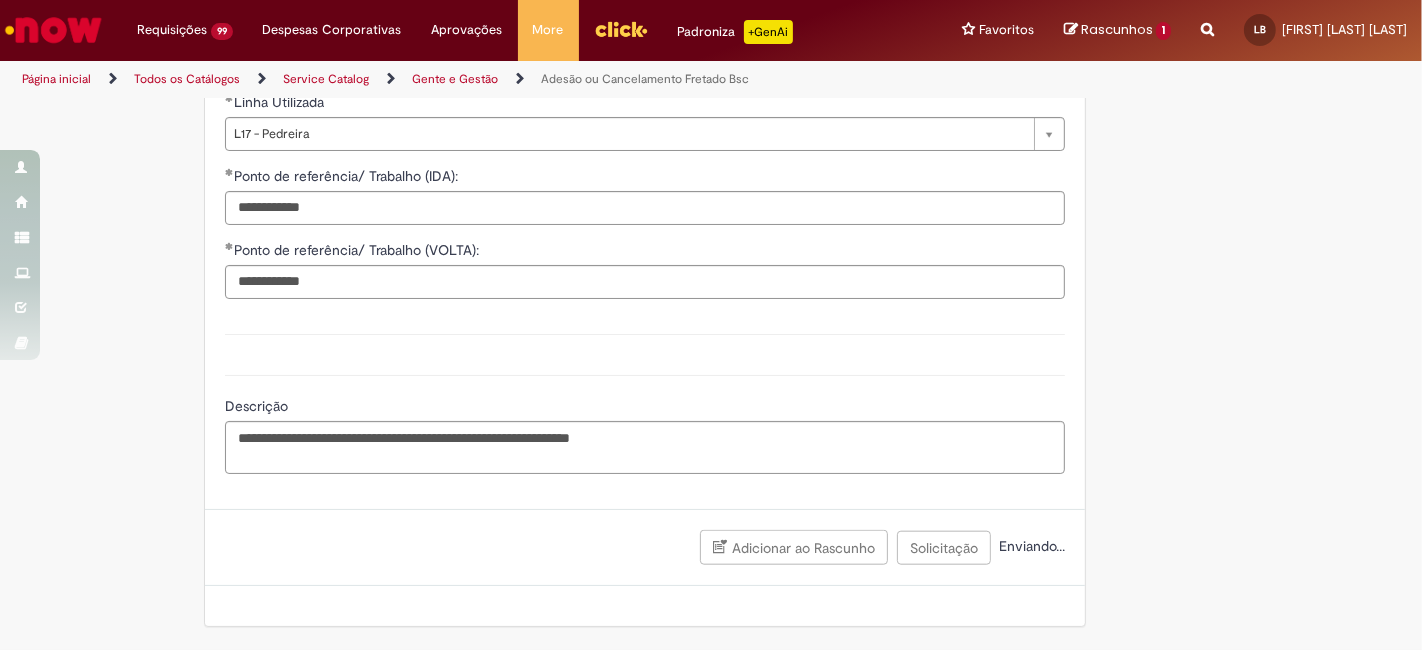 scroll, scrollTop: 1615, scrollLeft: 0, axis: vertical 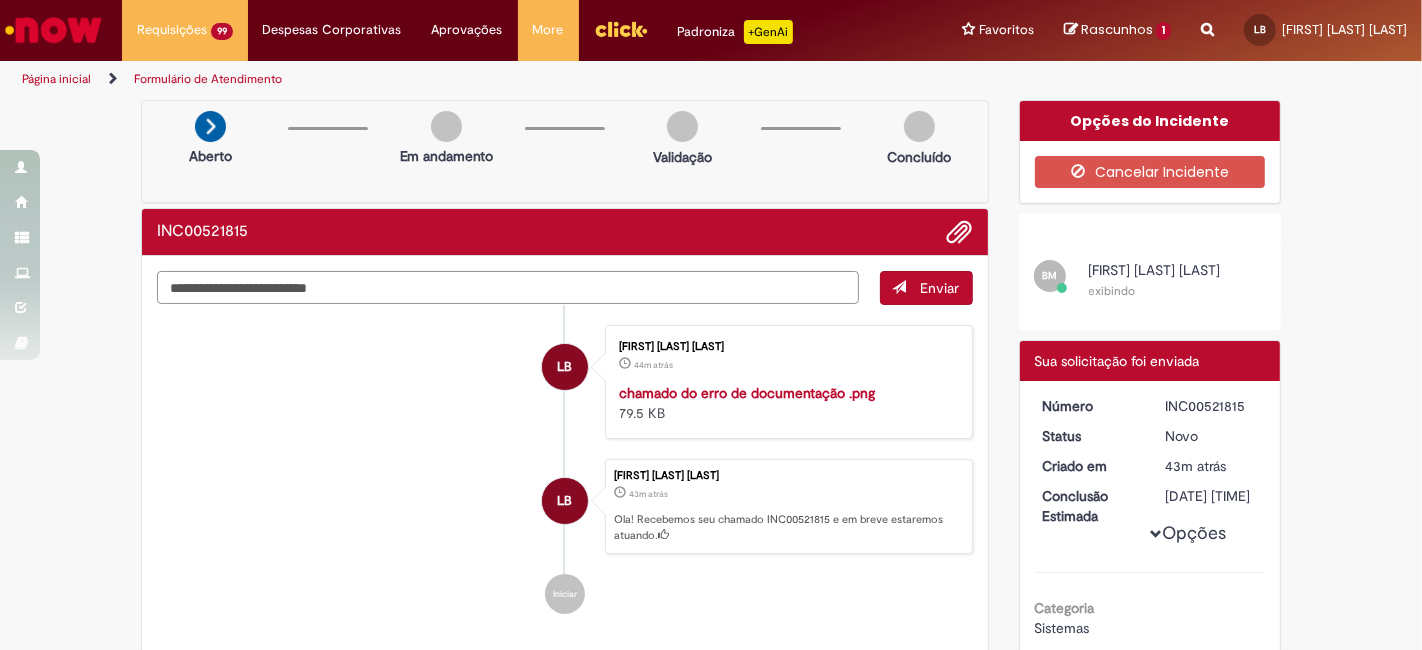 click at bounding box center (508, 287) 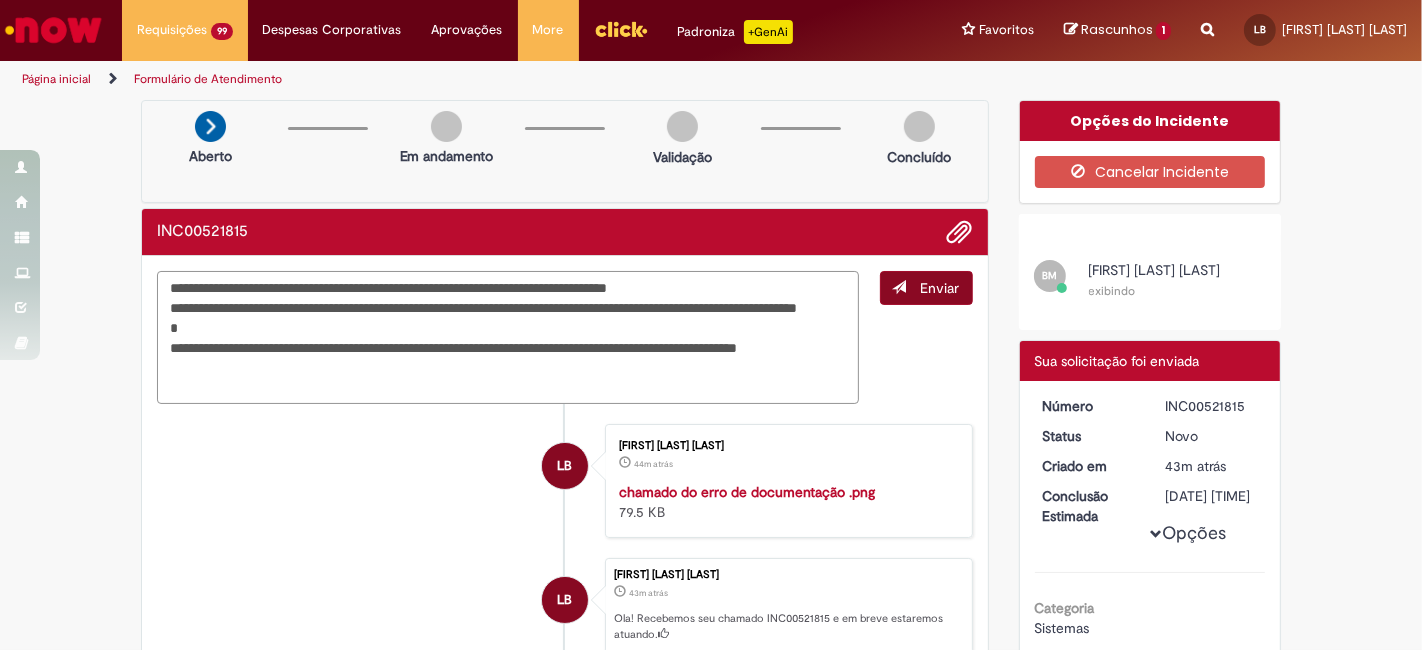 type on "**********" 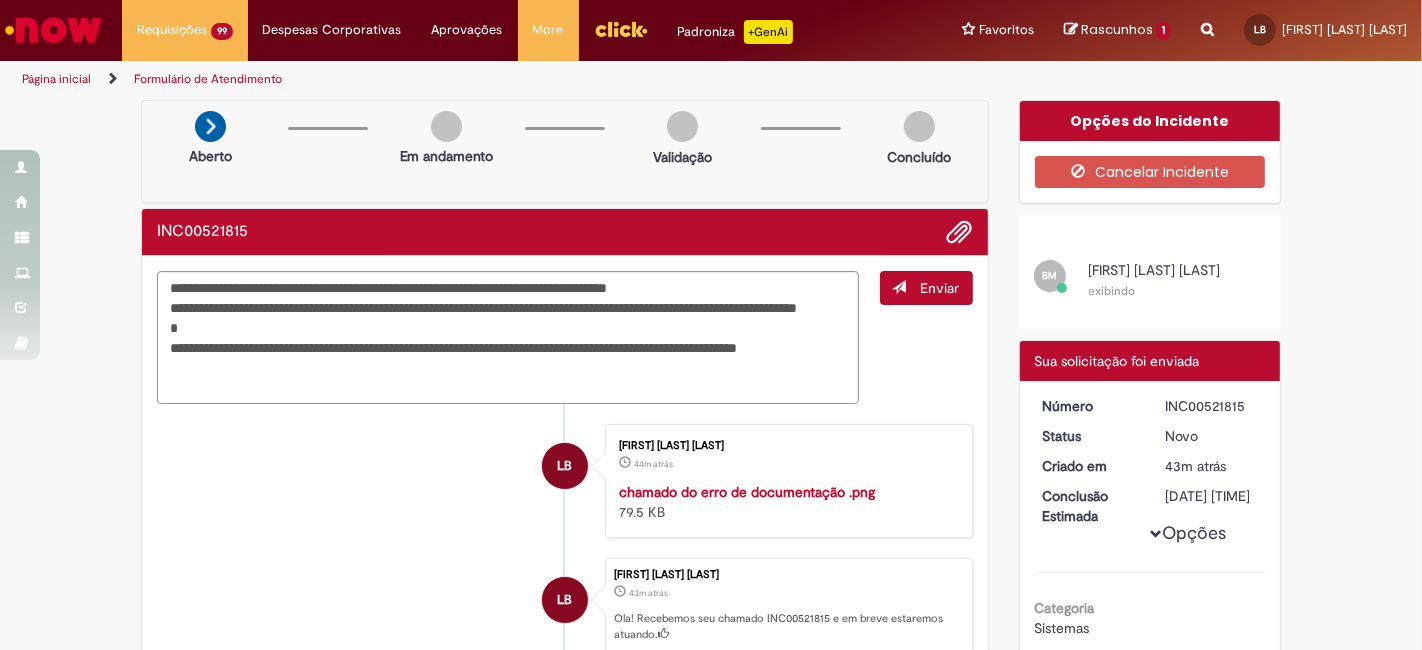 click on "Enviar" at bounding box center [940, 288] 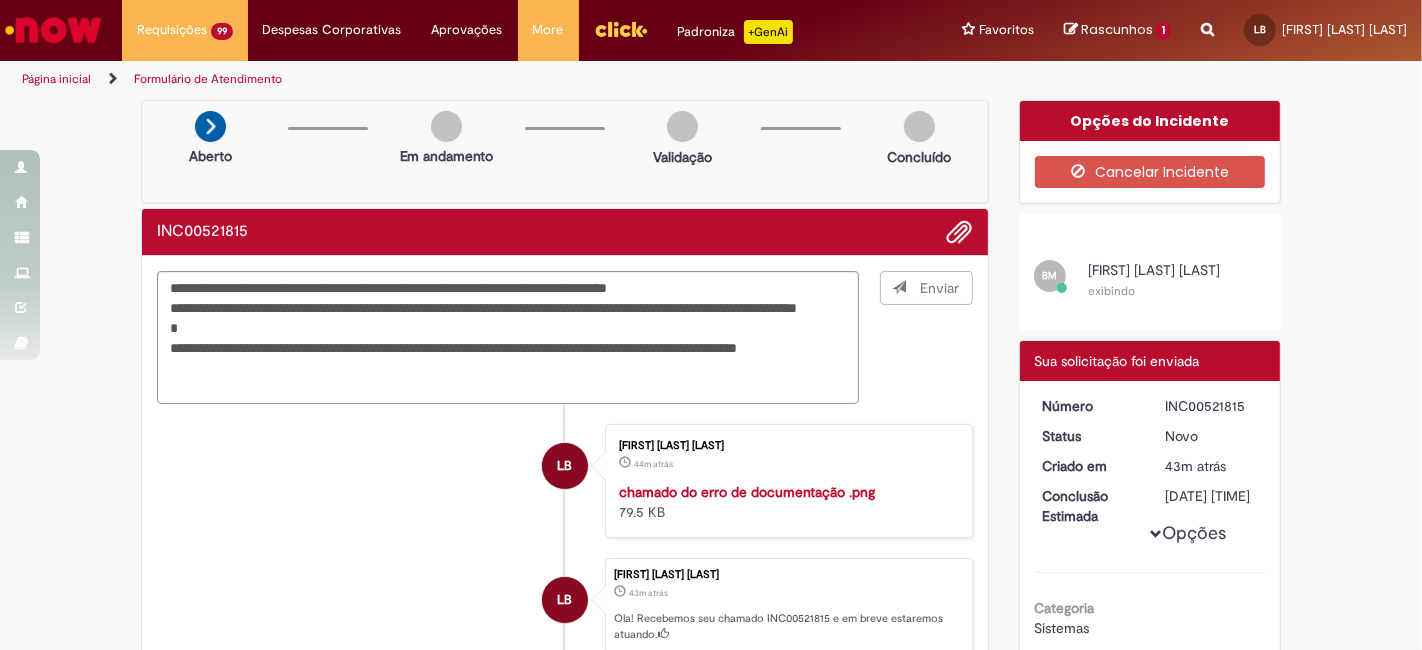 type 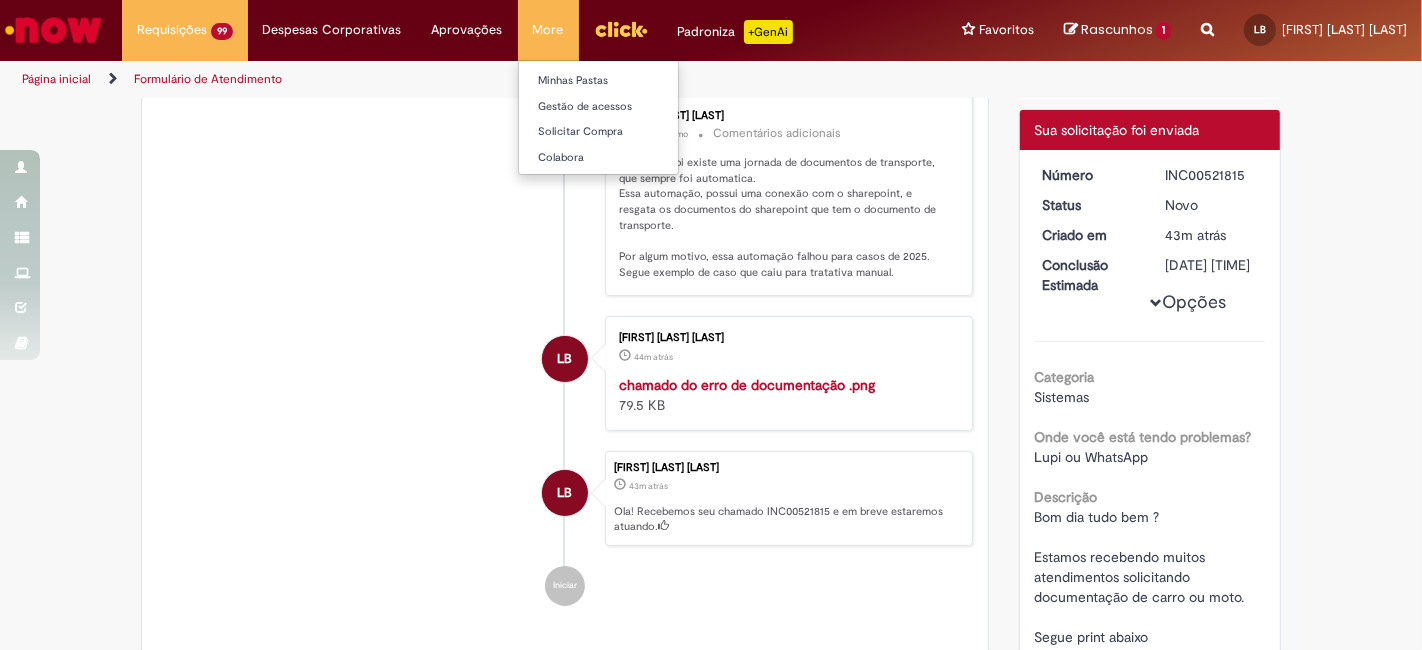 scroll, scrollTop: 0, scrollLeft: 0, axis: both 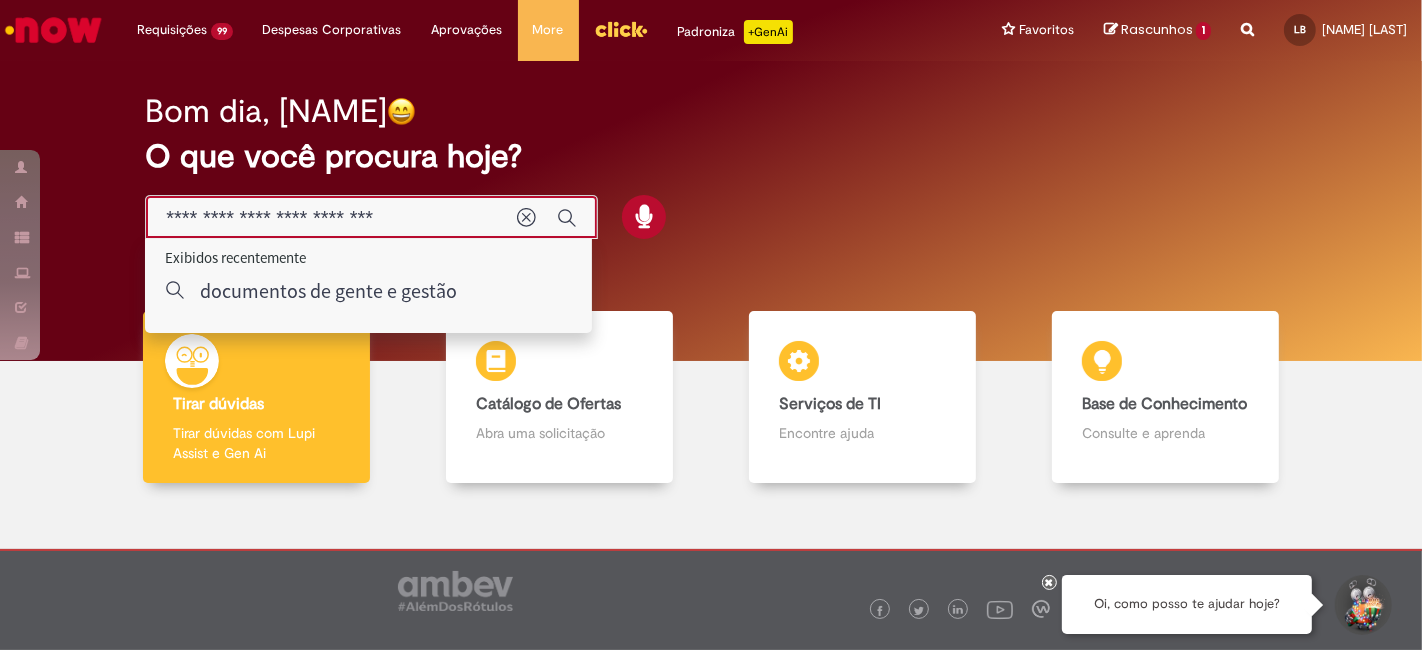 type on "**********" 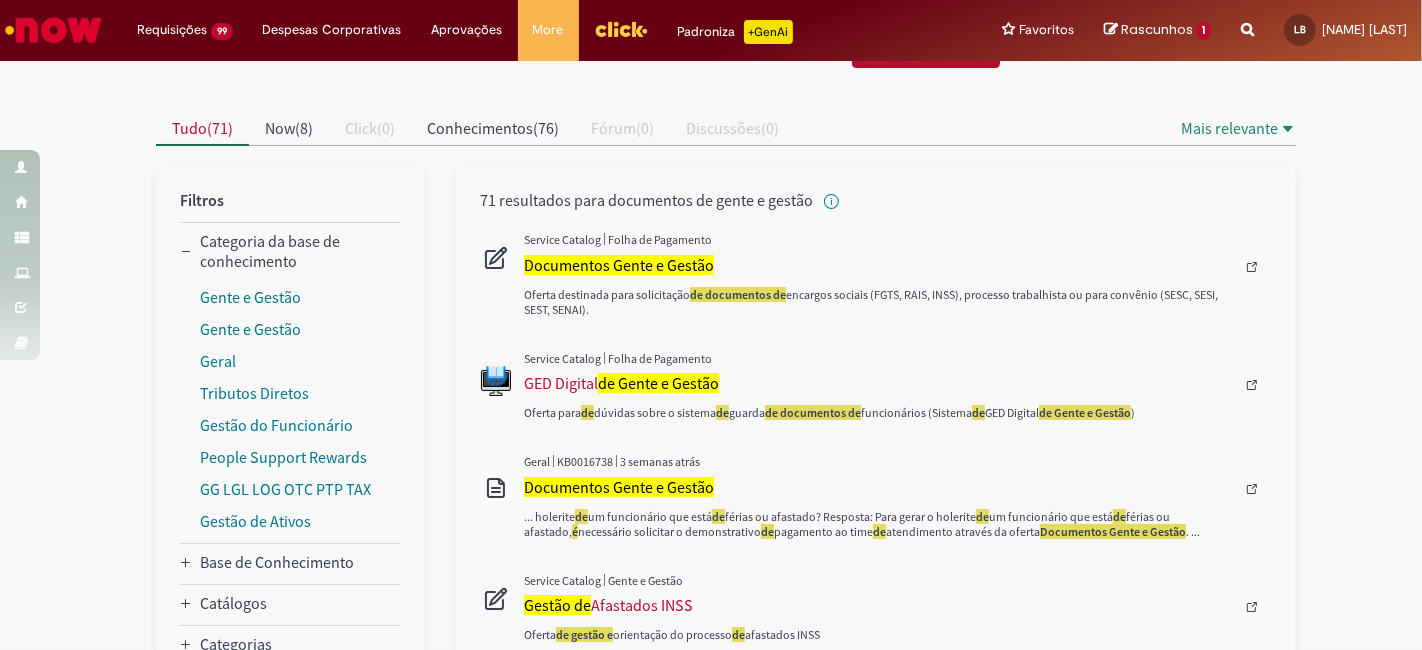scroll, scrollTop: 111, scrollLeft: 0, axis: vertical 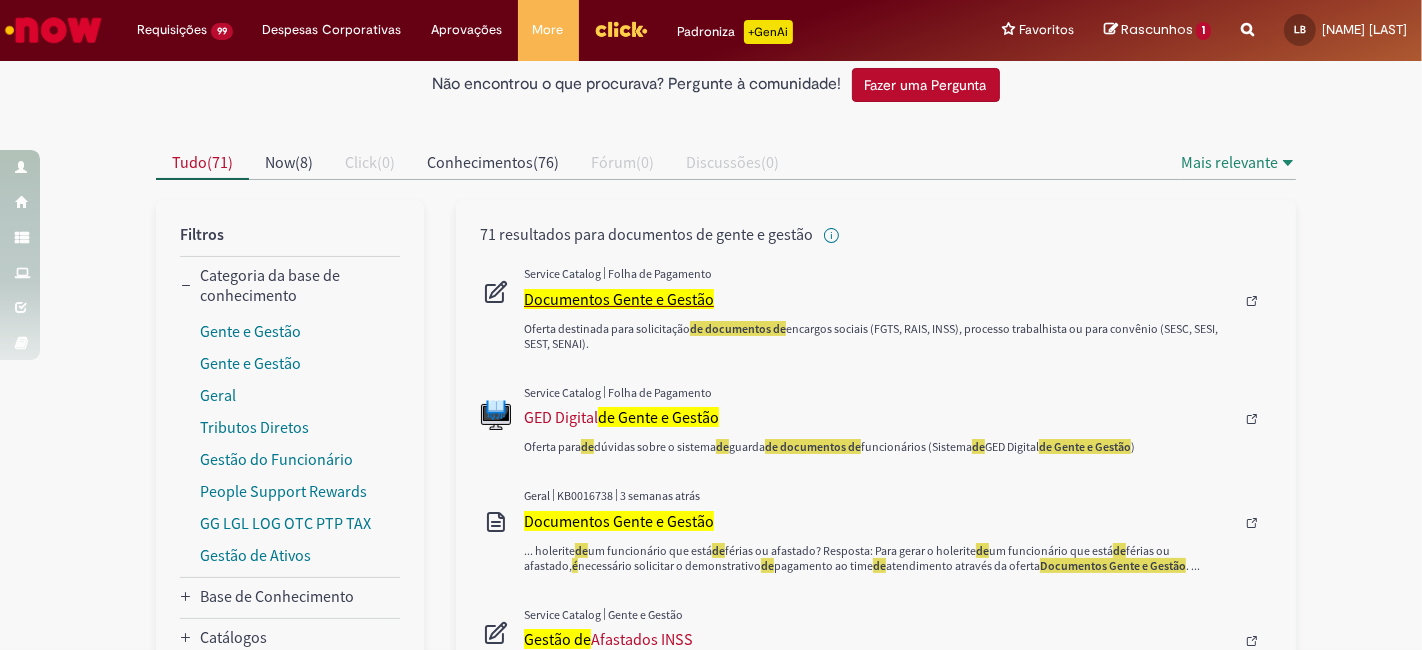 click on "Documentos Gente e Gestão" at bounding box center (619, 299) 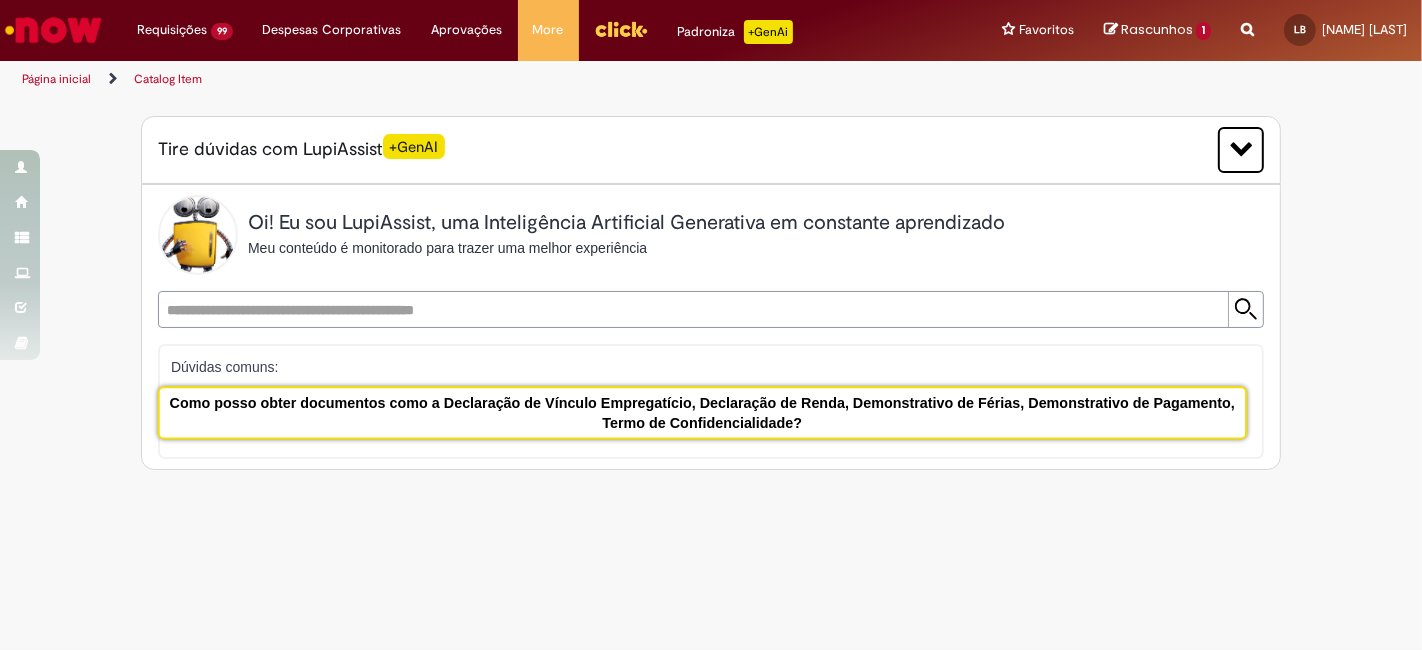 scroll, scrollTop: 0, scrollLeft: 0, axis: both 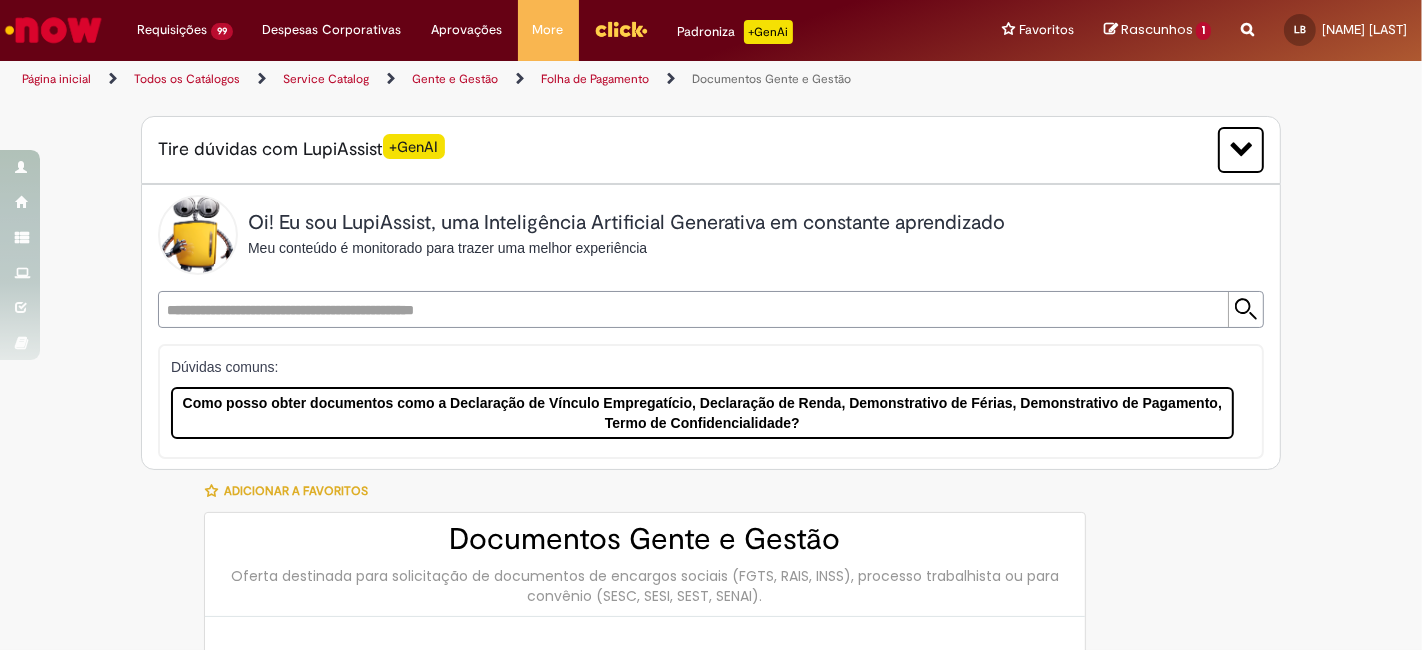 type on "********" 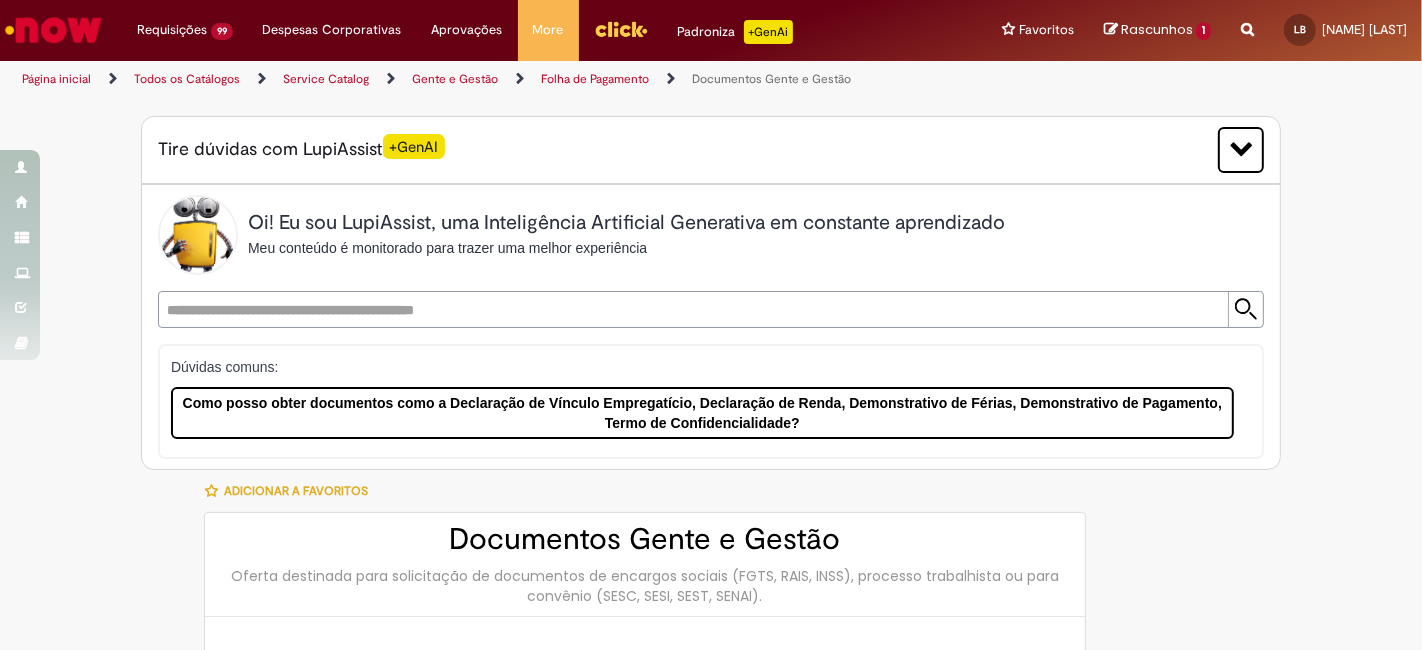 type on "**********" 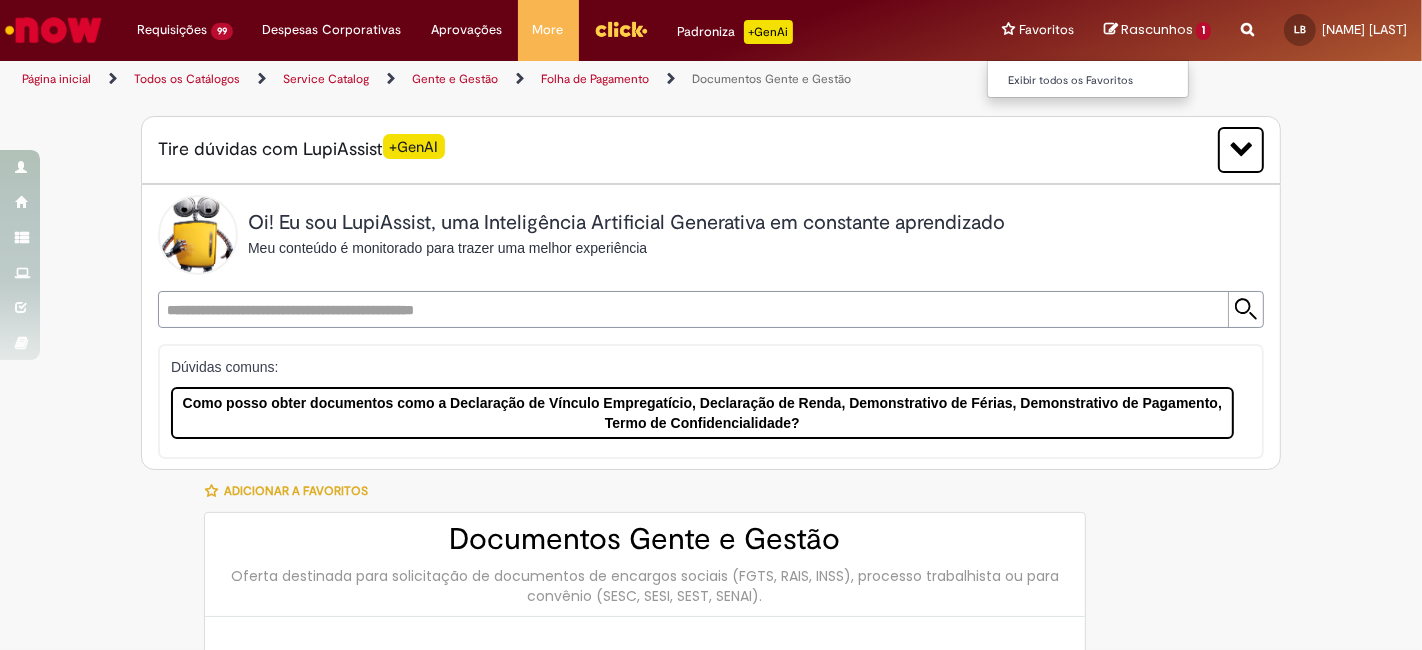 type on "**********" 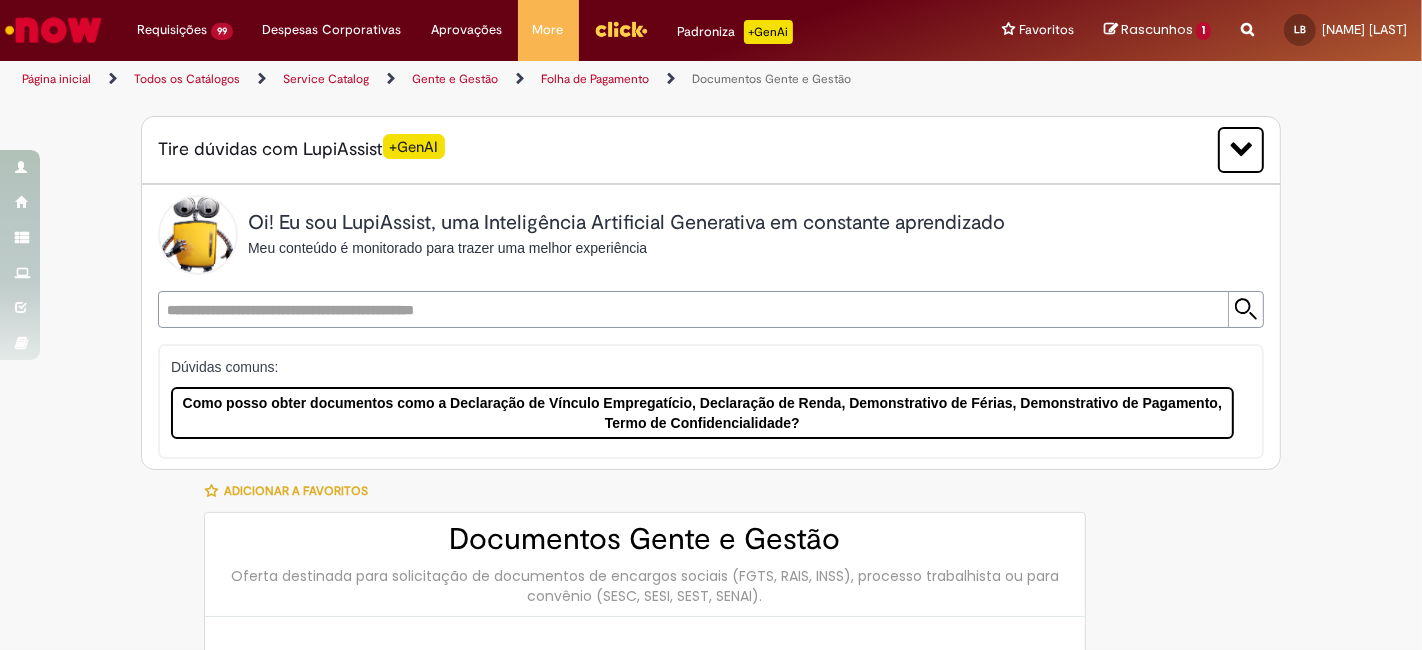 type on "**********" 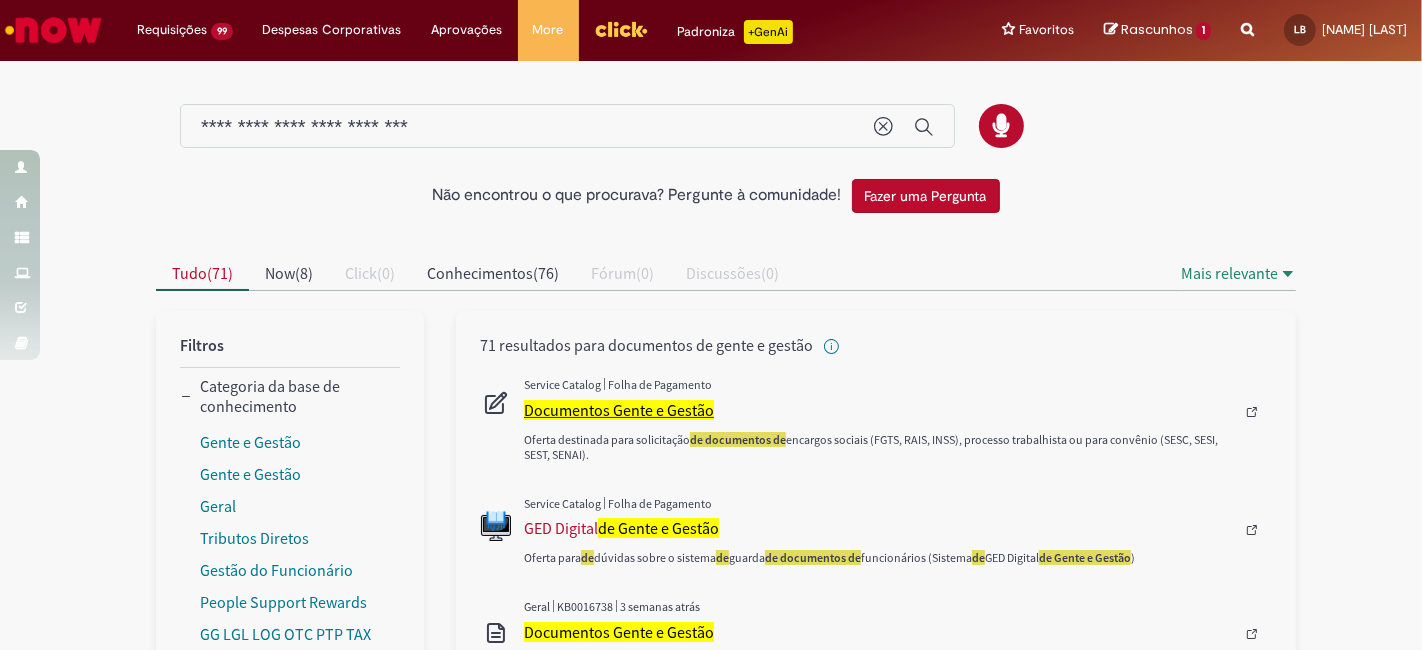 click on "Documentos Gente e Gestão" at bounding box center (619, 410) 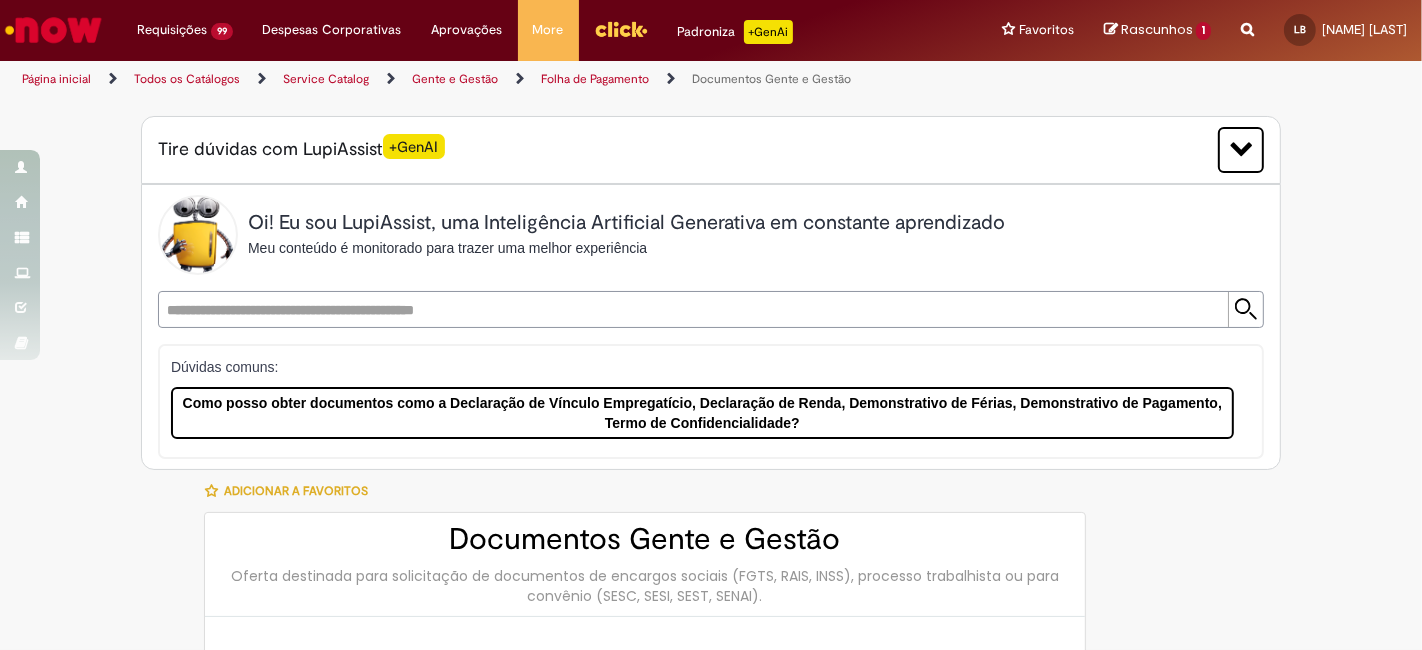 type on "********" 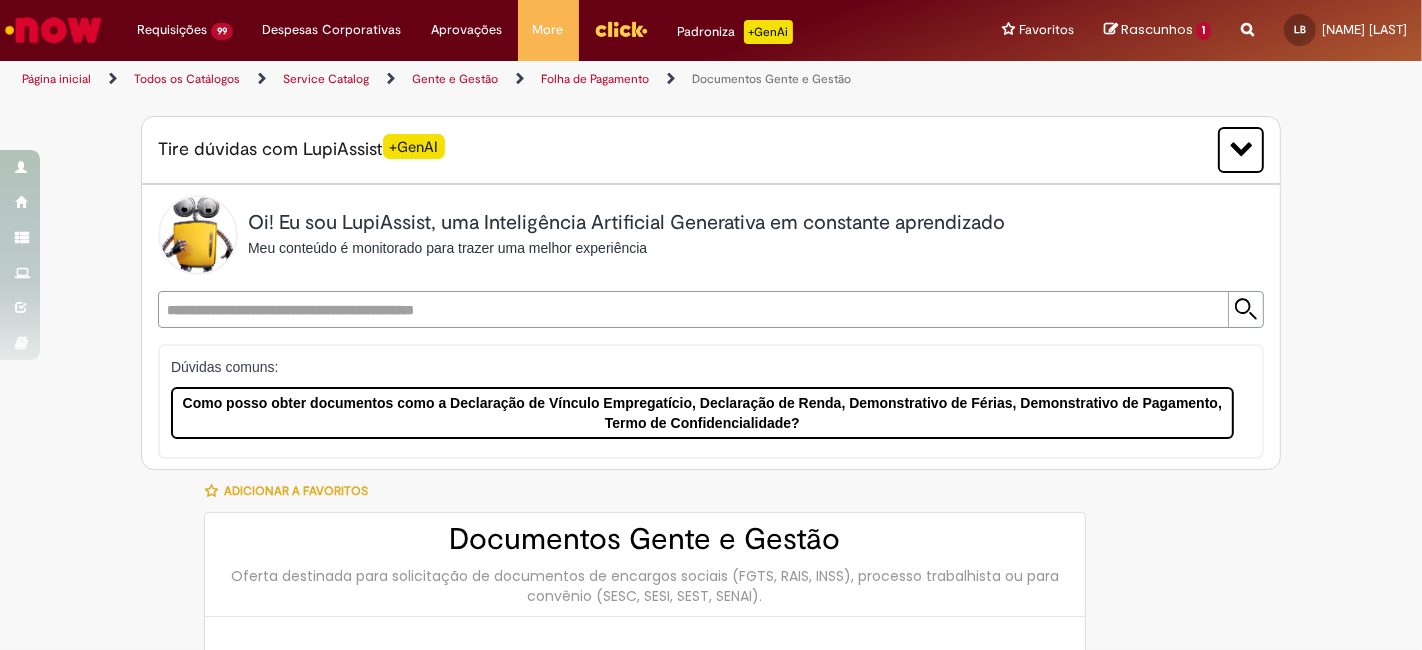 type on "**********" 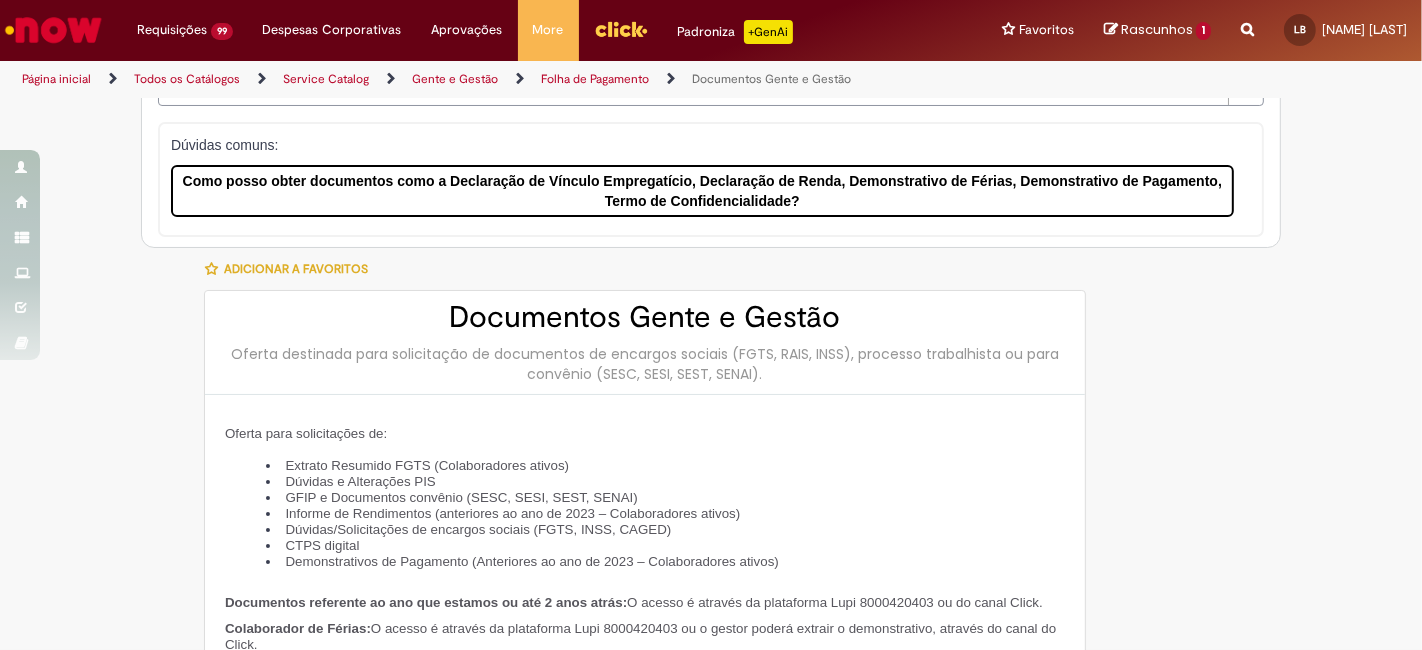 scroll, scrollTop: 0, scrollLeft: 0, axis: both 